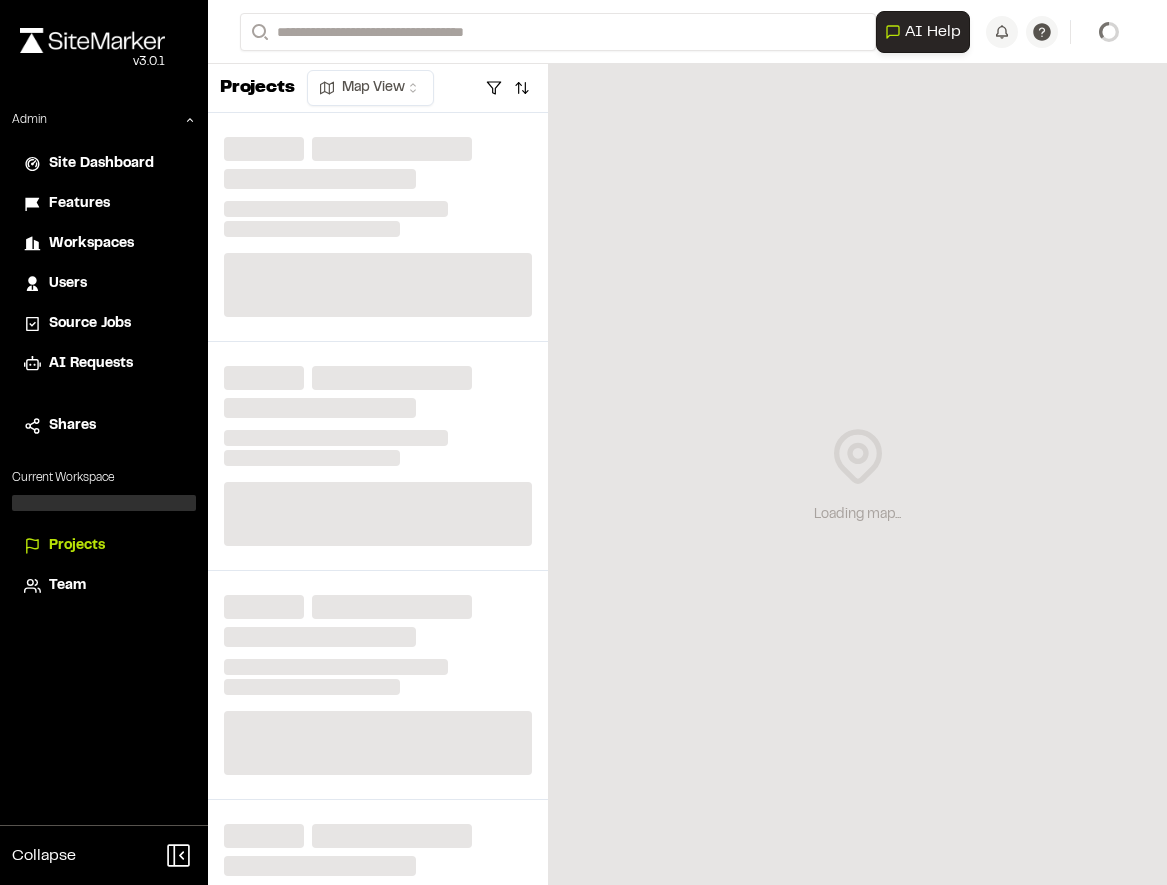 scroll, scrollTop: 0, scrollLeft: 0, axis: both 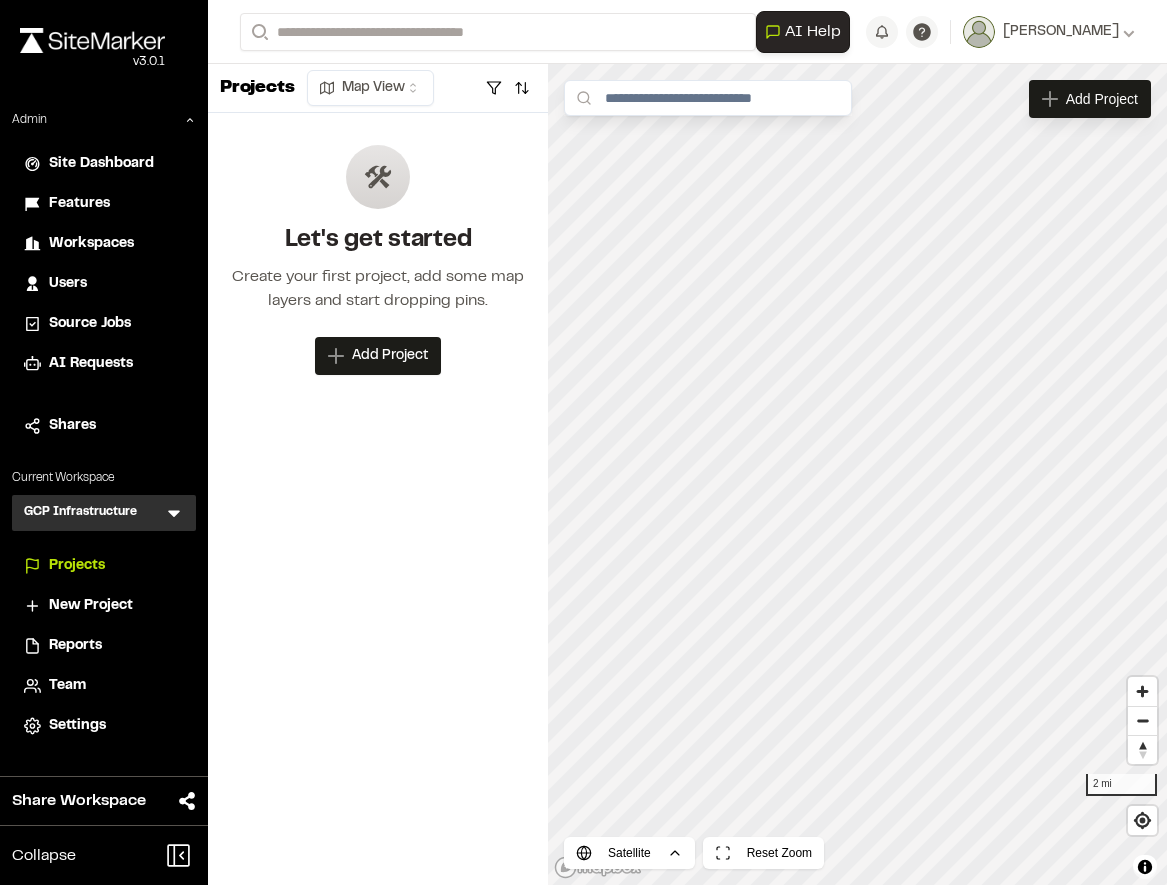 click 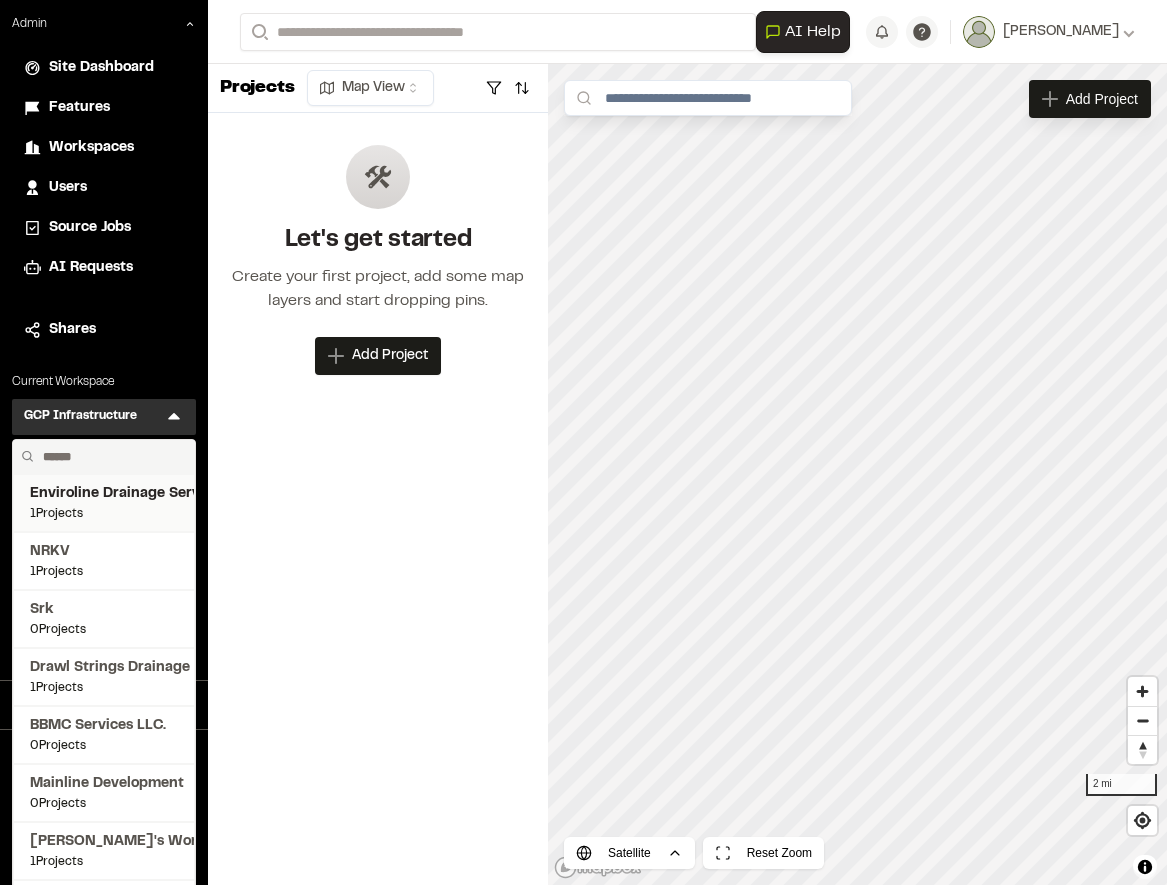 scroll, scrollTop: 76, scrollLeft: 0, axis: vertical 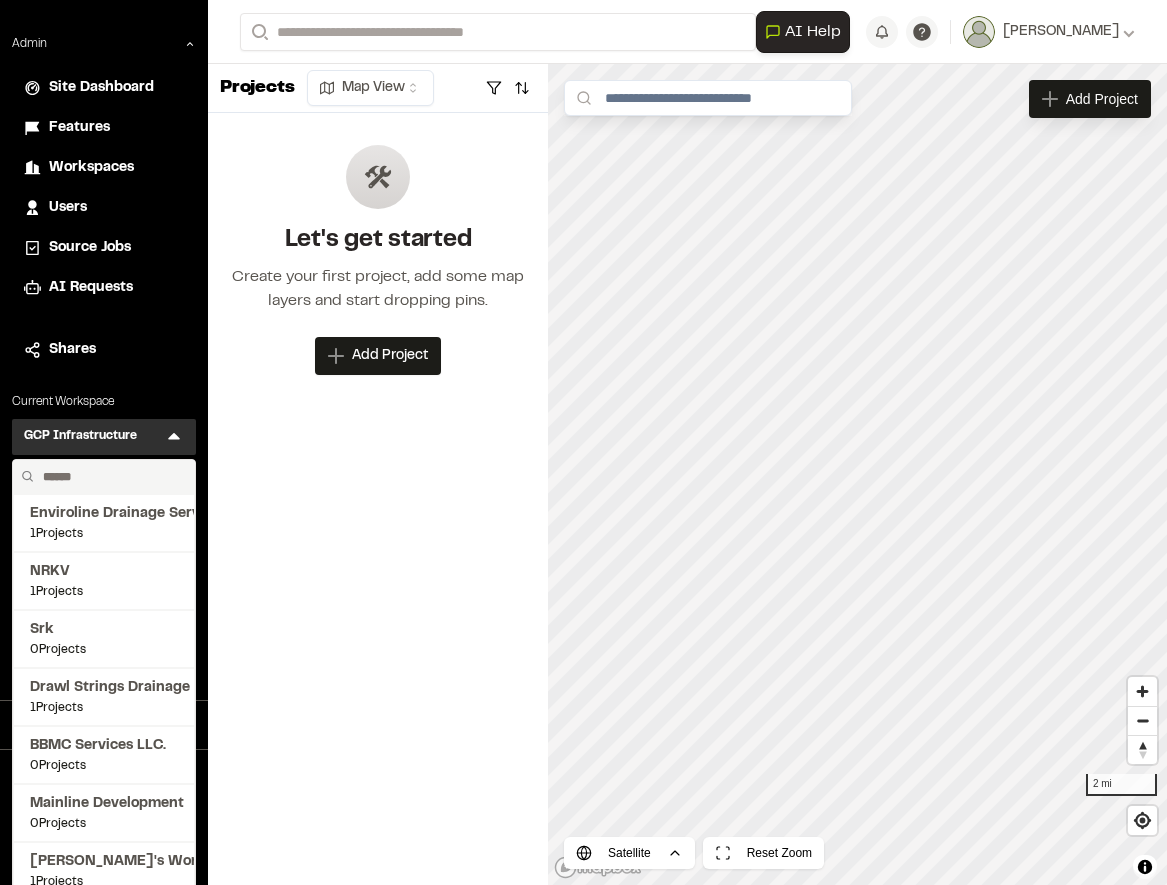 click at bounding box center [111, 477] 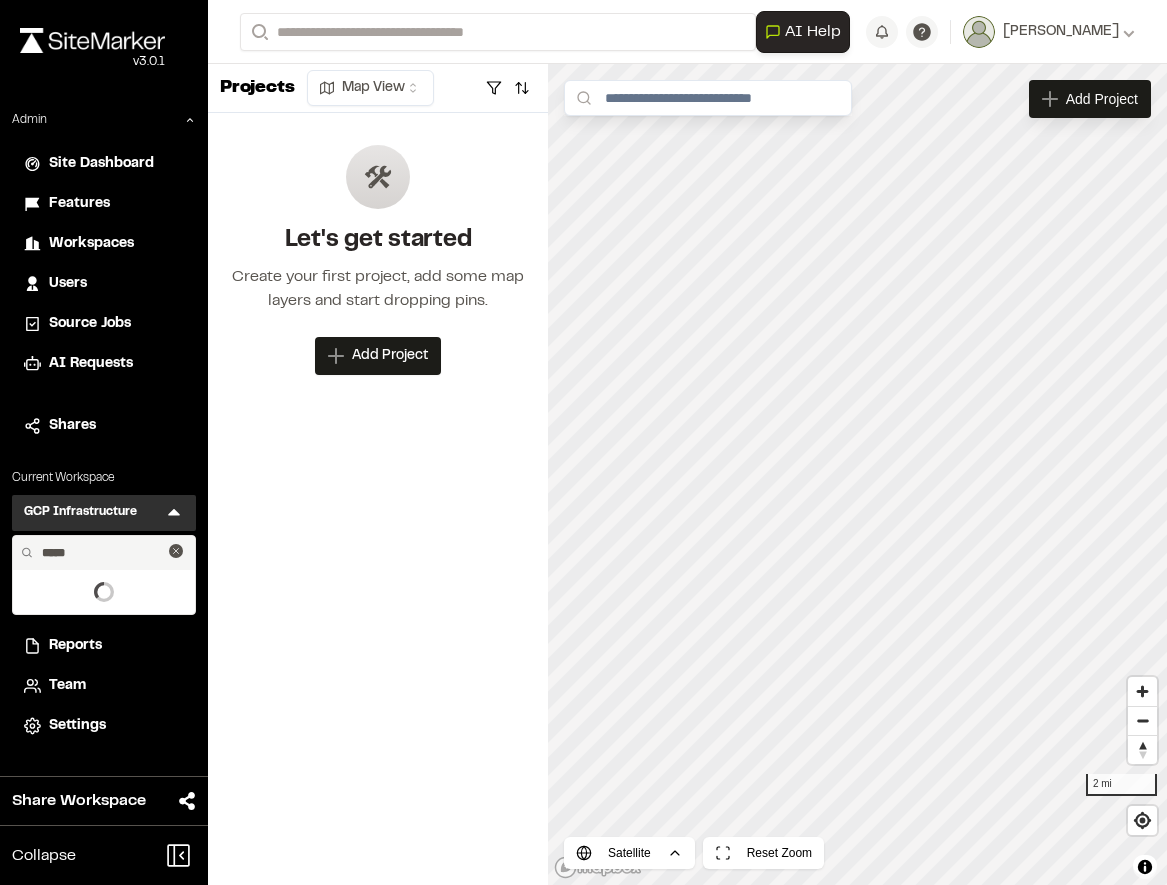 scroll, scrollTop: 0, scrollLeft: 0, axis: both 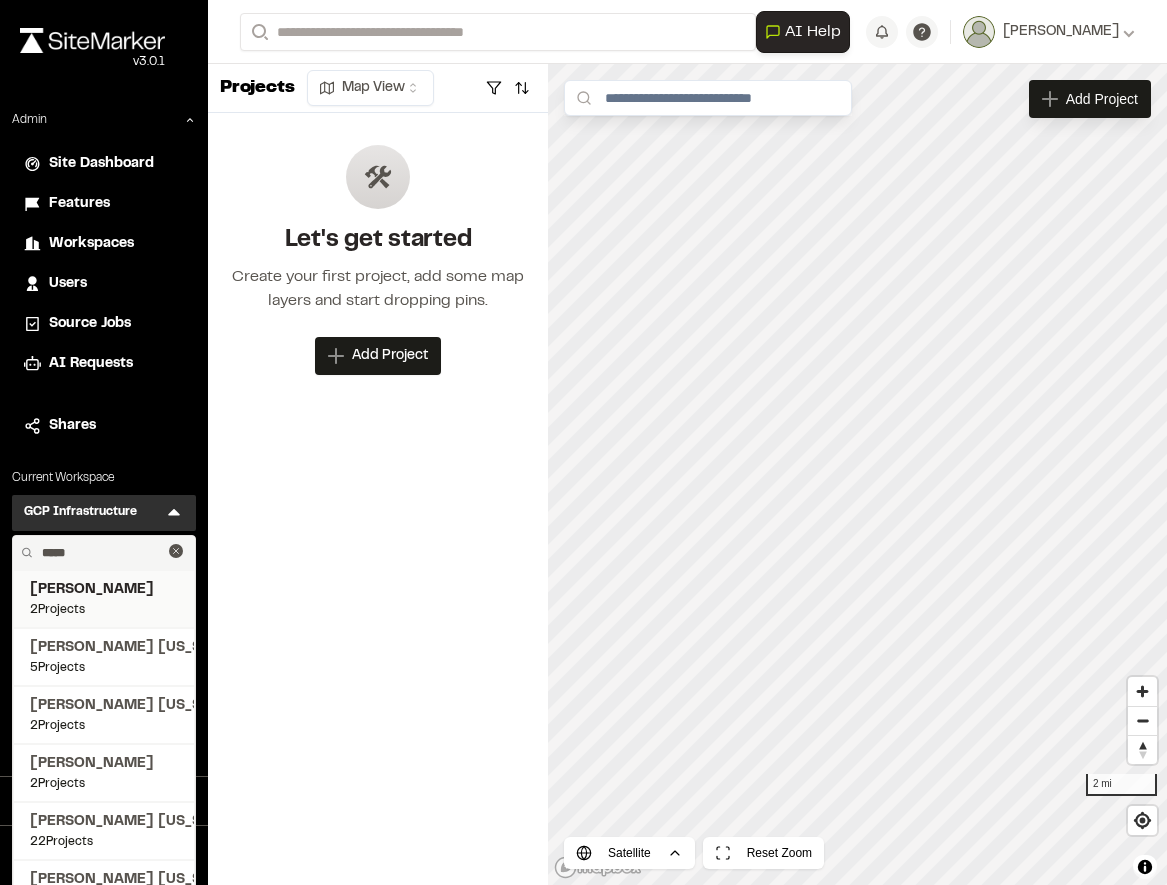 type on "*****" 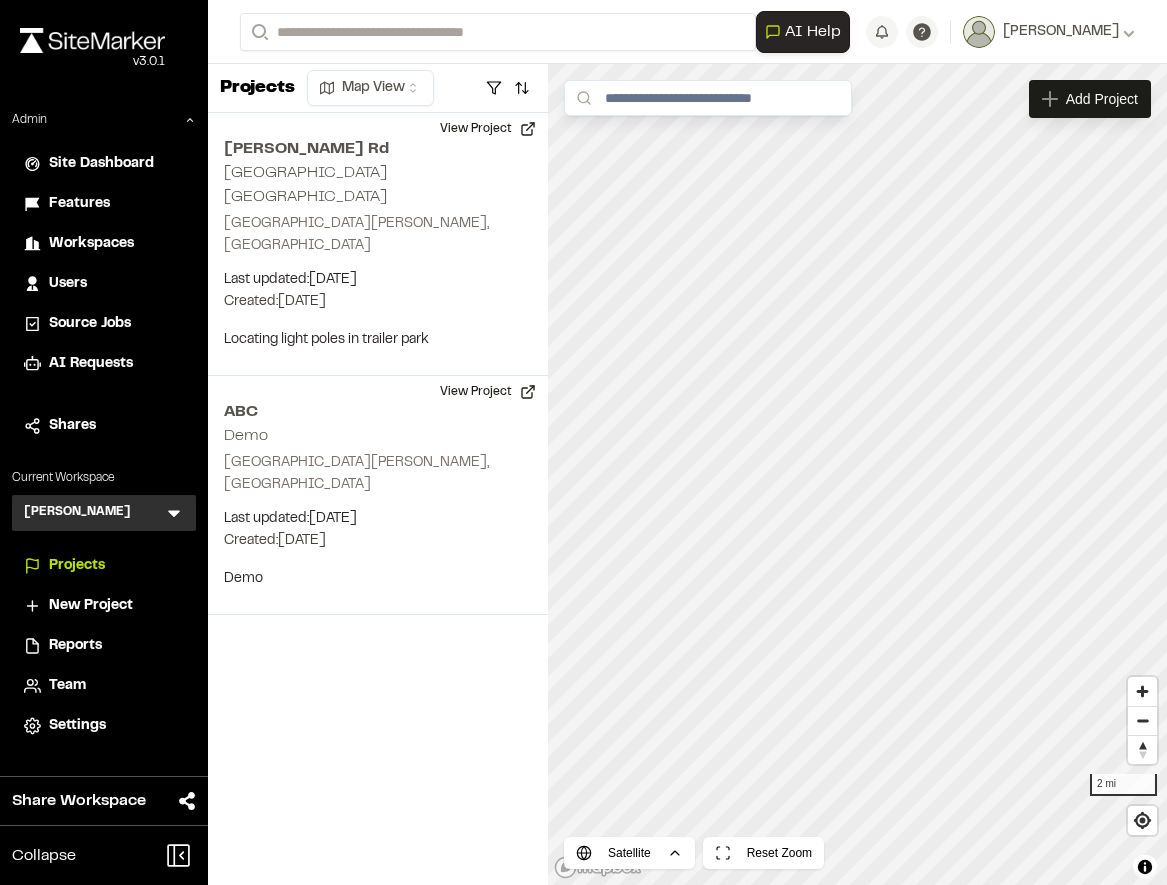 click 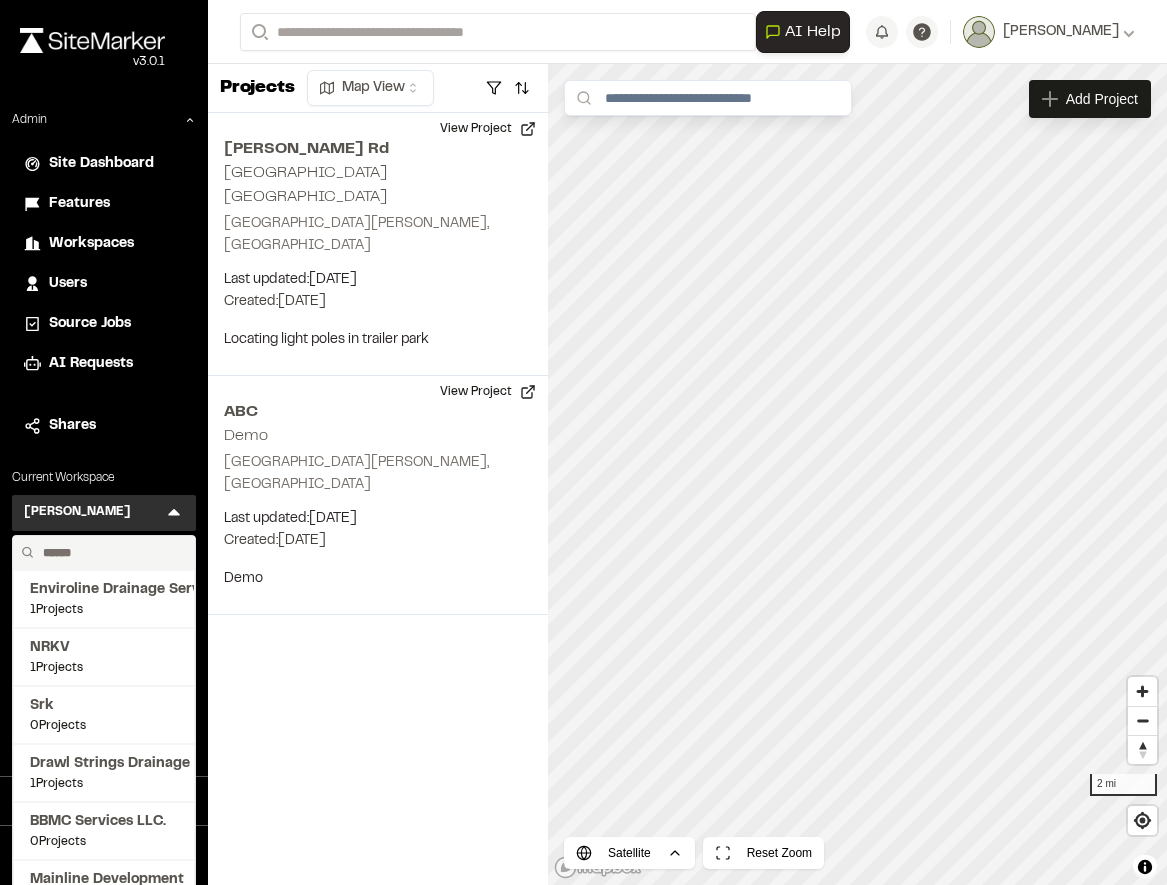 click at bounding box center (111, 553) 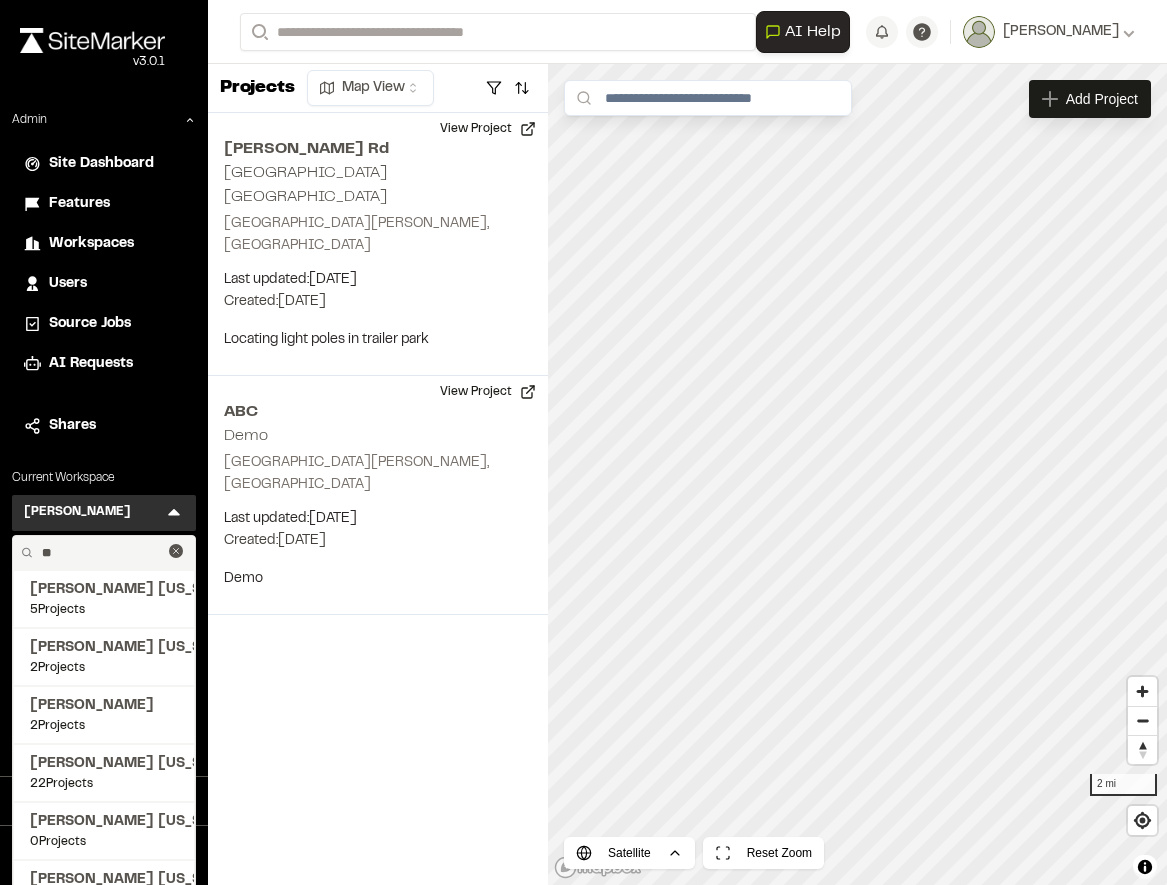 type on "*" 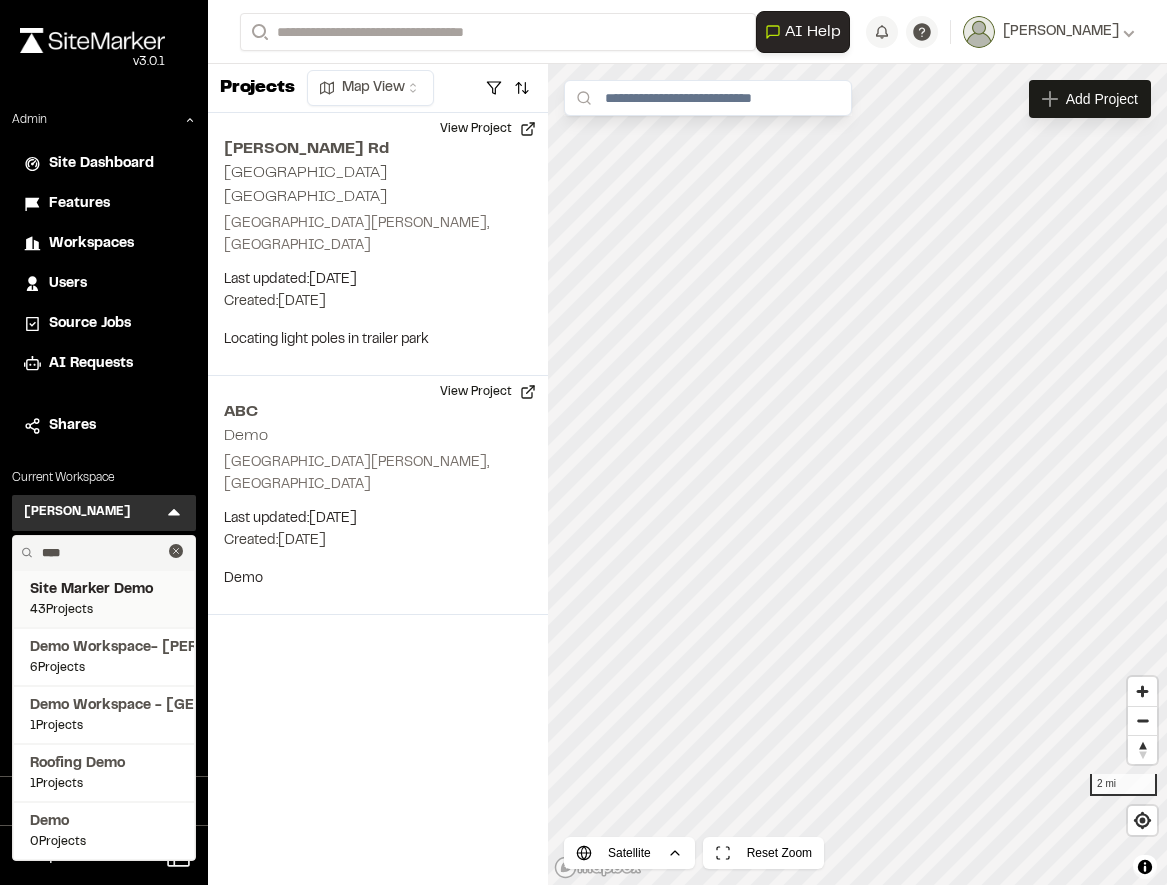 type on "****" 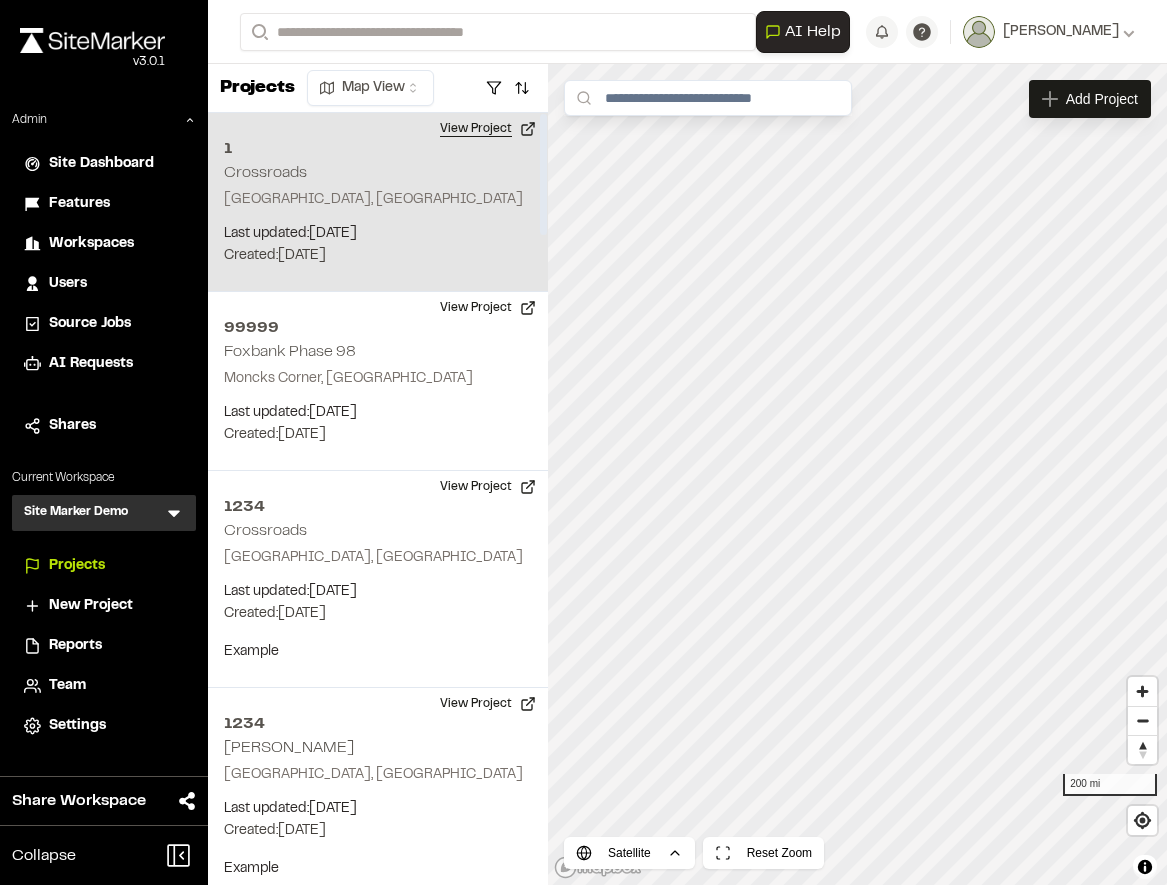click on "View Project" at bounding box center (488, 129) 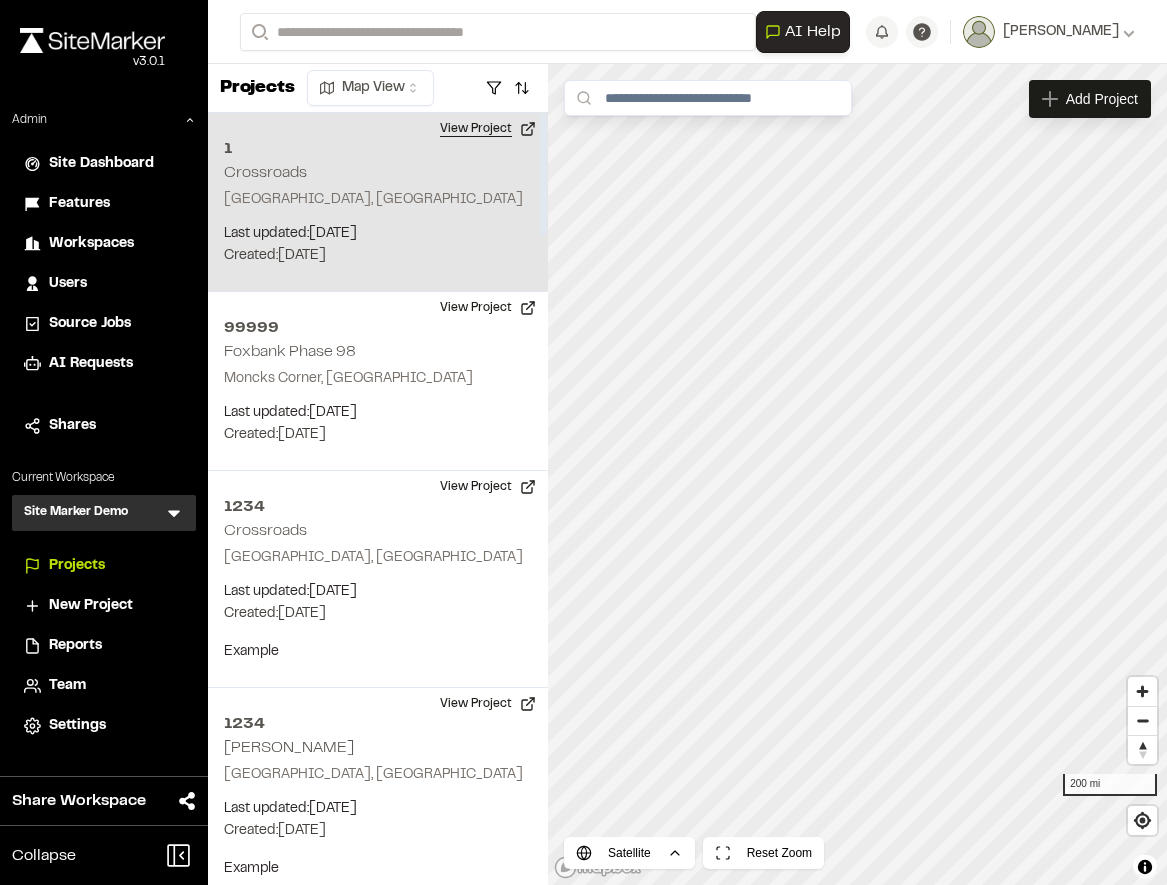 click on "View Project" at bounding box center (488, 129) 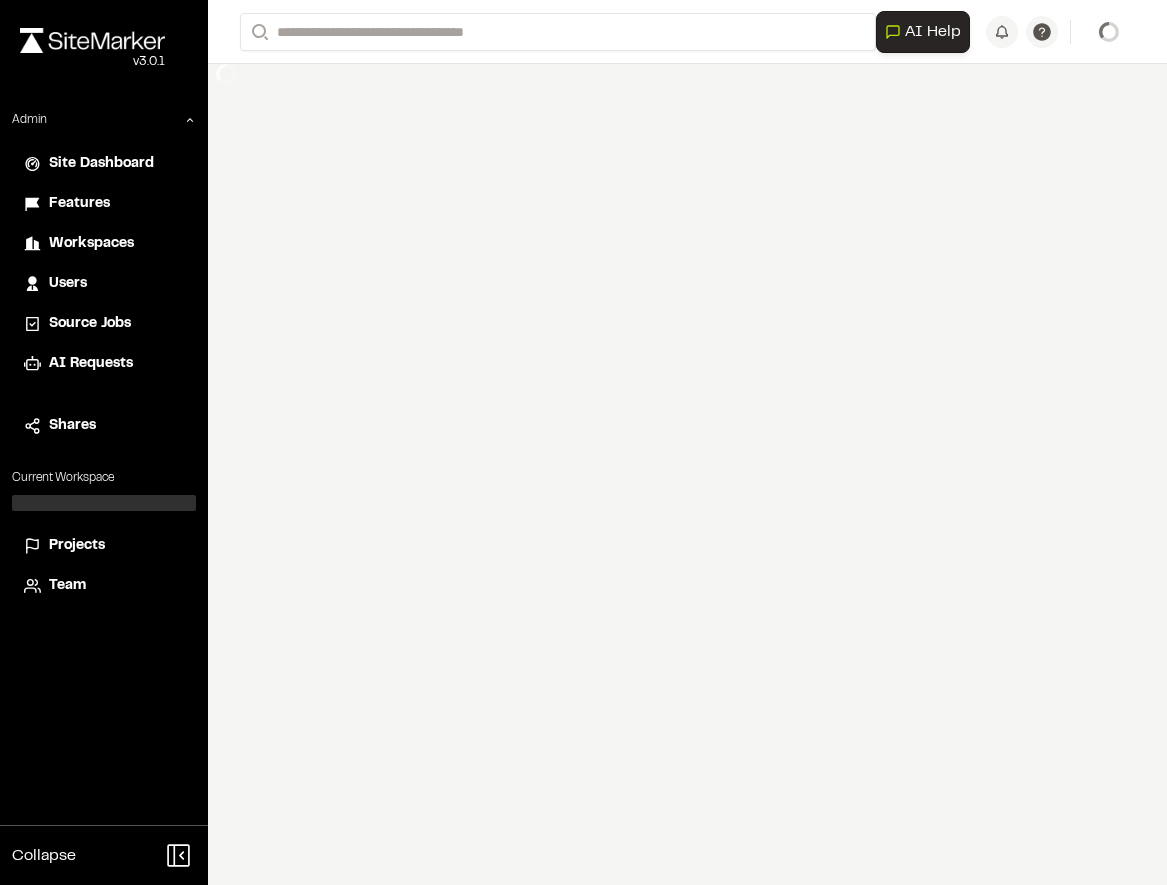scroll, scrollTop: 0, scrollLeft: 0, axis: both 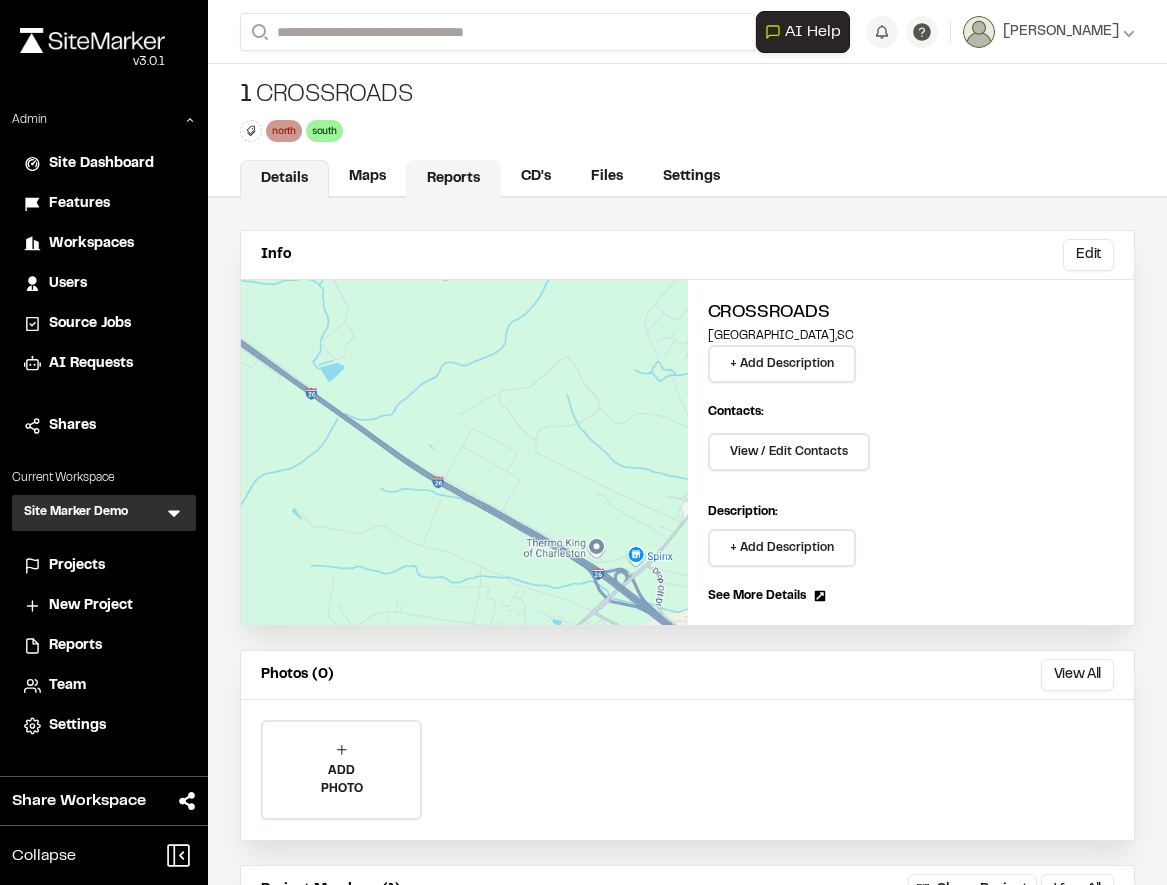 click on "Reports" at bounding box center [453, 179] 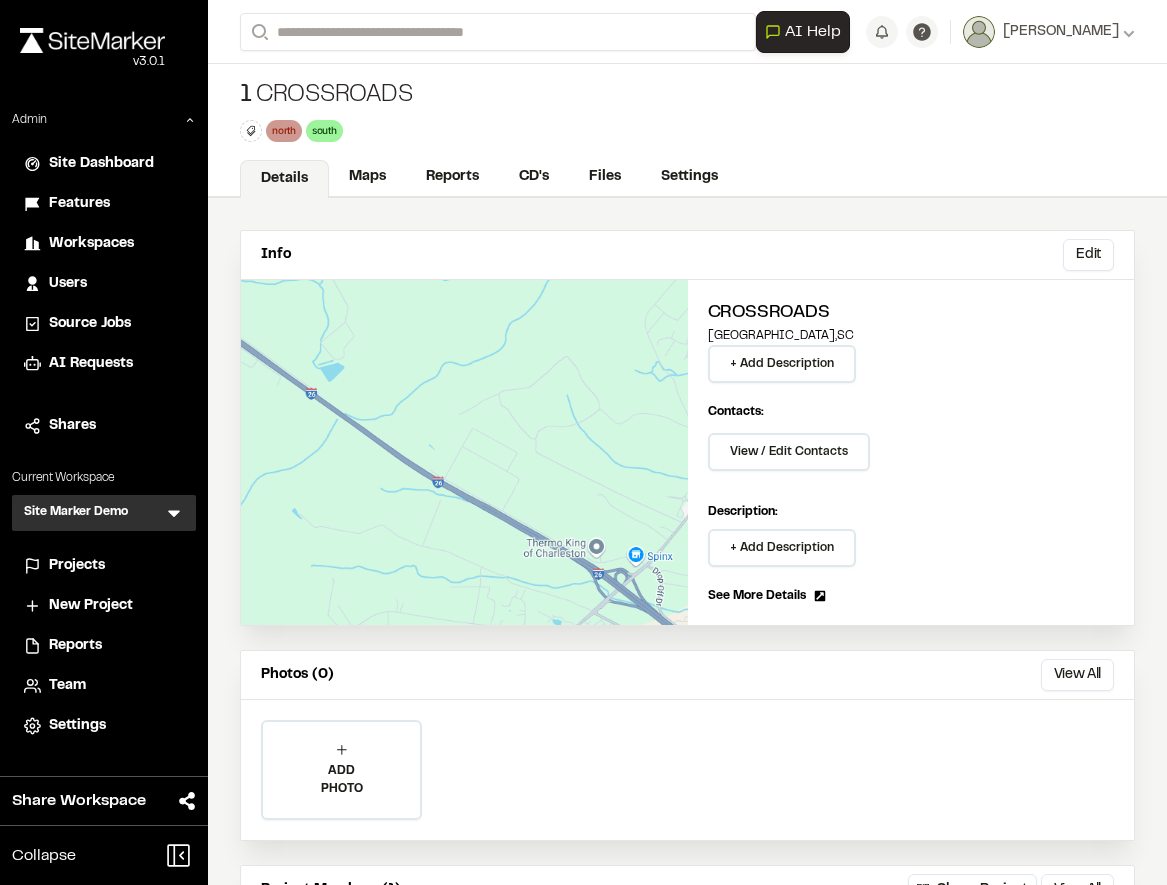 click 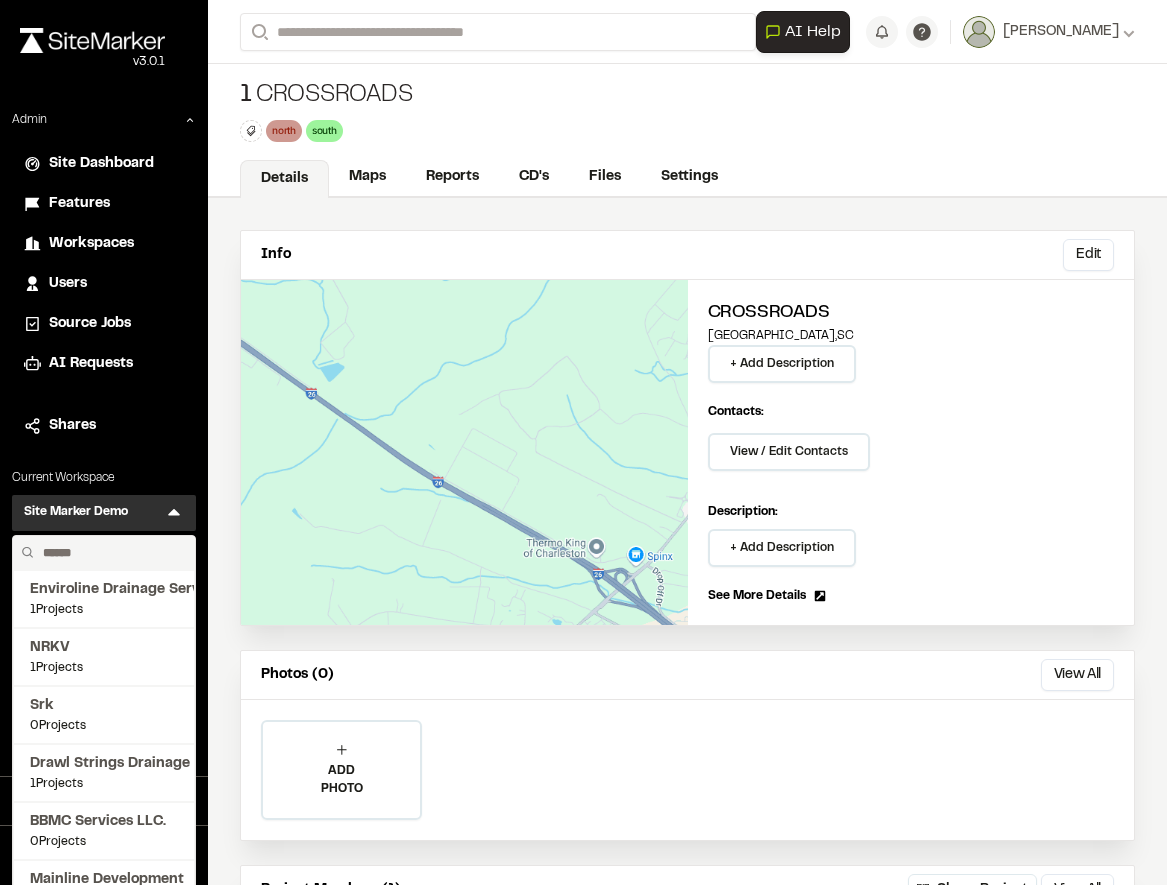 click at bounding box center (111, 553) 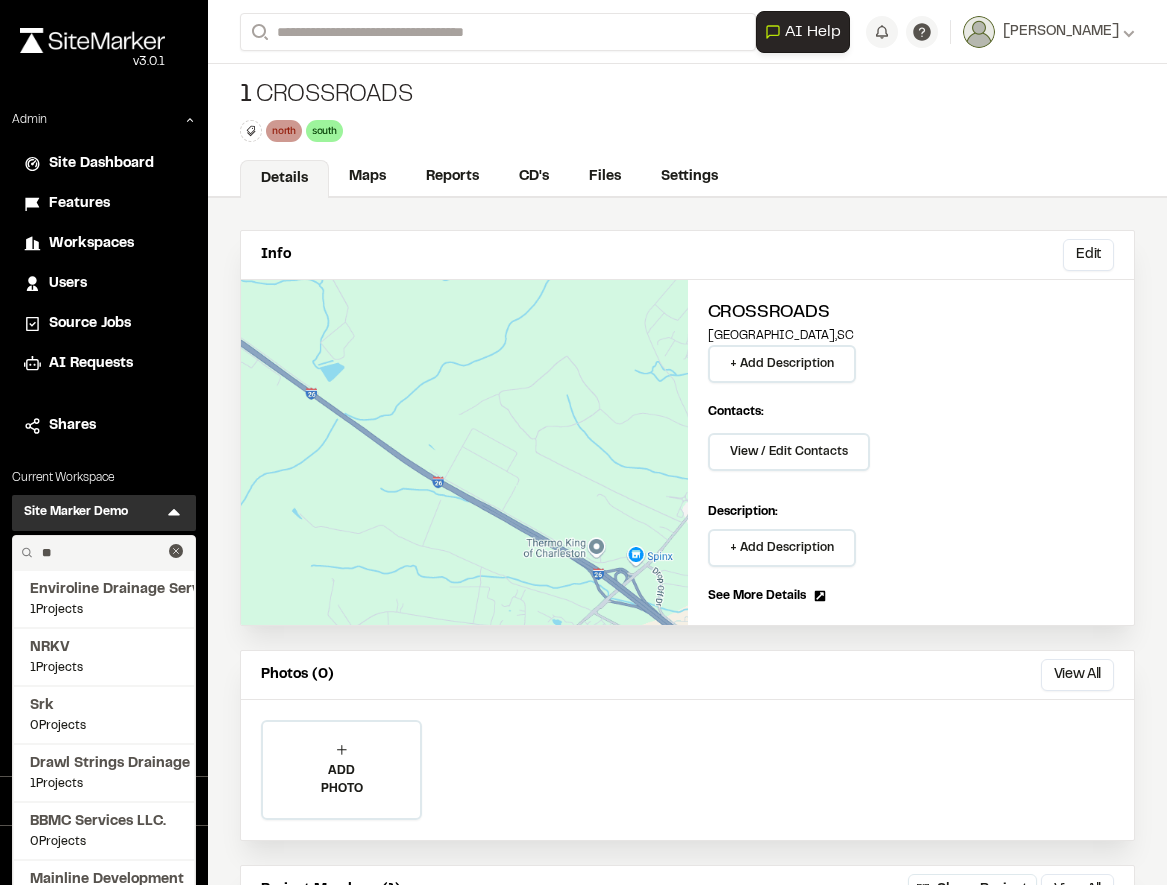 type on "*" 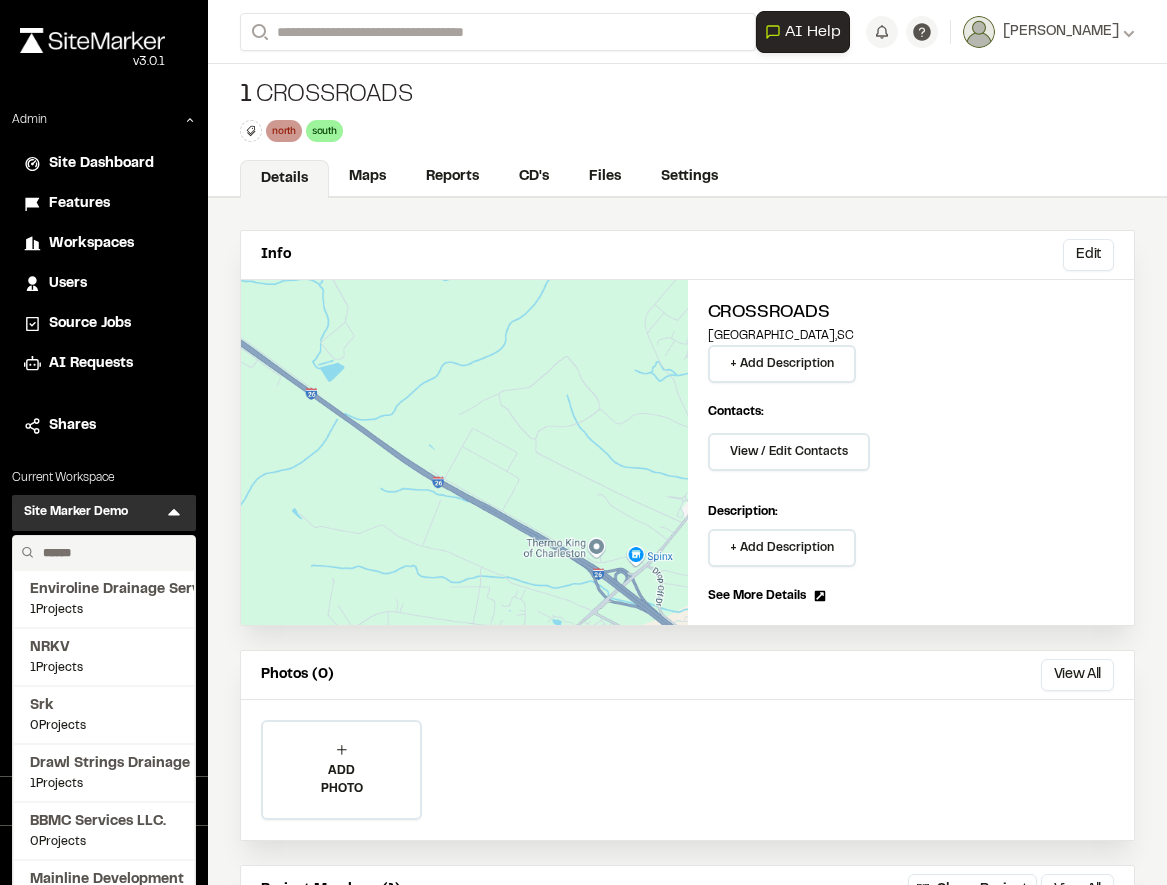 type on "*" 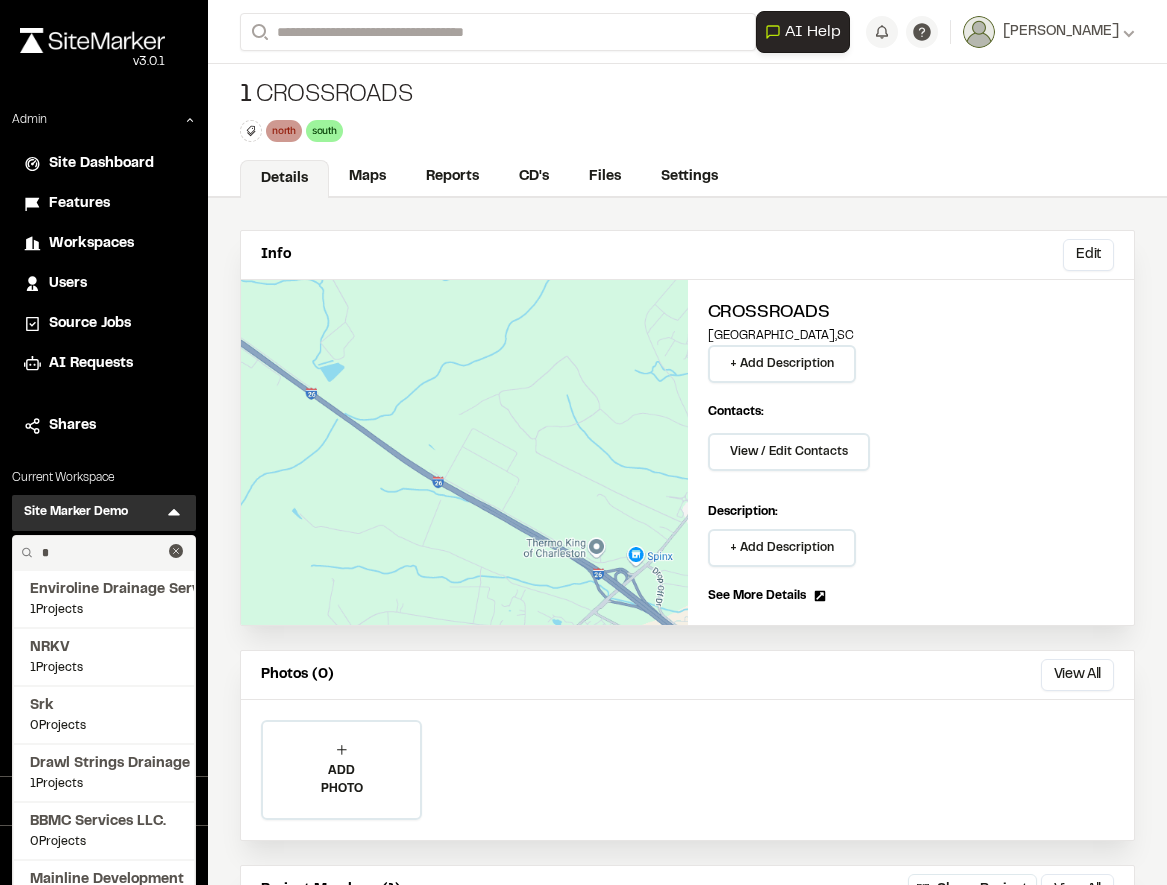 type 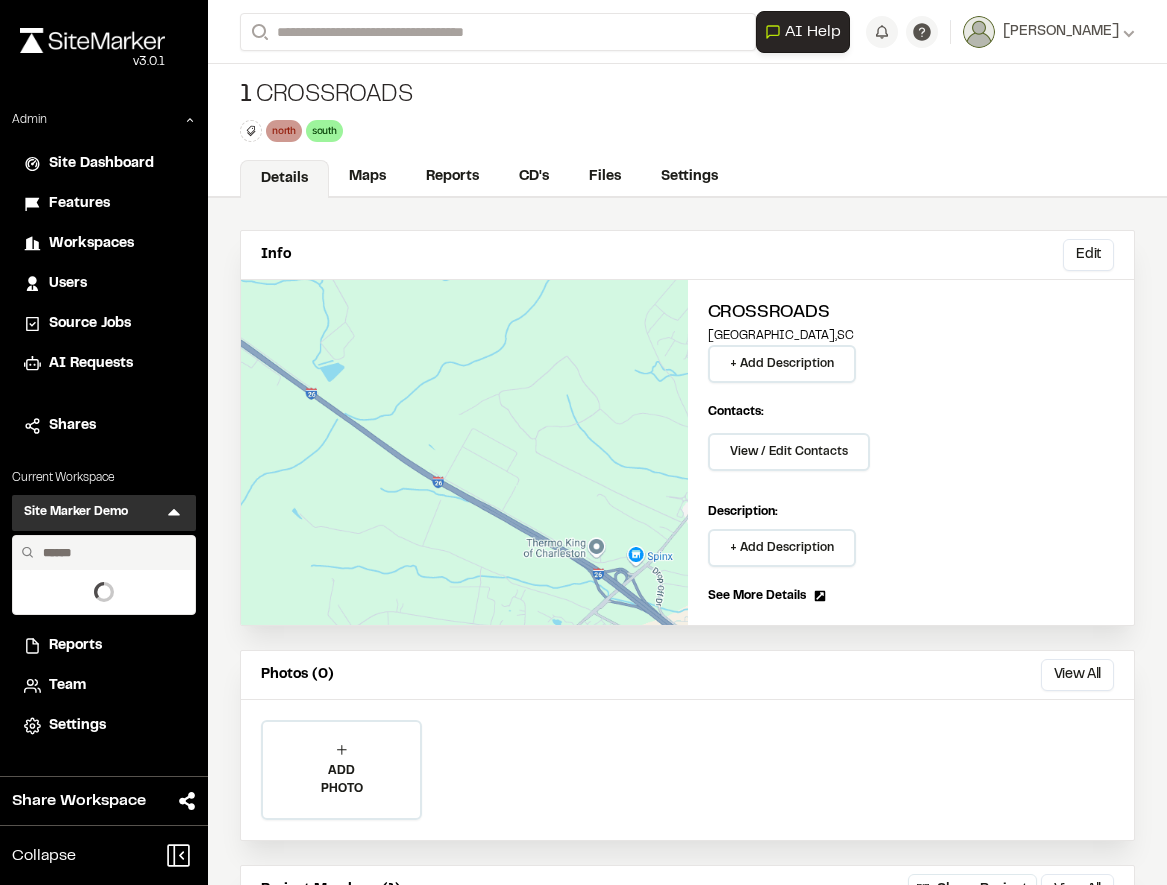 click on "Admin Site Dashboard Features Workspaces Users Source Jobs AI Requests Shares Current Workspace Site Marker Demo SM Menu Projects New Project Reports Team Settings" at bounding box center [104, 428] 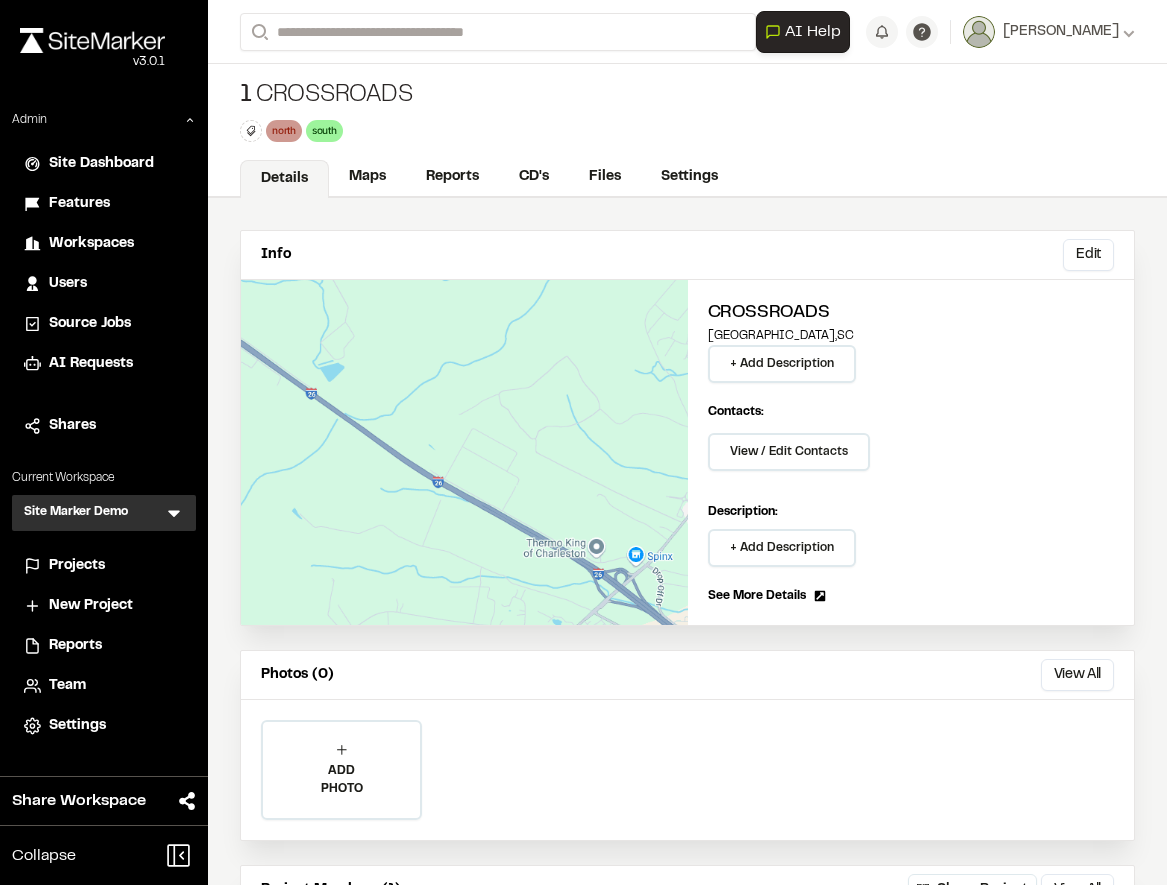 click on "Projects" at bounding box center [77, 566] 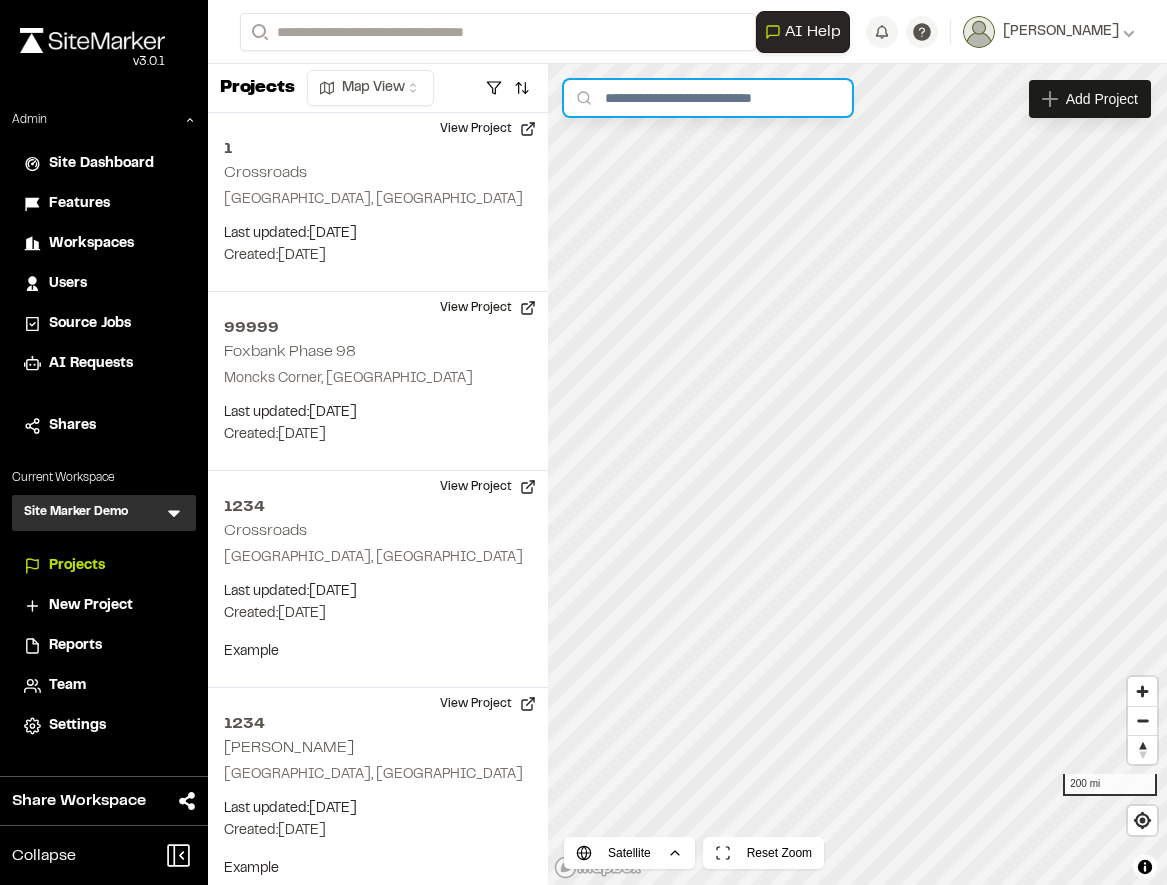 click at bounding box center (708, 98) 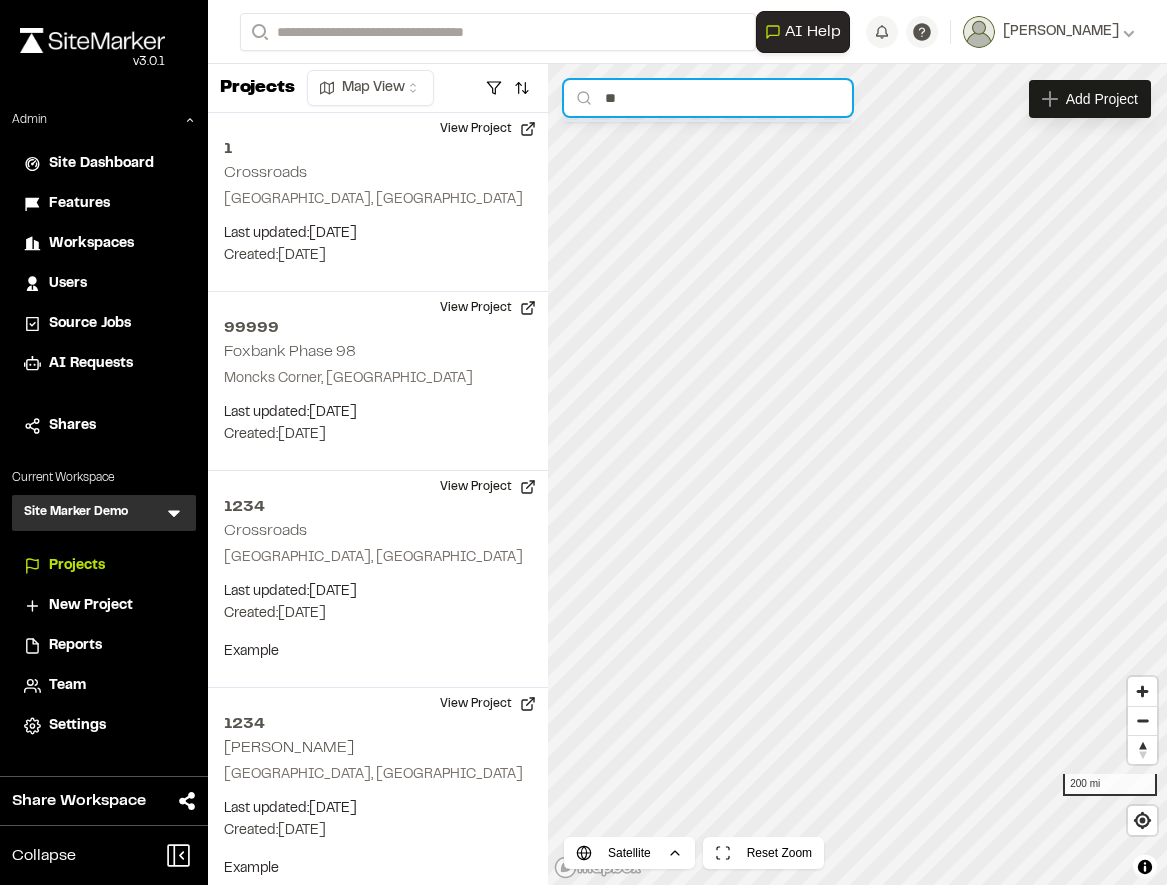type on "**" 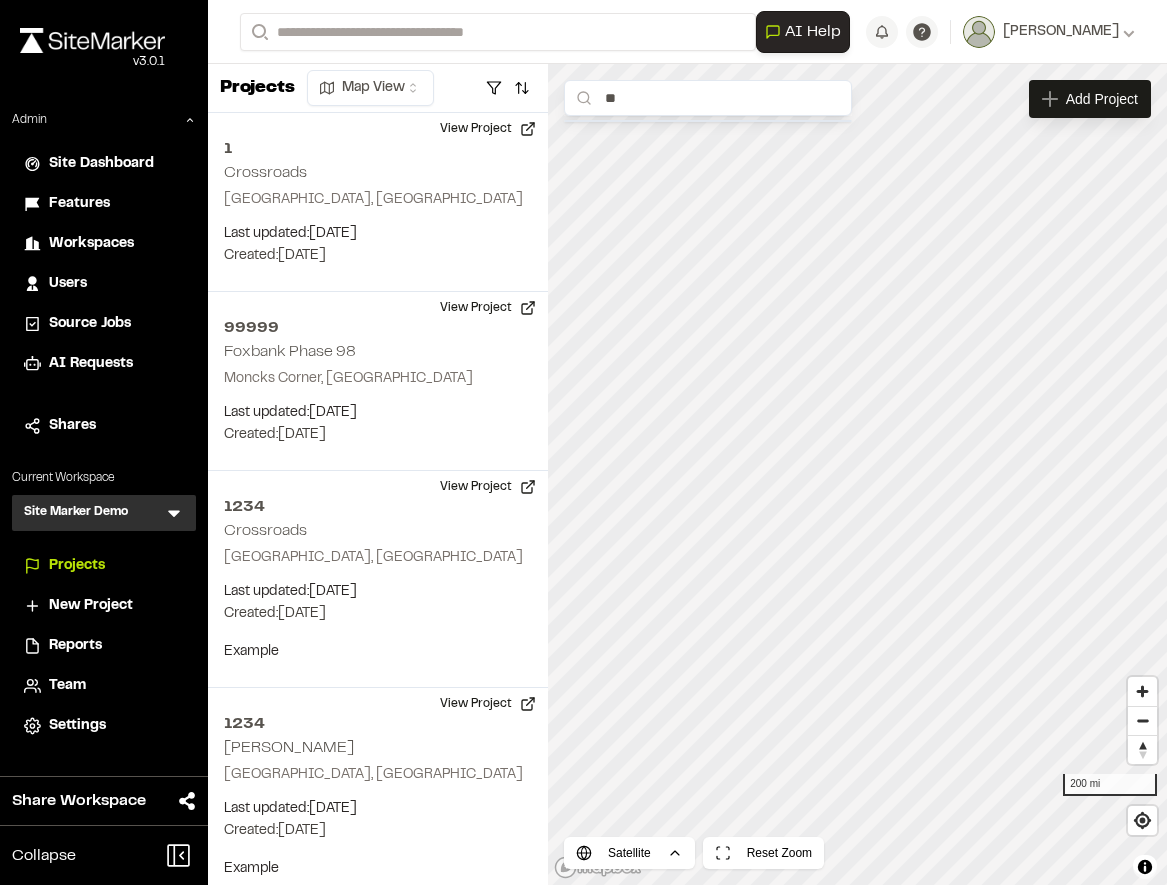 click at bounding box center (583, 442) 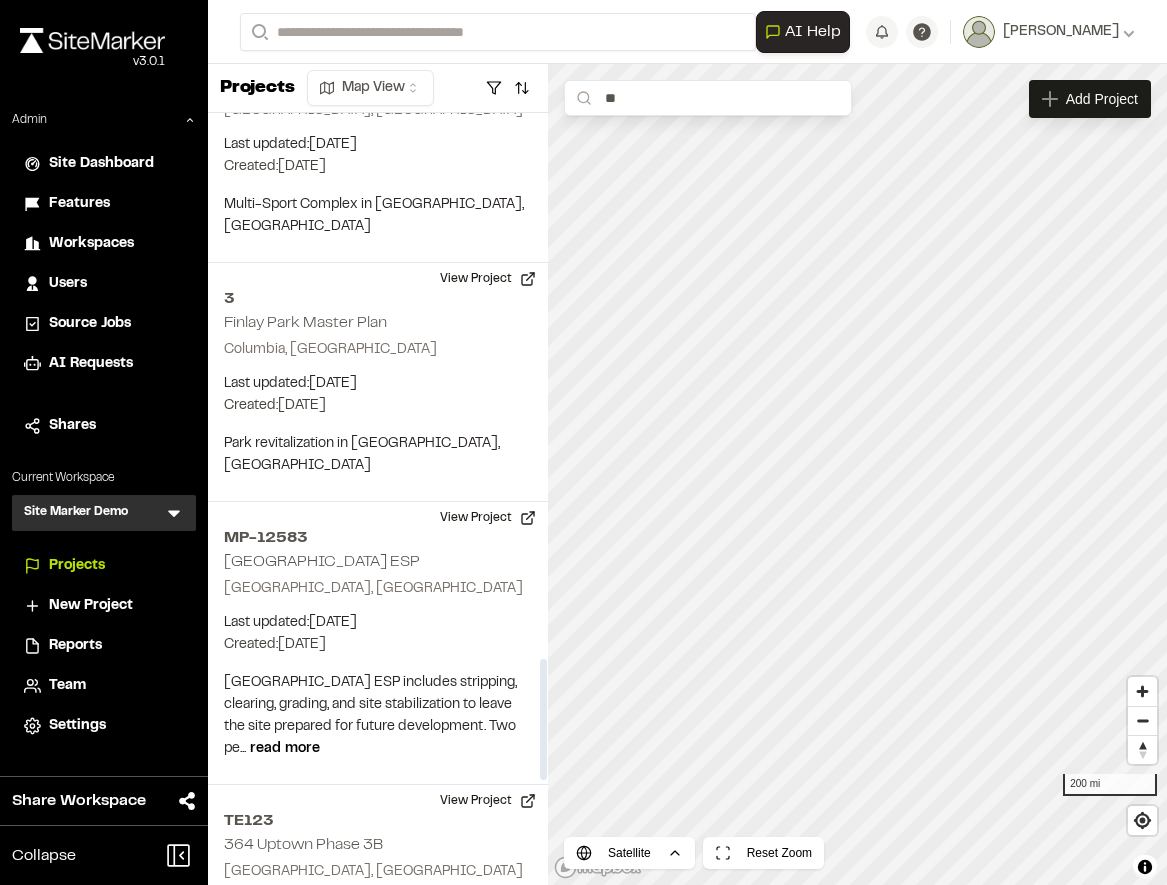 scroll, scrollTop: 4134, scrollLeft: 0, axis: vertical 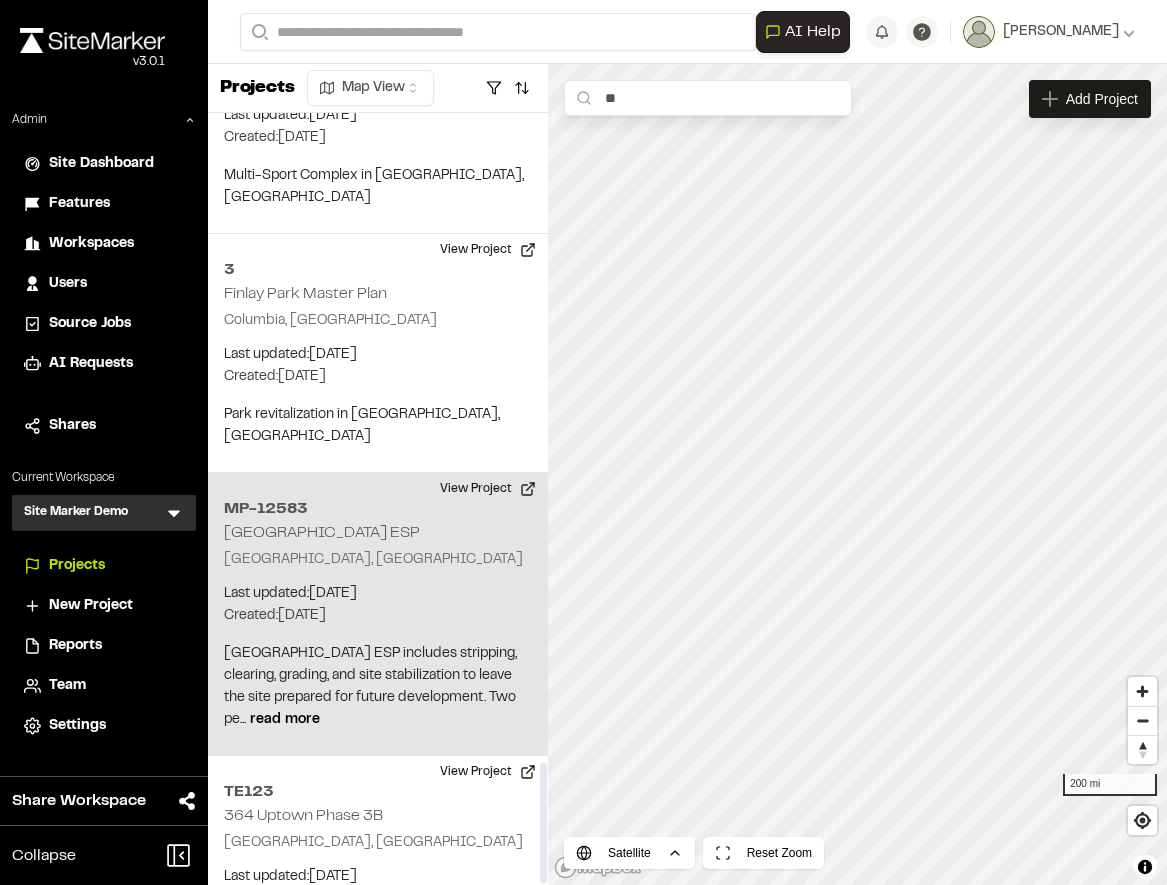 click on "MP-12583" at bounding box center [378, 509] 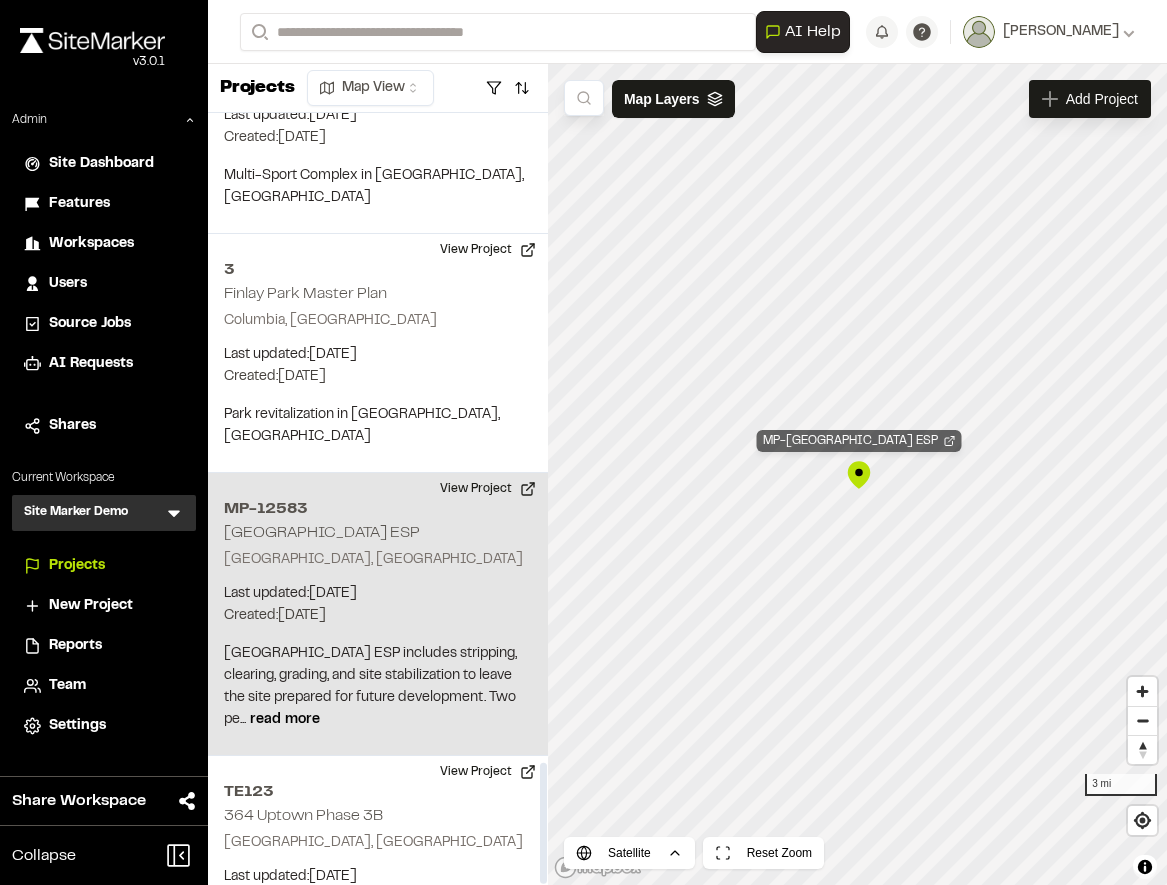 click on "MP-12583 Crossroads Industrial Park ESP" at bounding box center [859, 441] 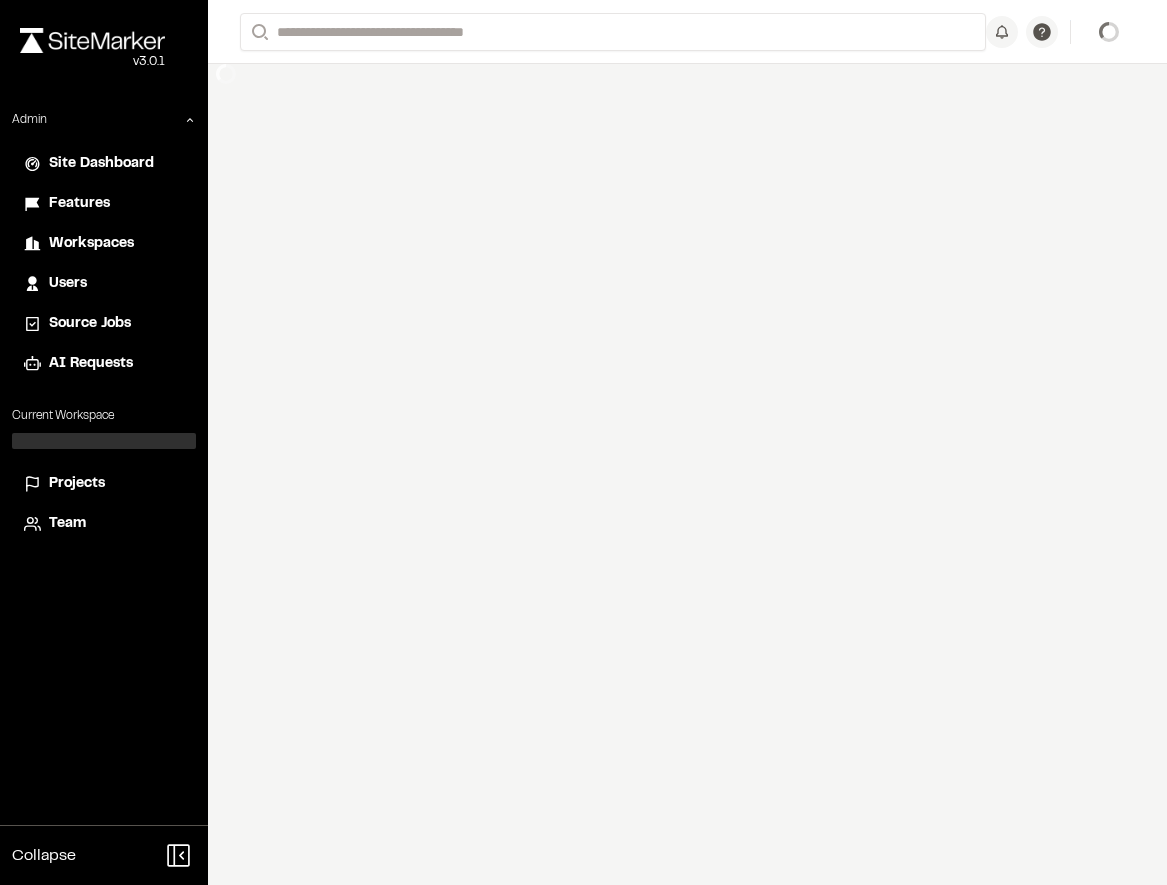 scroll, scrollTop: 0, scrollLeft: 0, axis: both 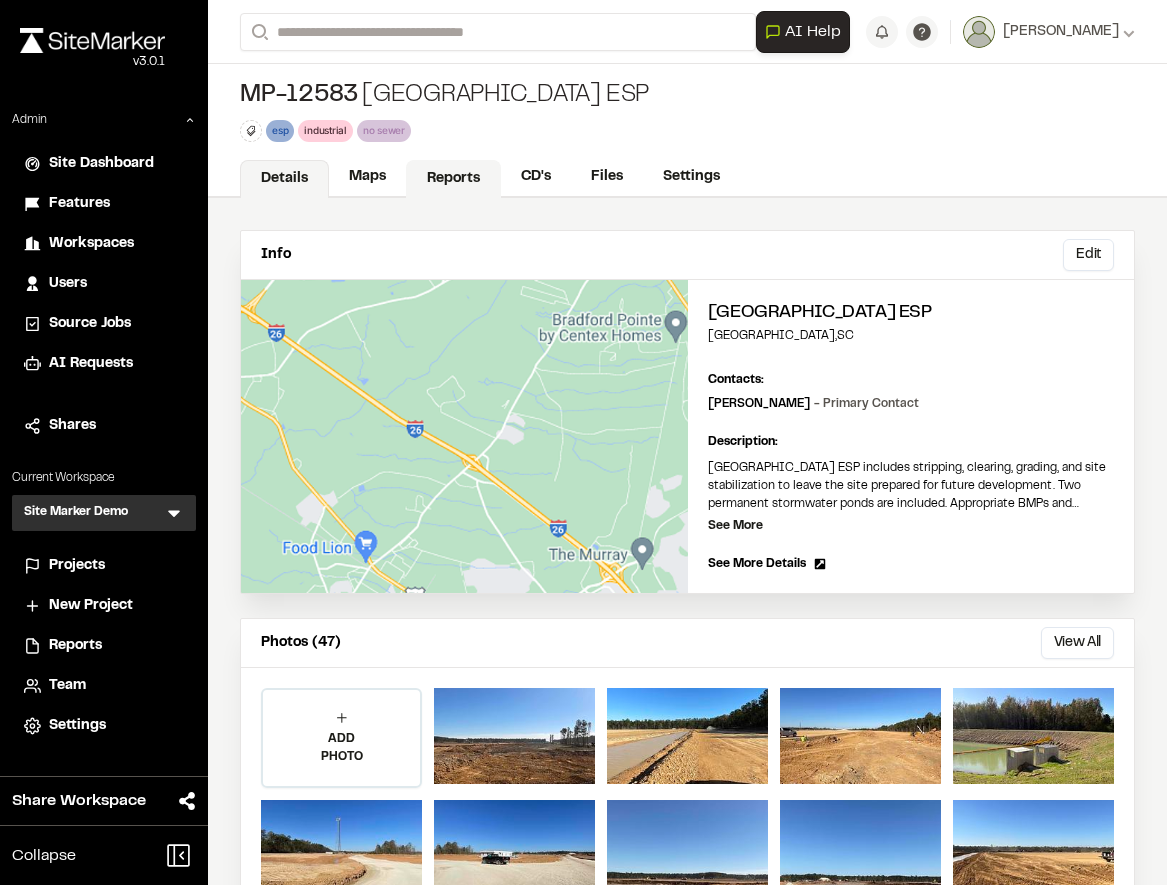 click on "Reports" at bounding box center [453, 179] 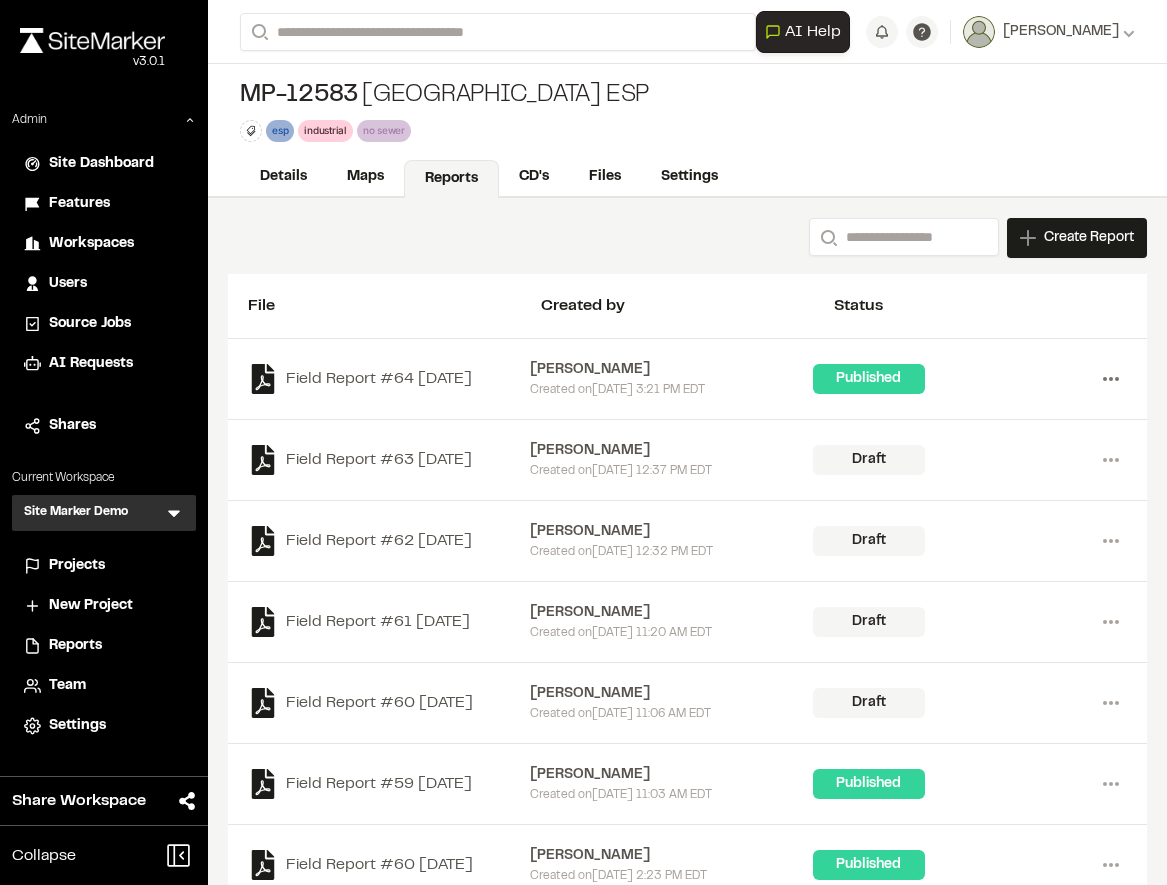 click 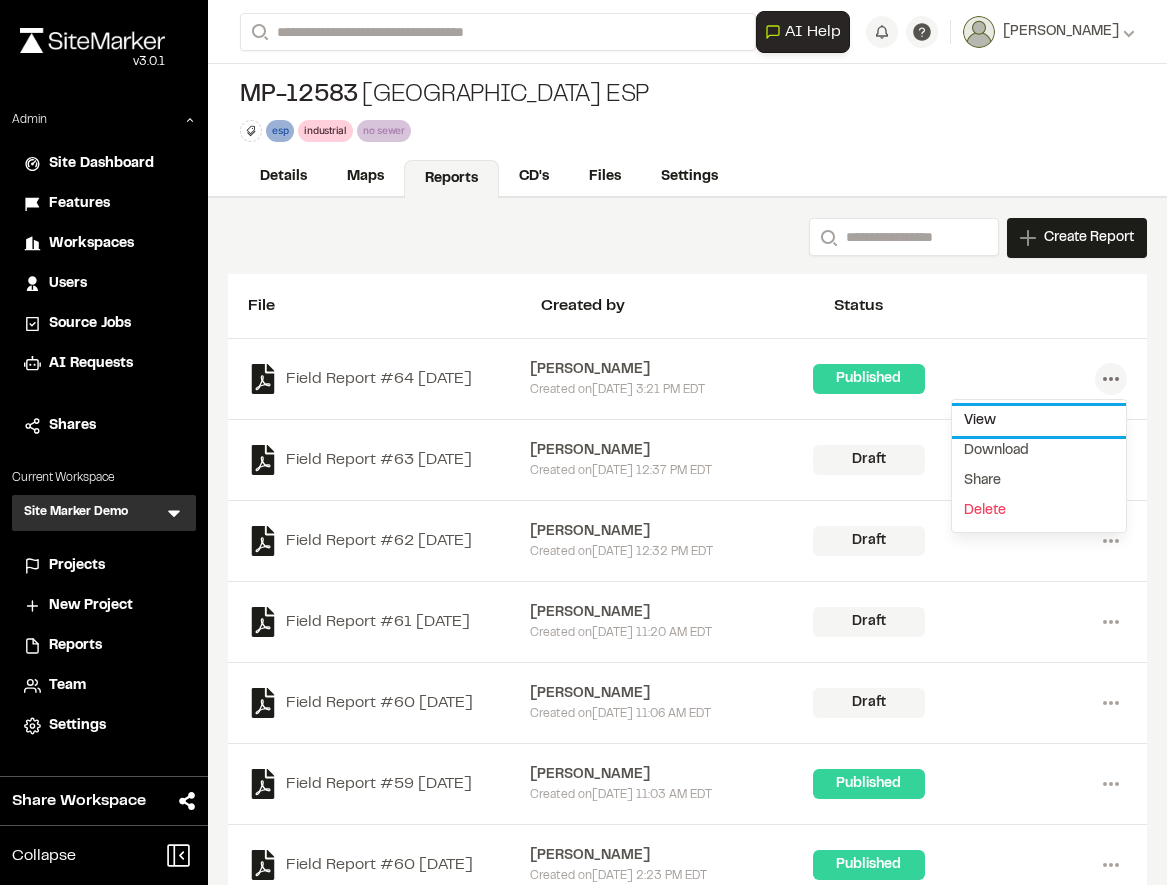 click on "View" at bounding box center (1039, 421) 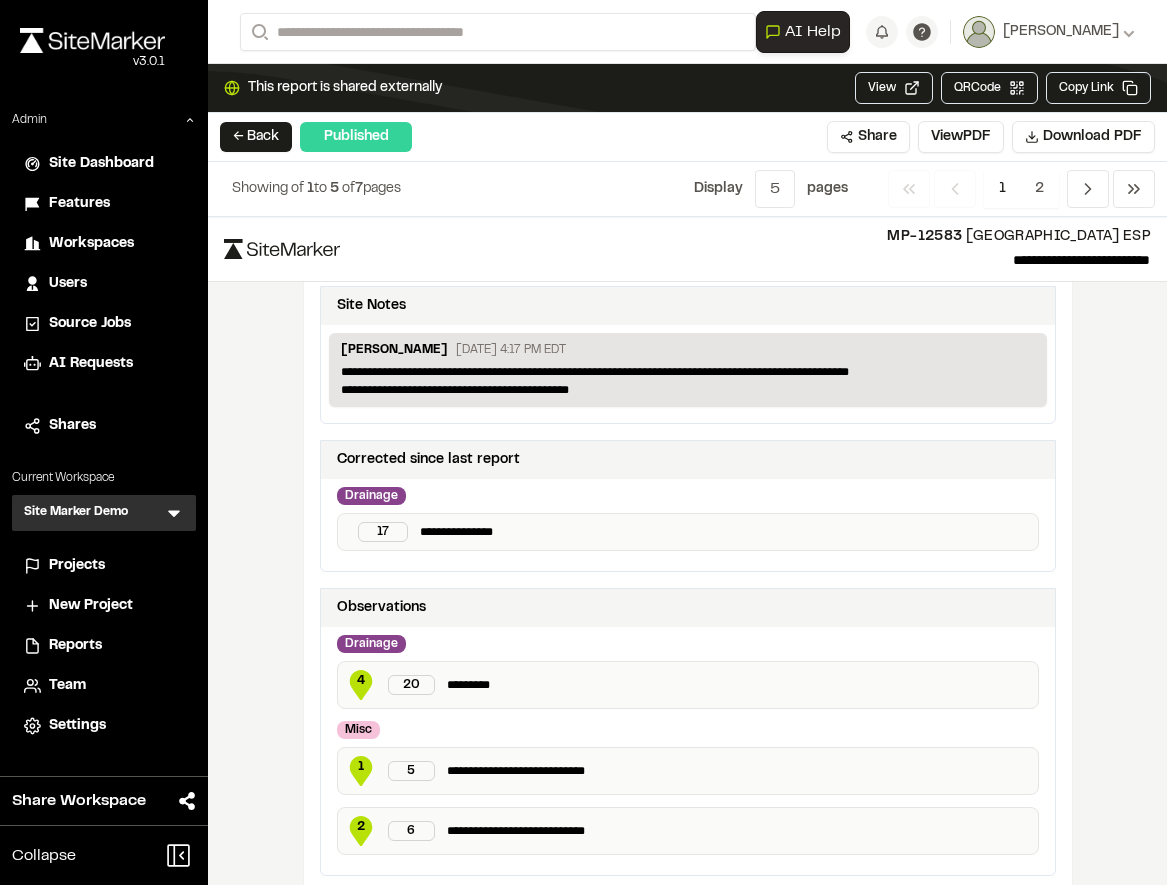 scroll, scrollTop: 0, scrollLeft: 0, axis: both 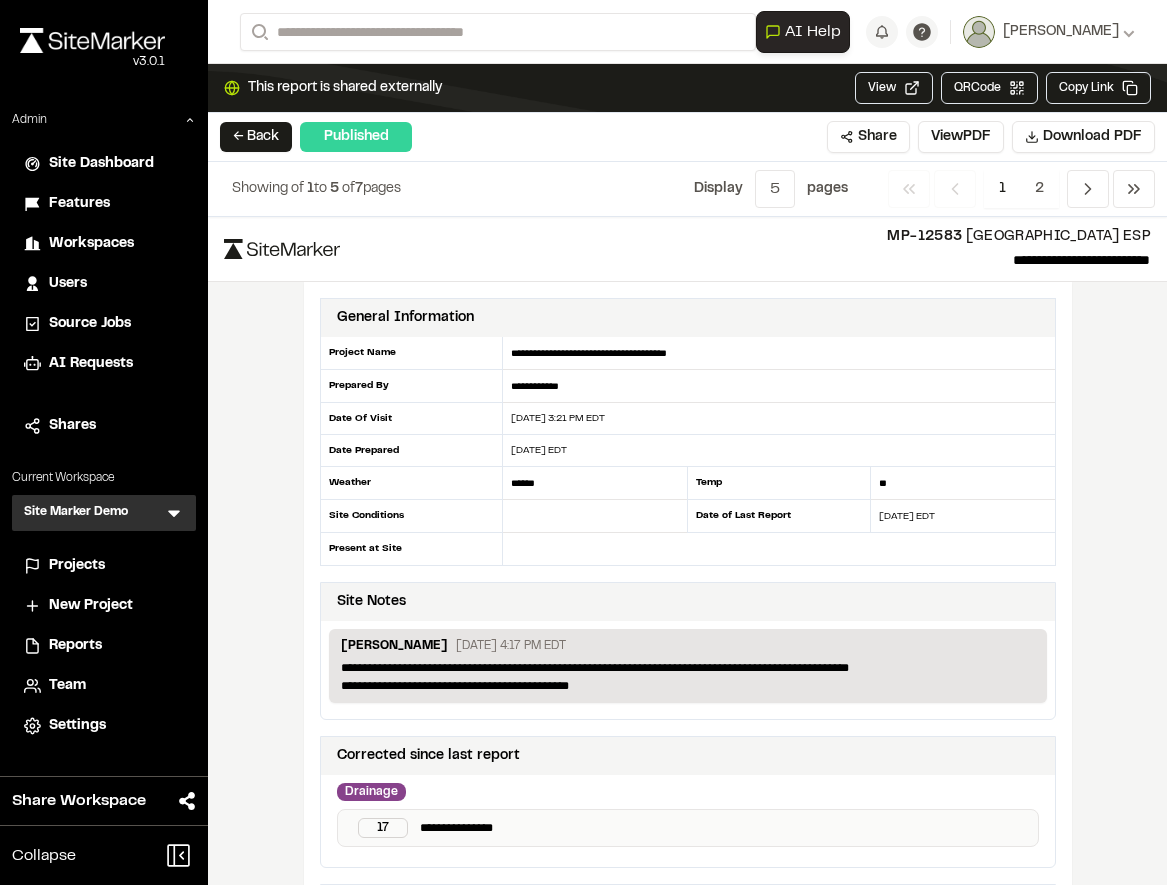 click on "**********" at bounding box center [753, 260] 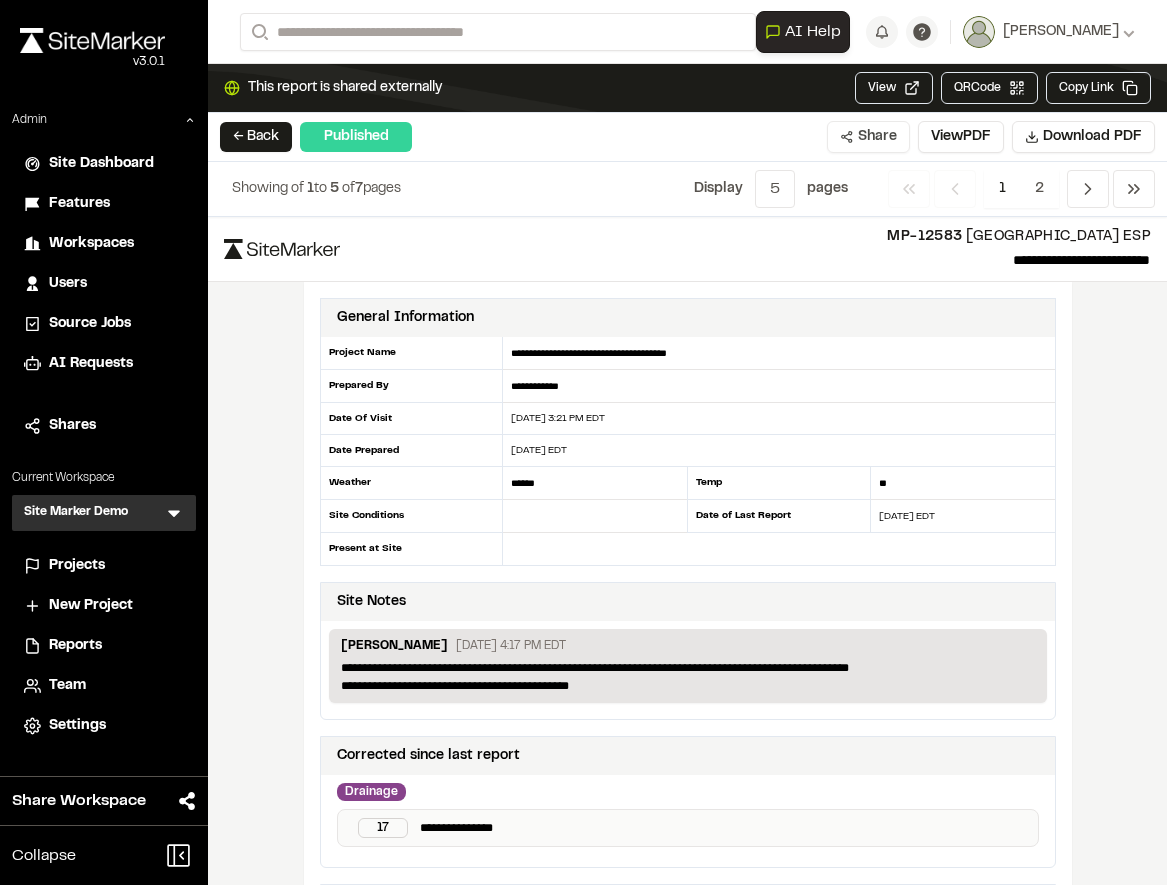 click on "Share" at bounding box center (868, 137) 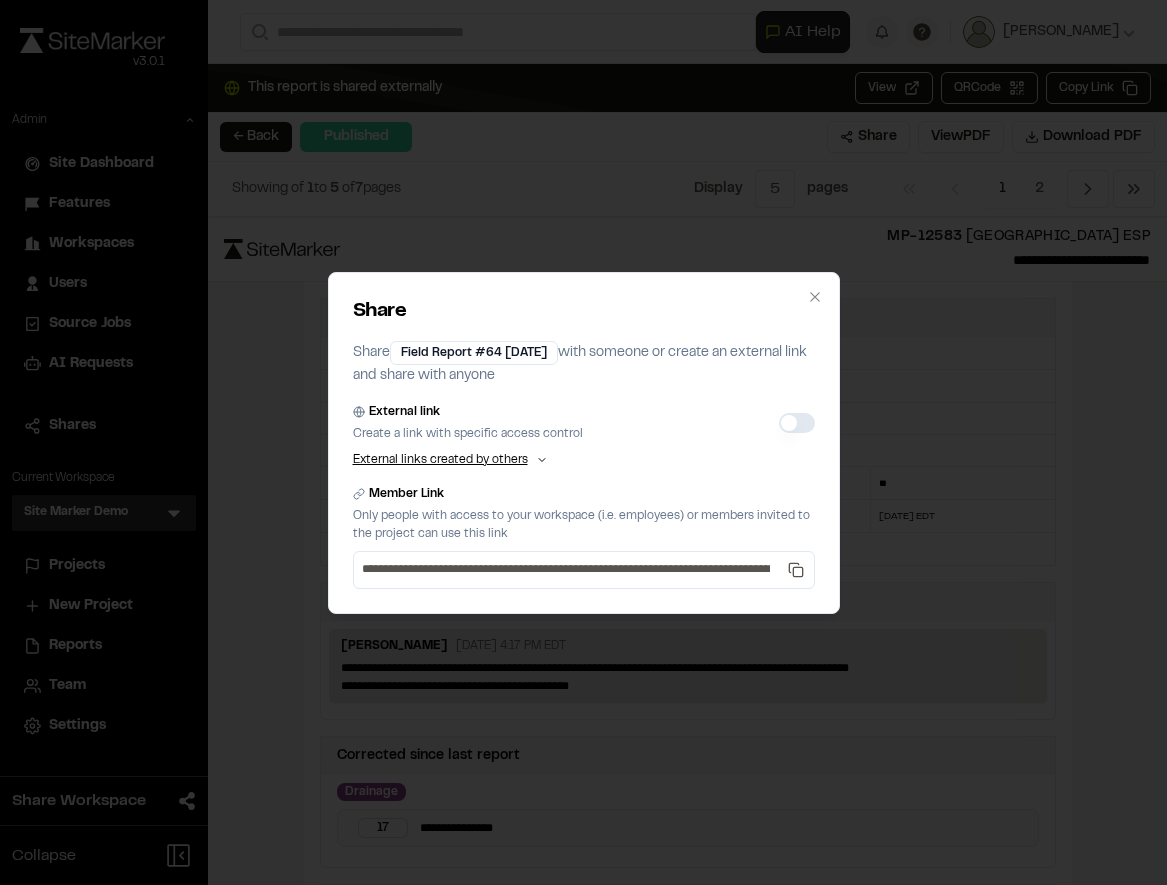 click 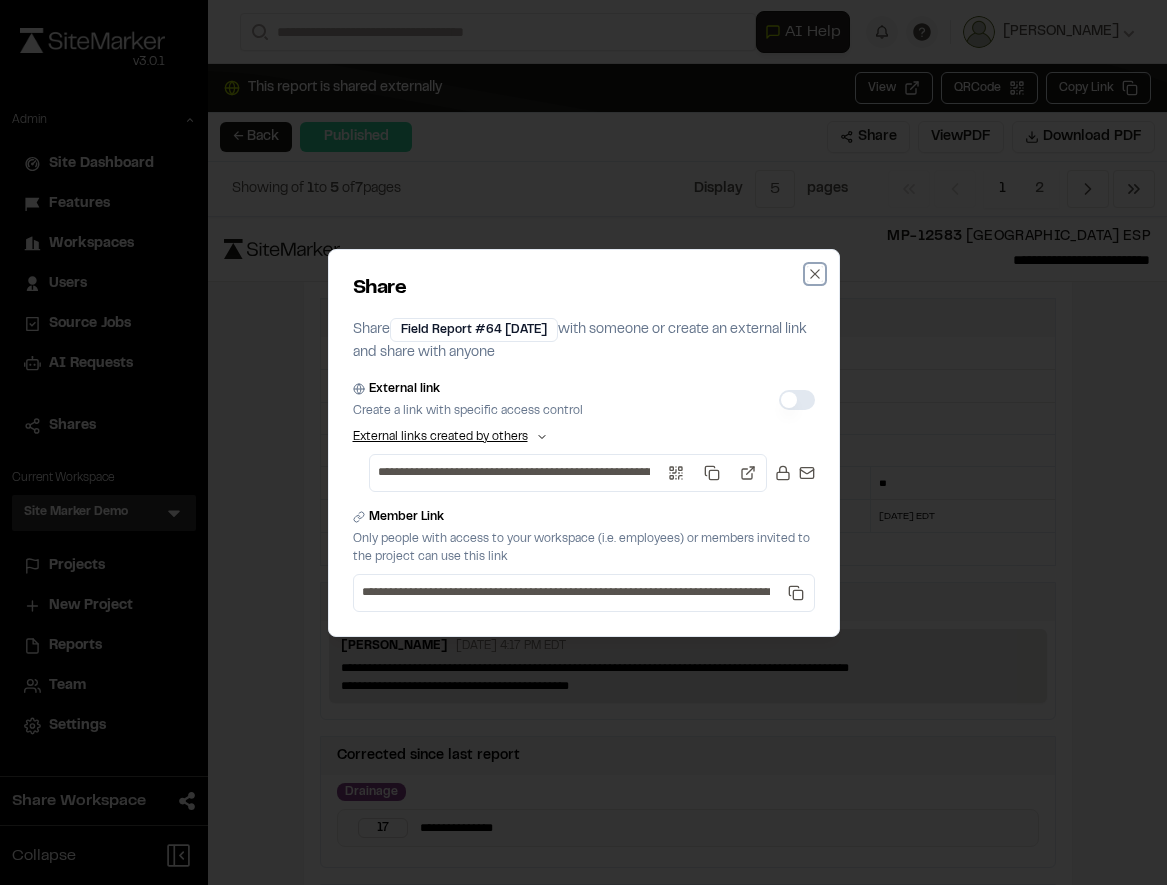 click 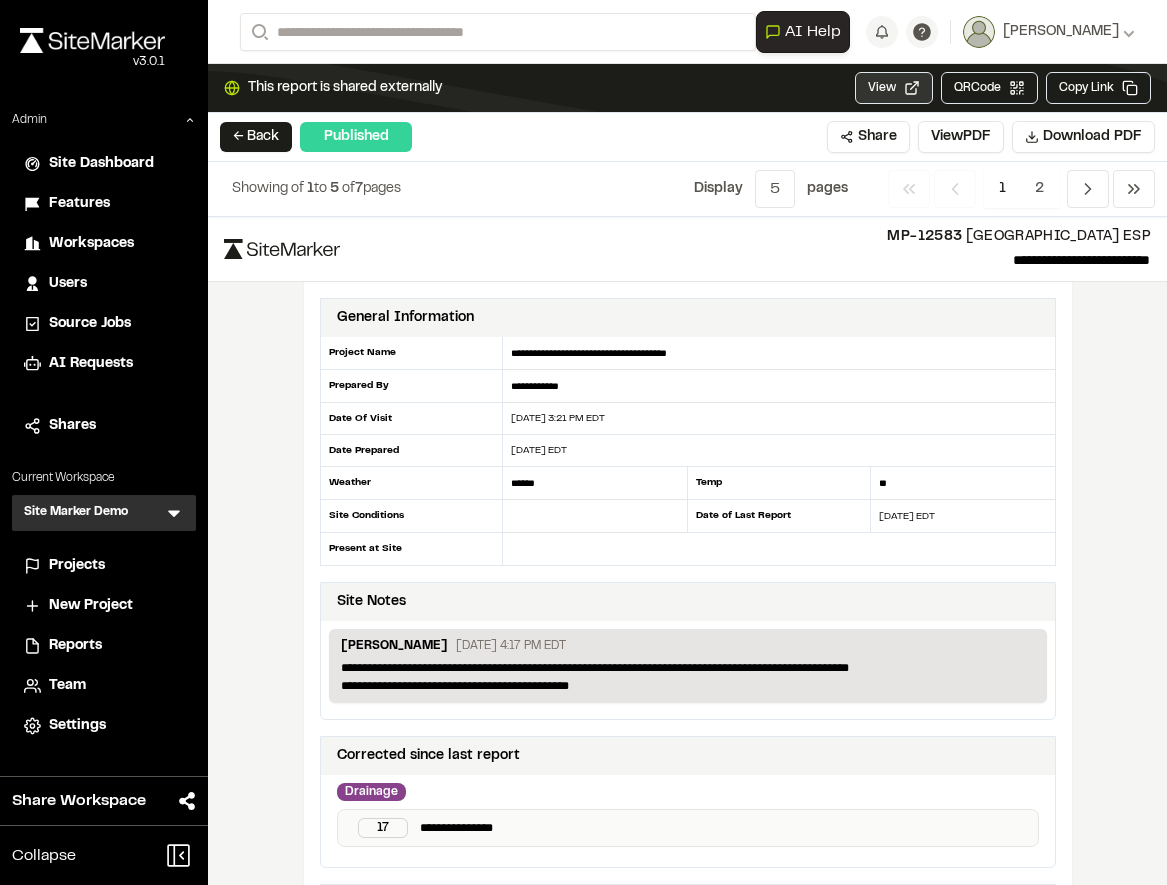 click on "View" at bounding box center (894, 88) 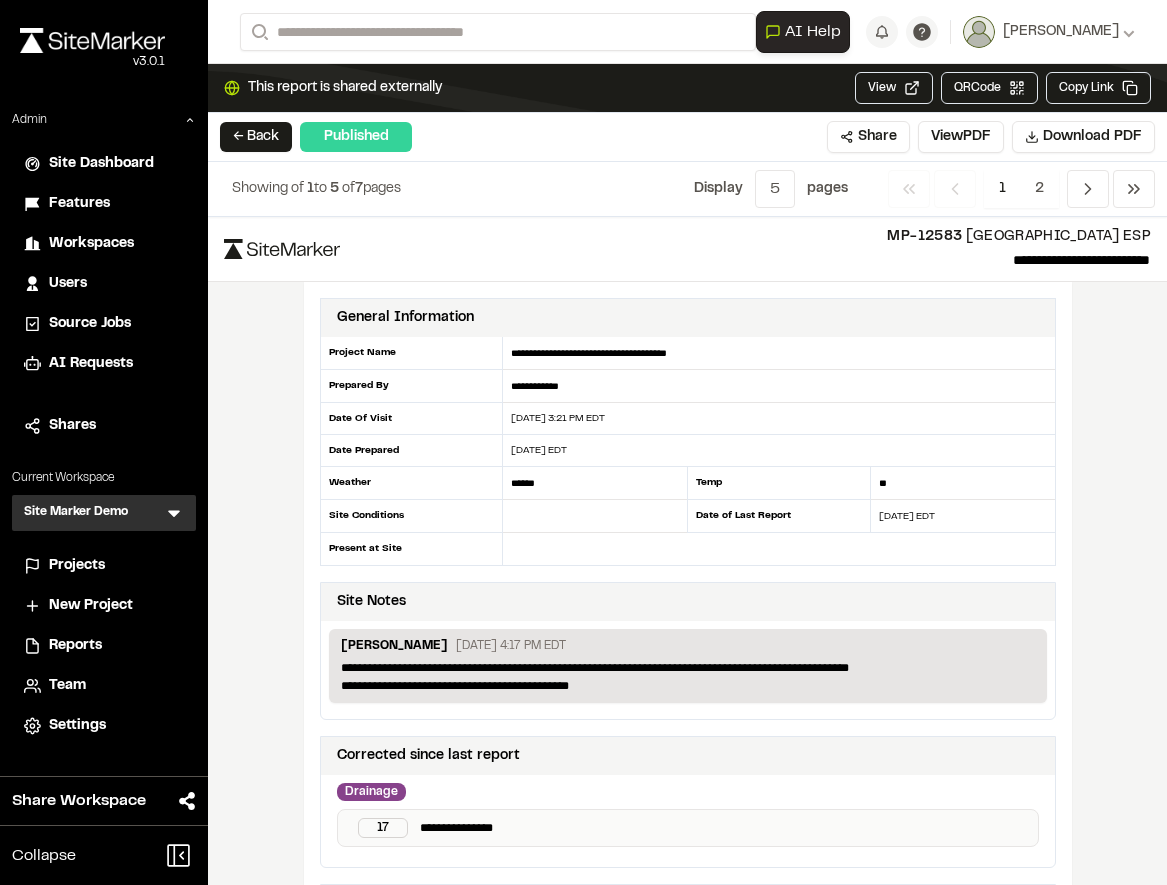 click on "← Back Published  Share   View  PDF     Download PDF" at bounding box center [687, 137] 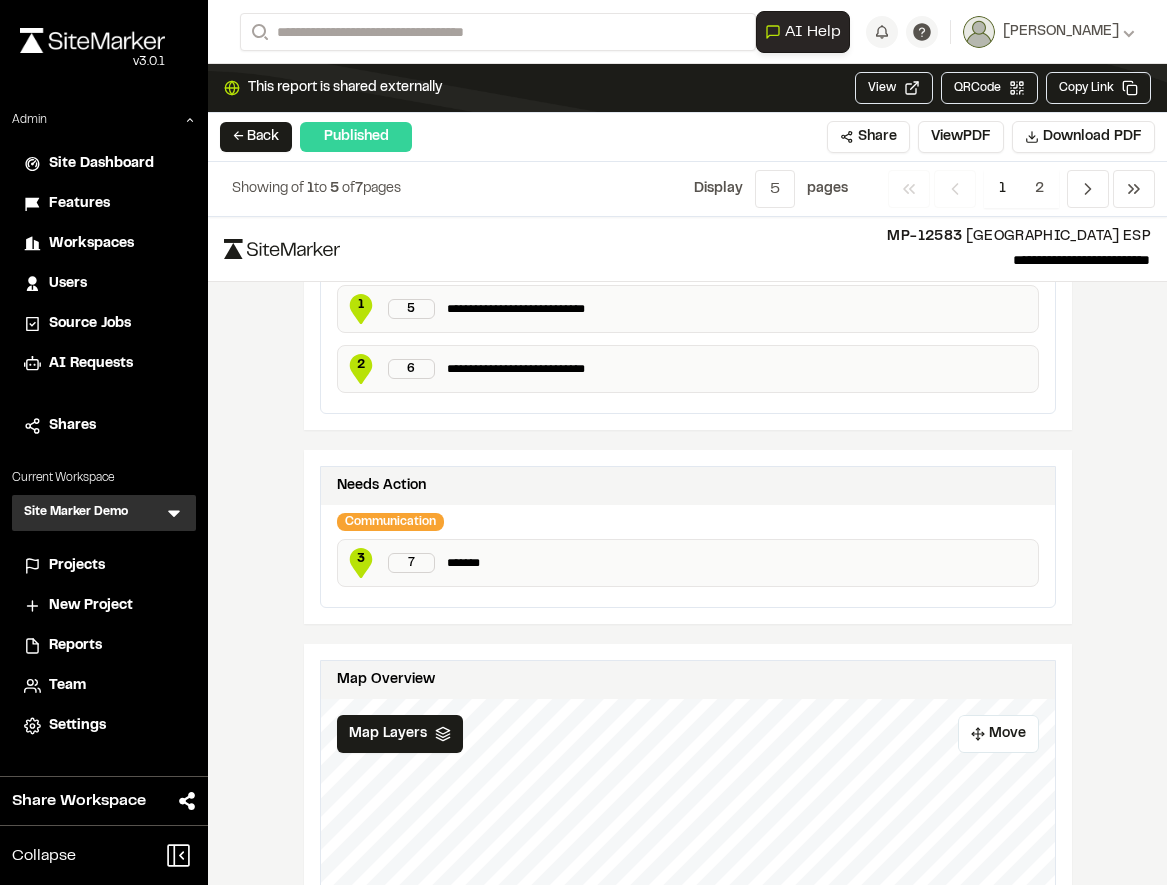 scroll, scrollTop: 0, scrollLeft: 0, axis: both 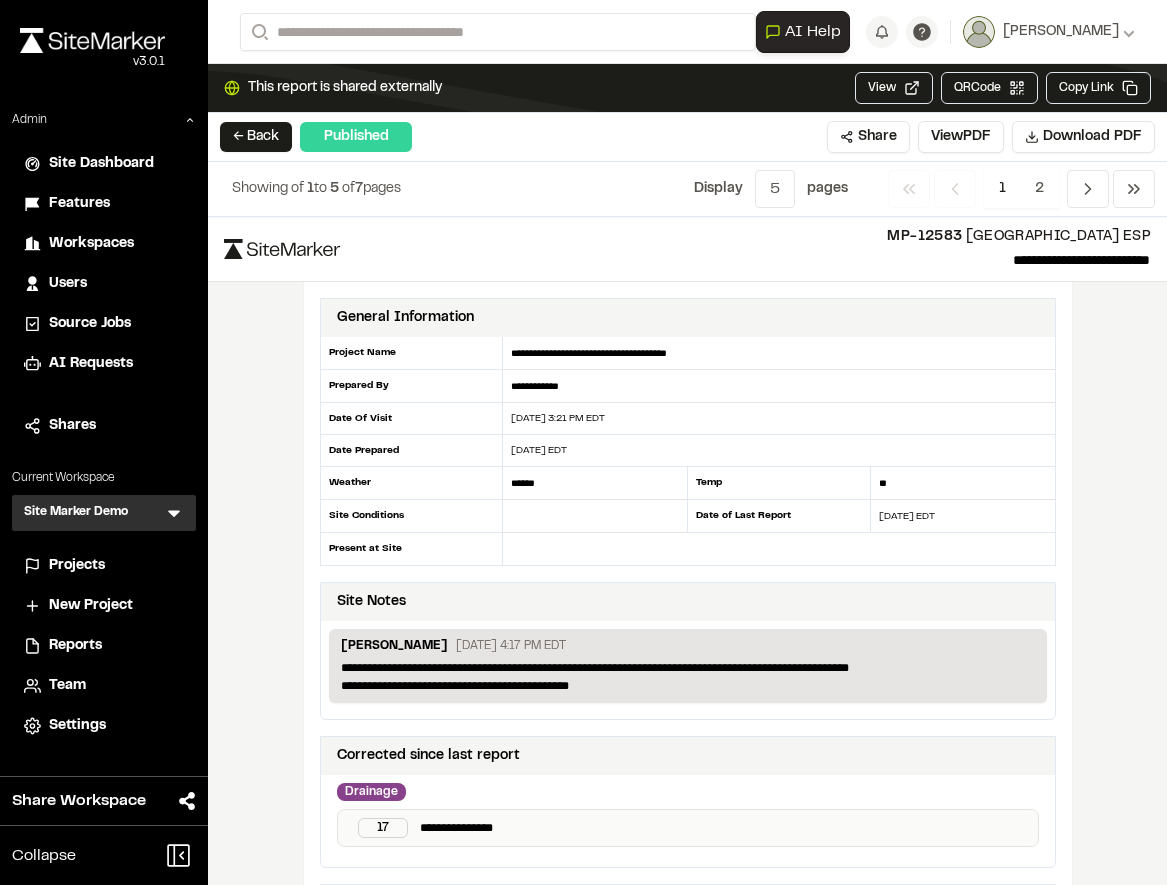 click on "This report is shared externally" at bounding box center [345, 88] 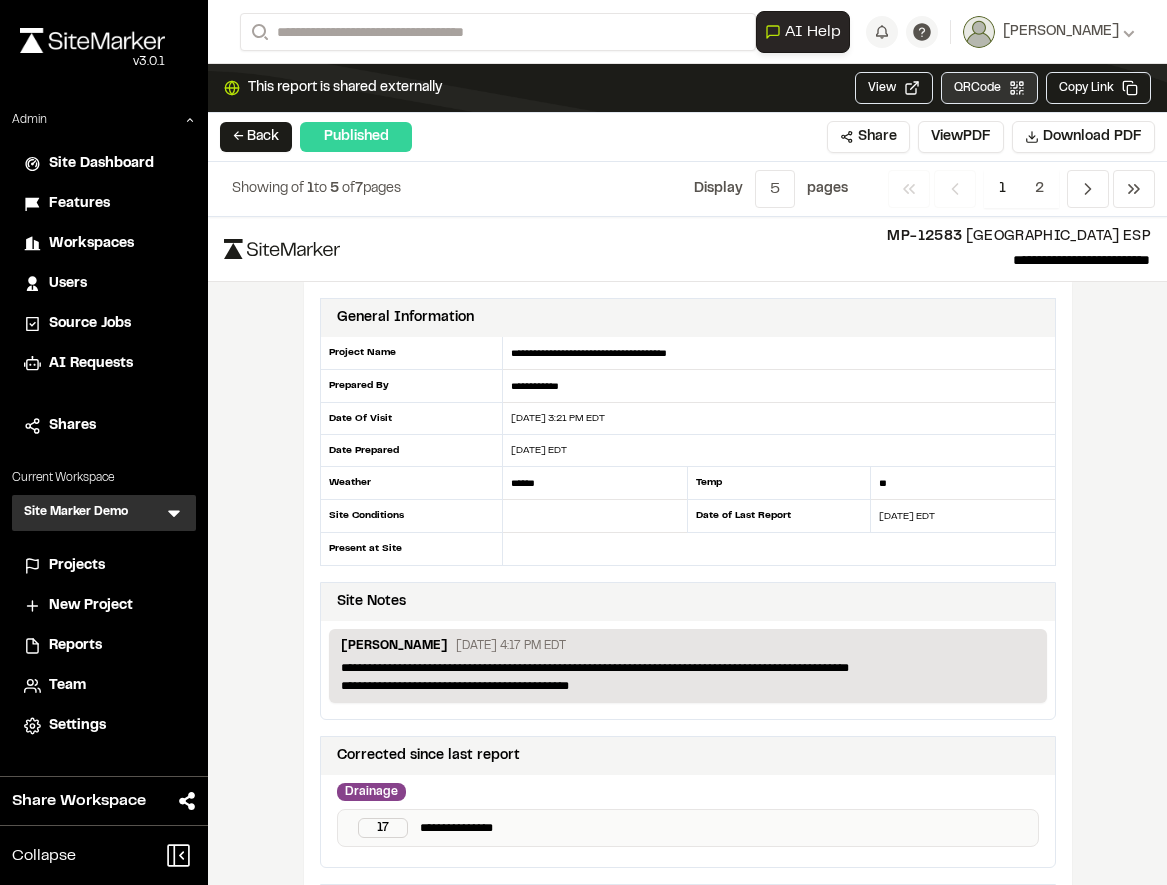 click on "QRCode Open QR code" at bounding box center (989, 88) 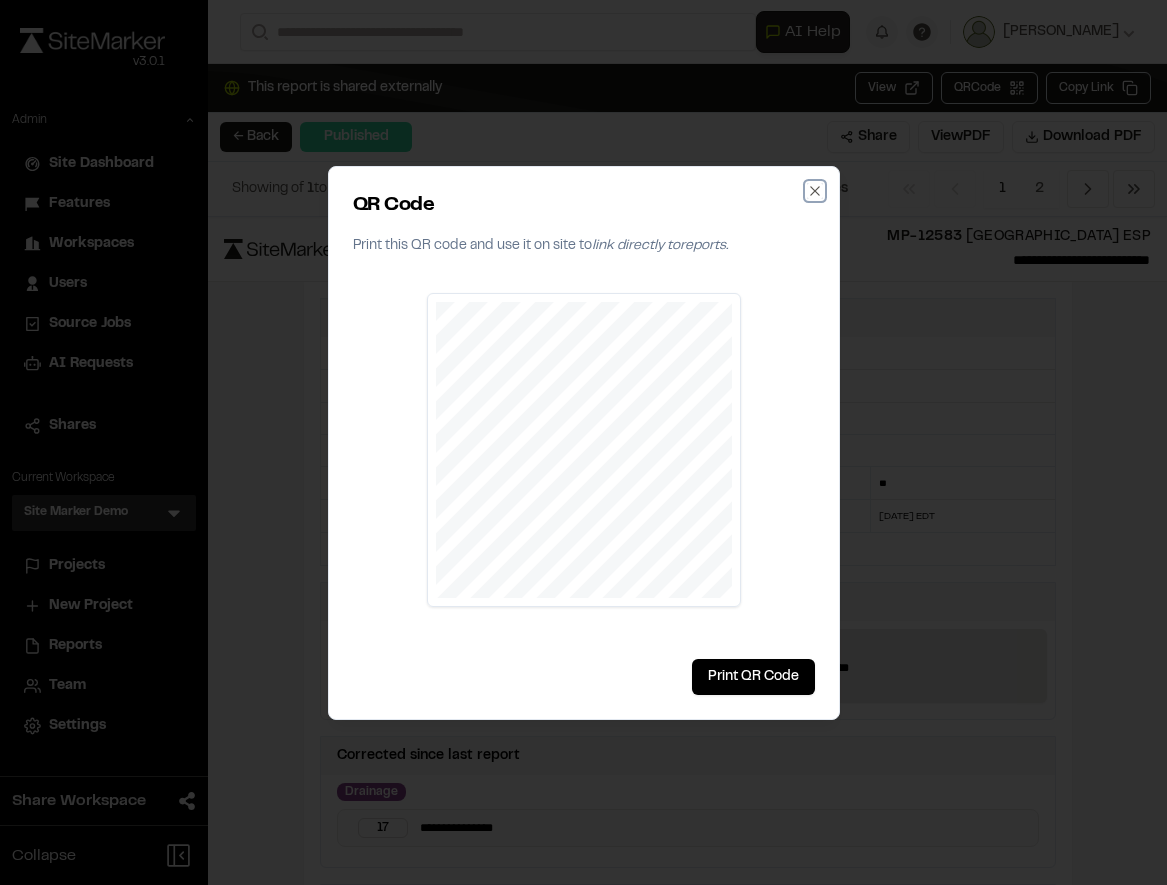 click 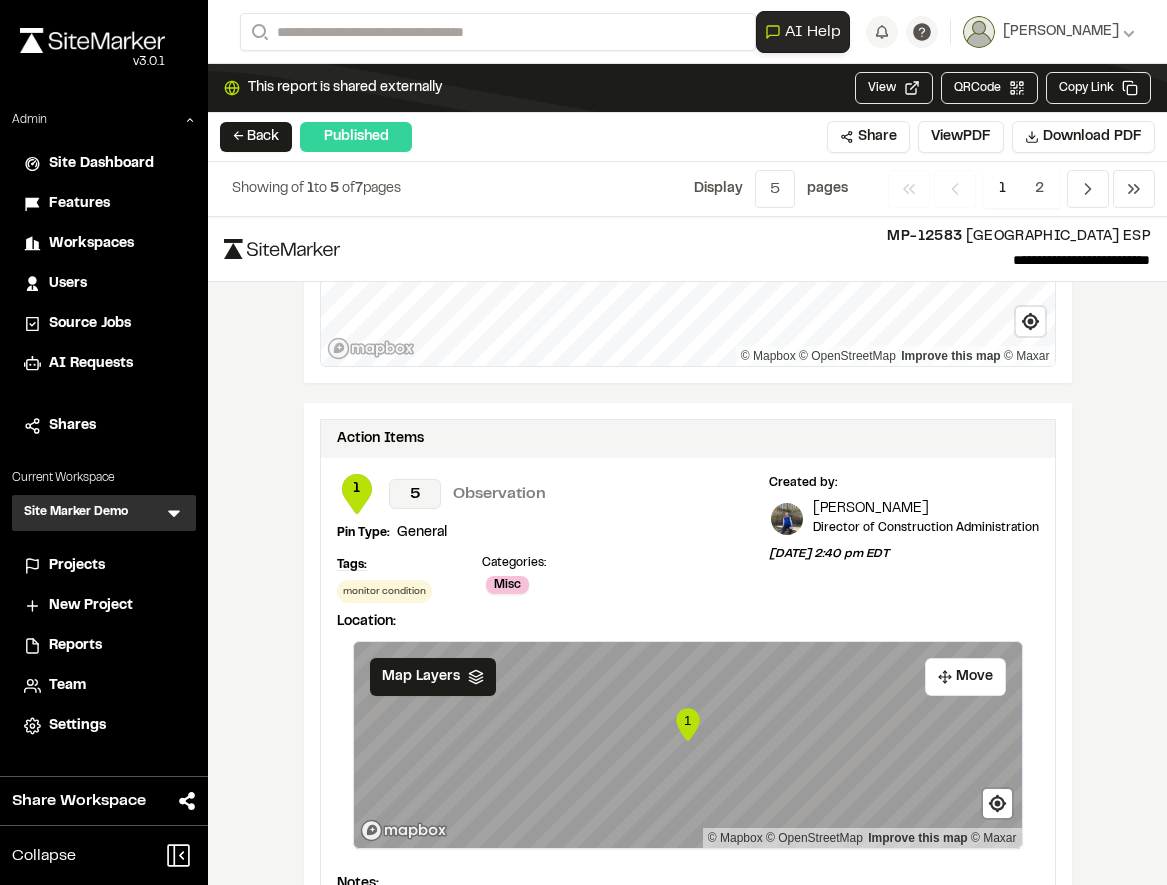 scroll, scrollTop: 1935, scrollLeft: 0, axis: vertical 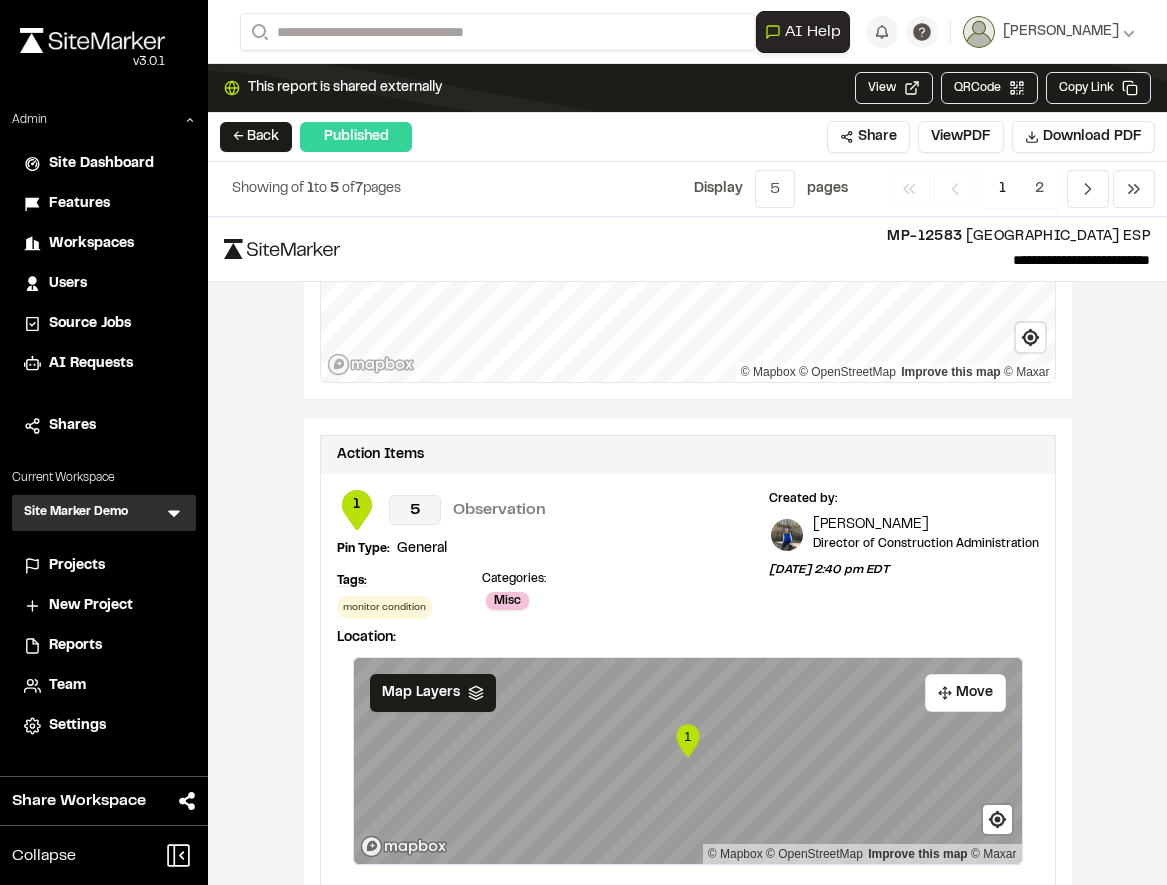 click on "Action Items" at bounding box center (688, 455) 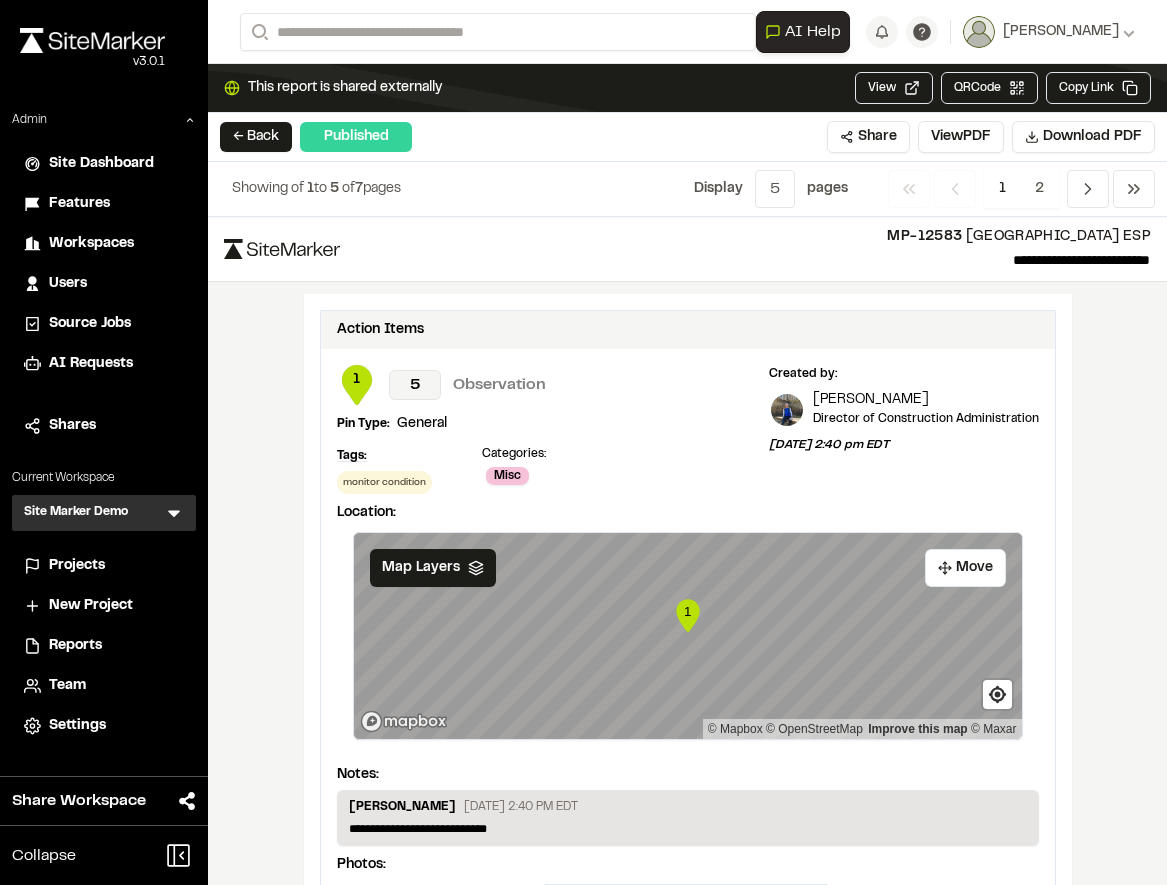 scroll, scrollTop: 2001, scrollLeft: 0, axis: vertical 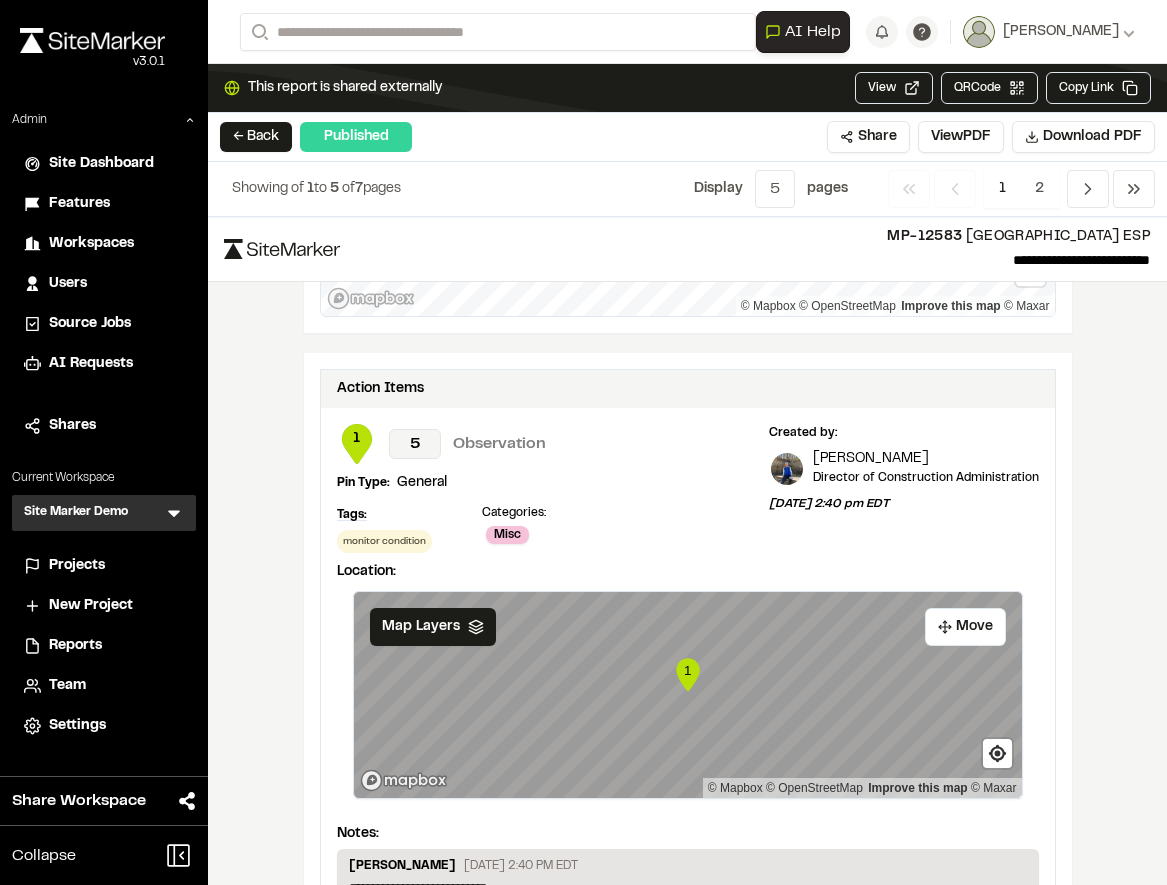 click on "1 5 Observation Pin Type:   General Tags: monitor condition Categories: Misc" at bounding box center (441, 488) 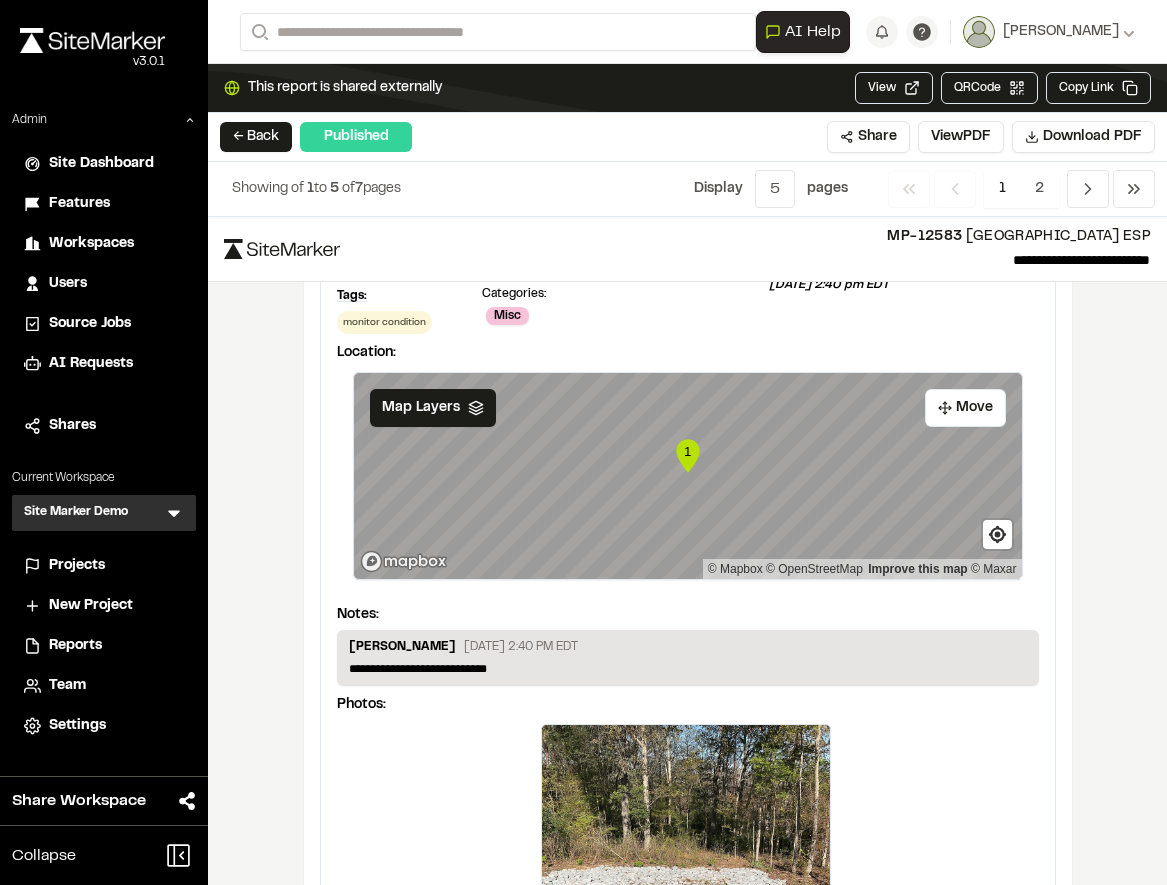 scroll, scrollTop: 2214, scrollLeft: 0, axis: vertical 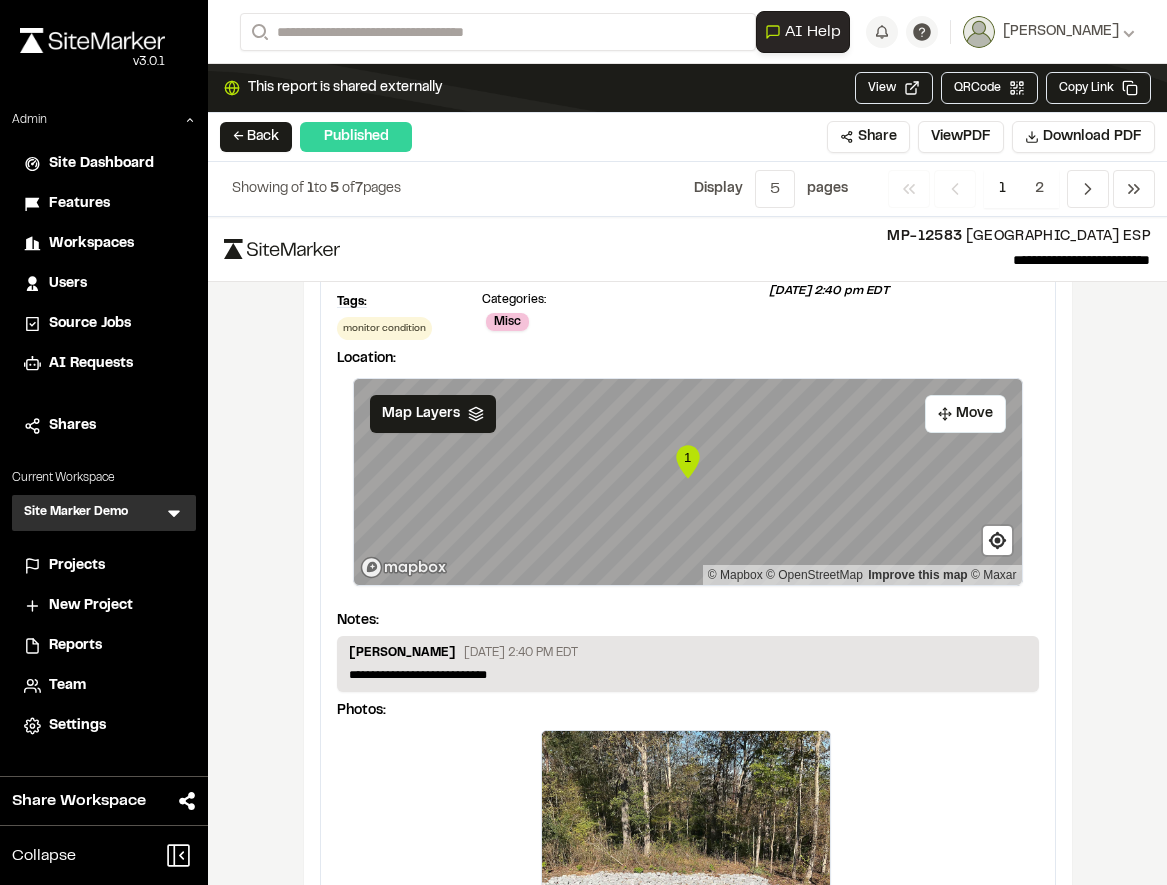 click on "1" 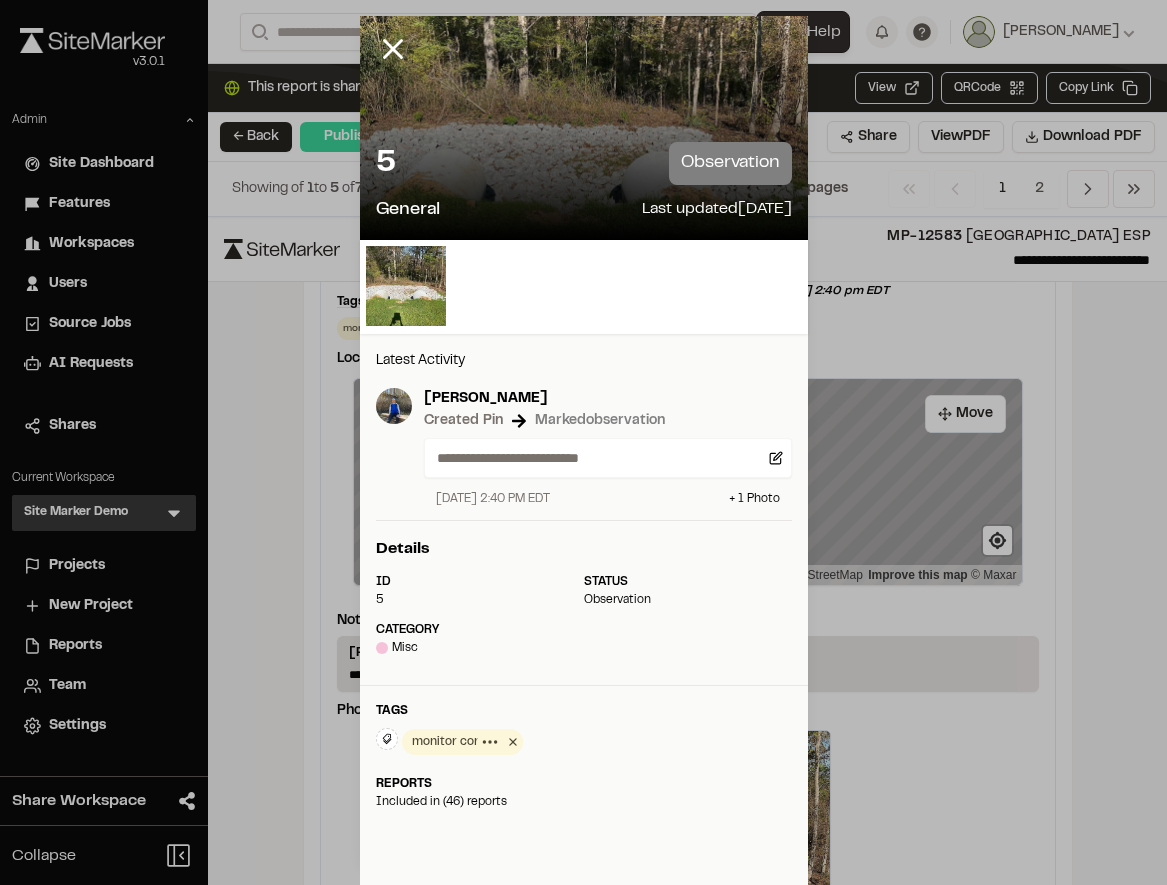 scroll, scrollTop: 0, scrollLeft: 0, axis: both 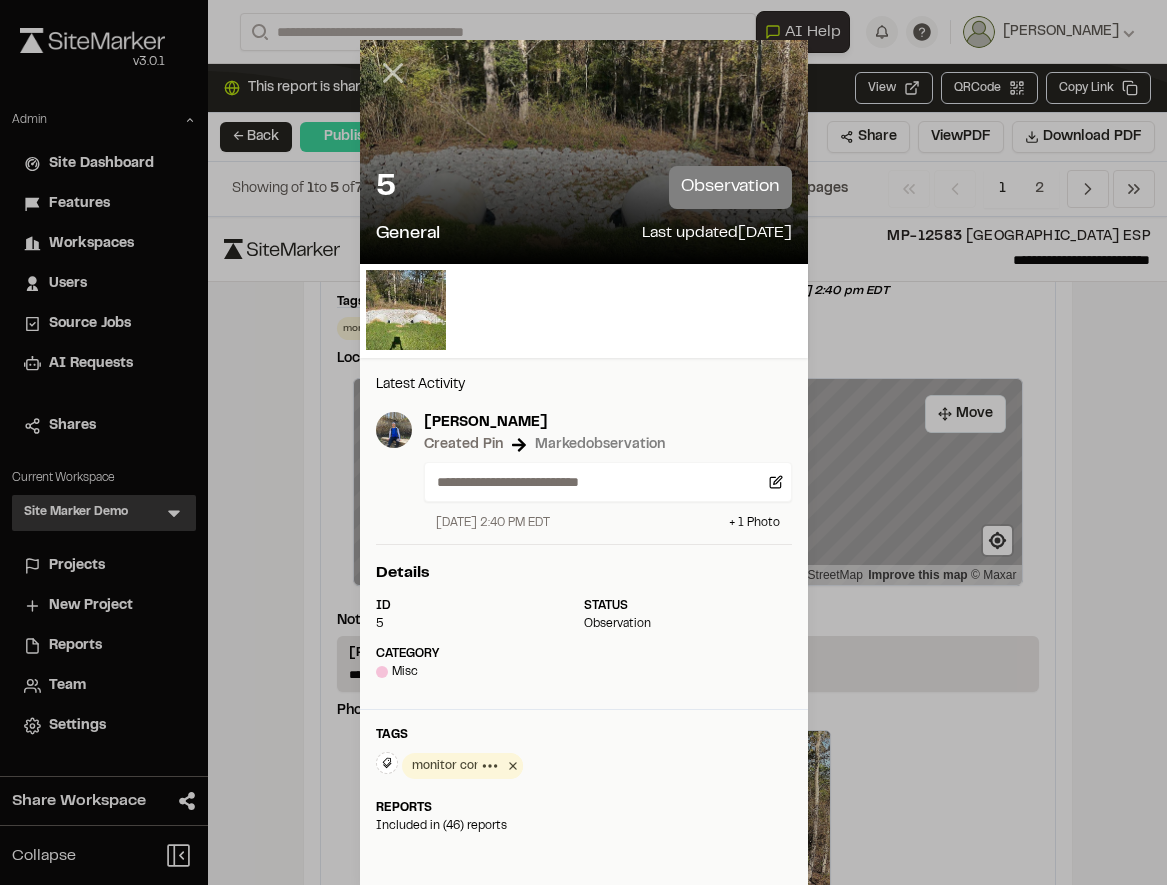 click 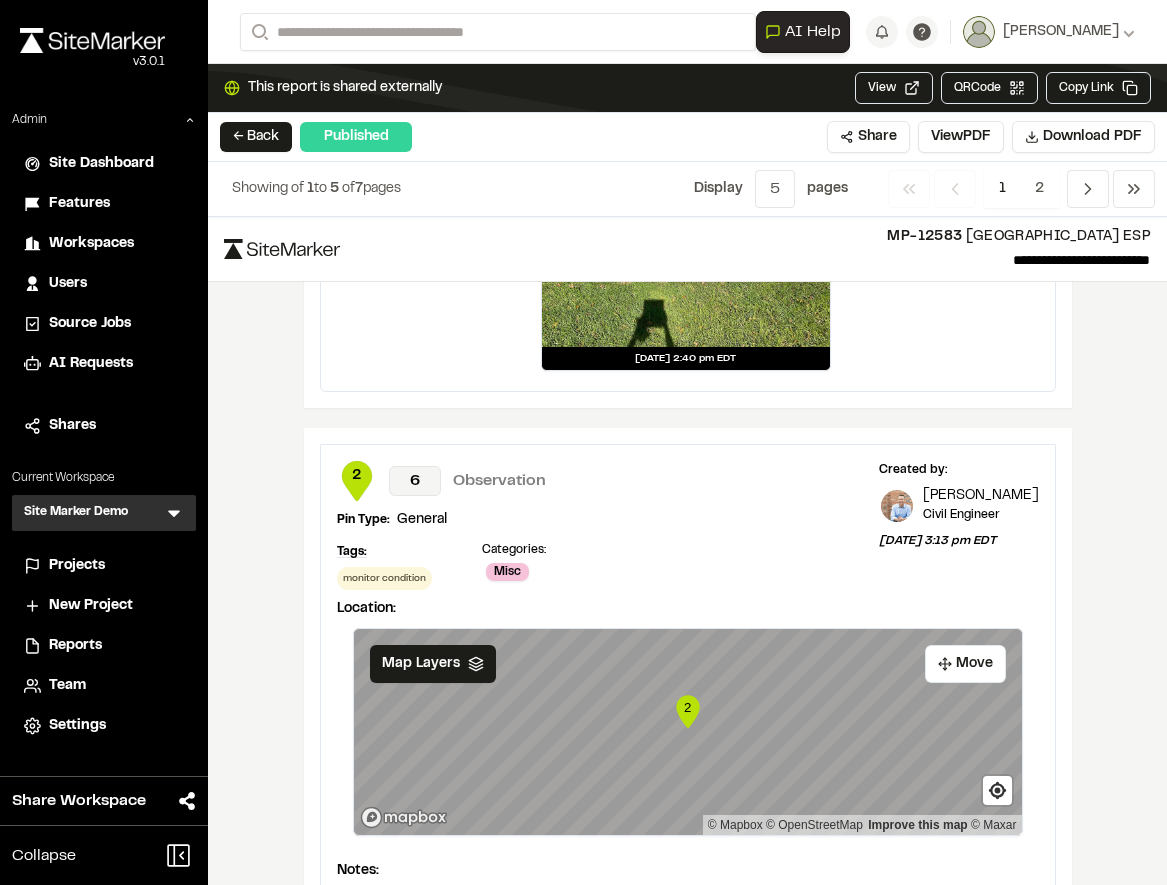 scroll, scrollTop: 2874, scrollLeft: 0, axis: vertical 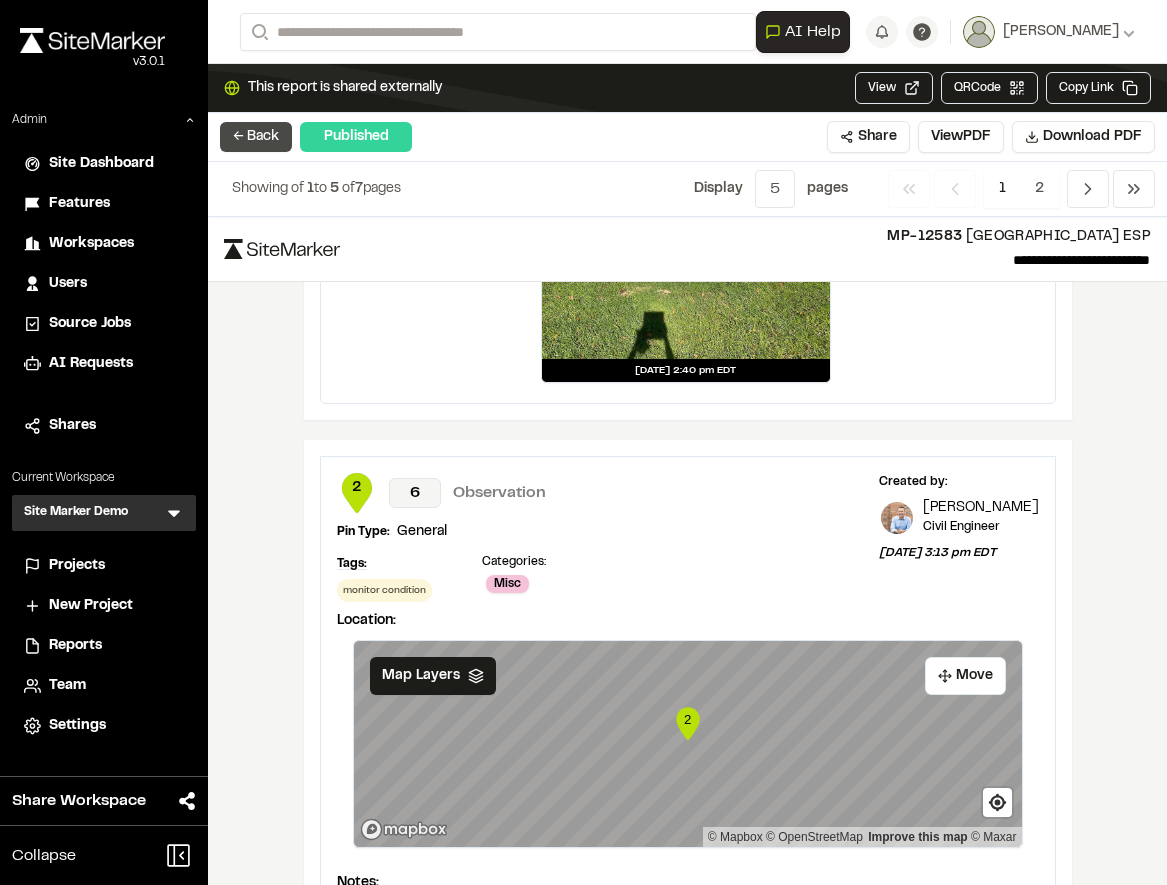click on "← Back" at bounding box center [256, 137] 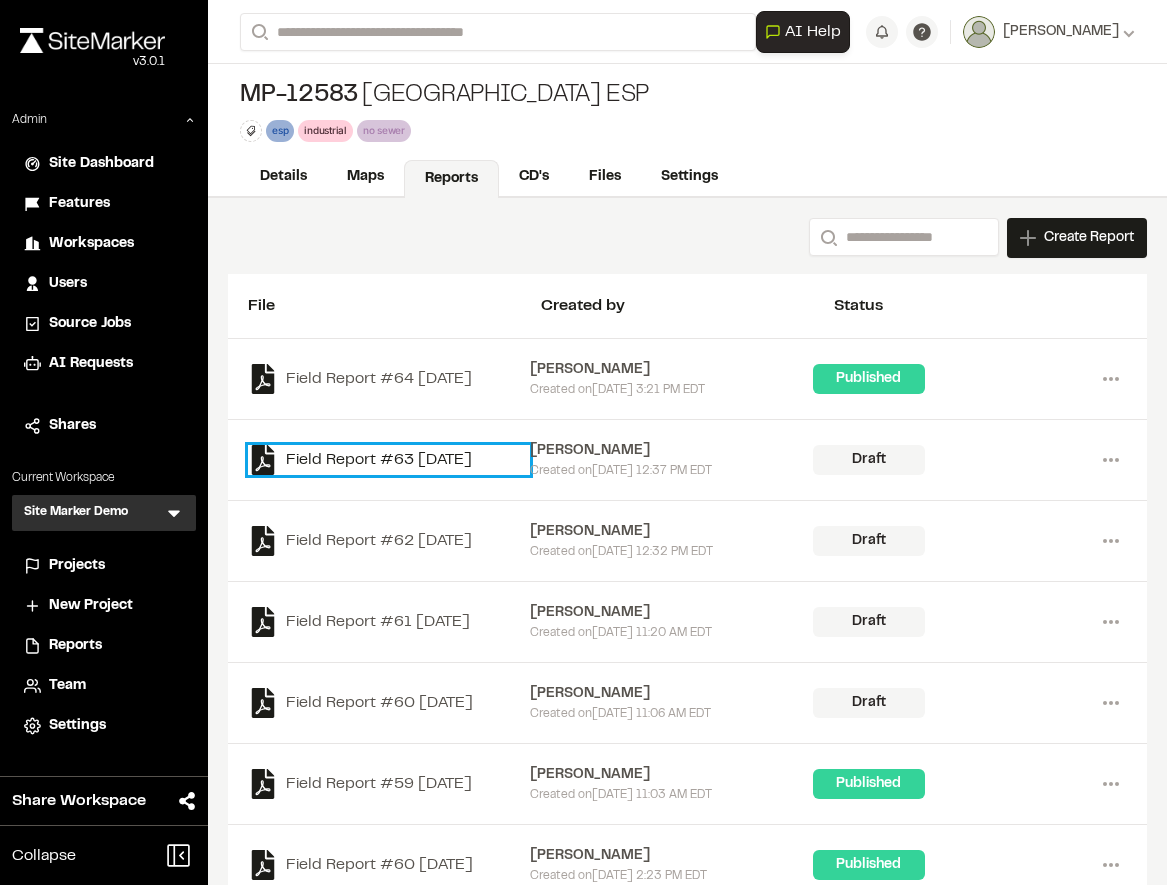 click on "Field Report #63 2025-07-01" at bounding box center (389, 460) 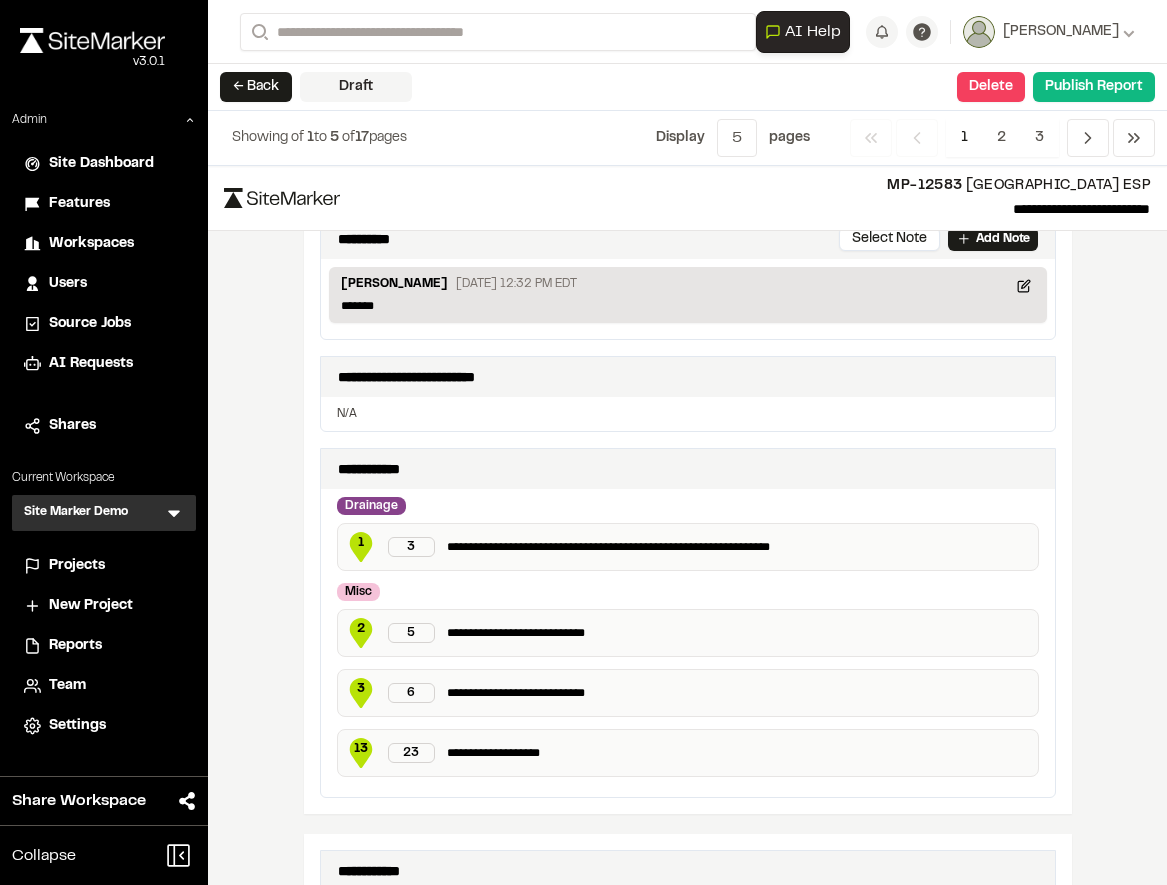 scroll, scrollTop: 364, scrollLeft: 0, axis: vertical 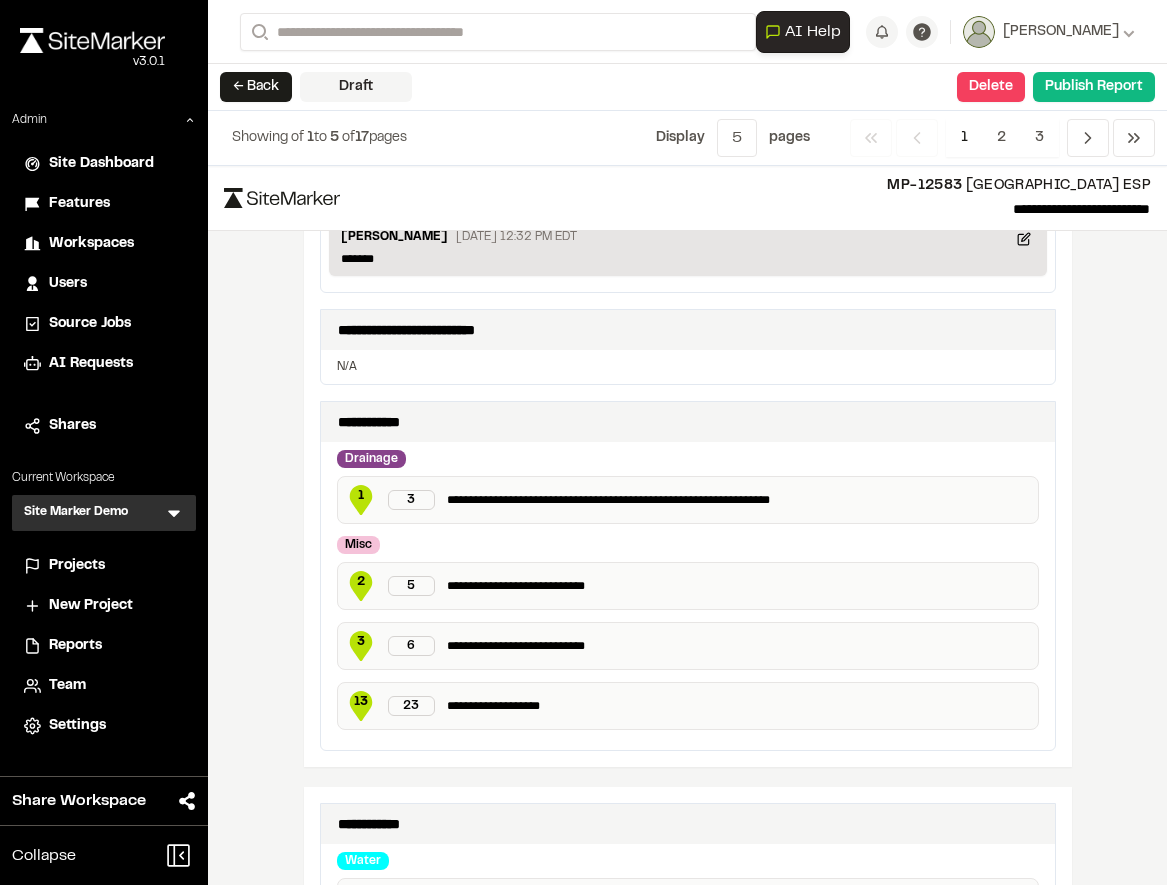 click on "**********" at bounding box center (738, 500) 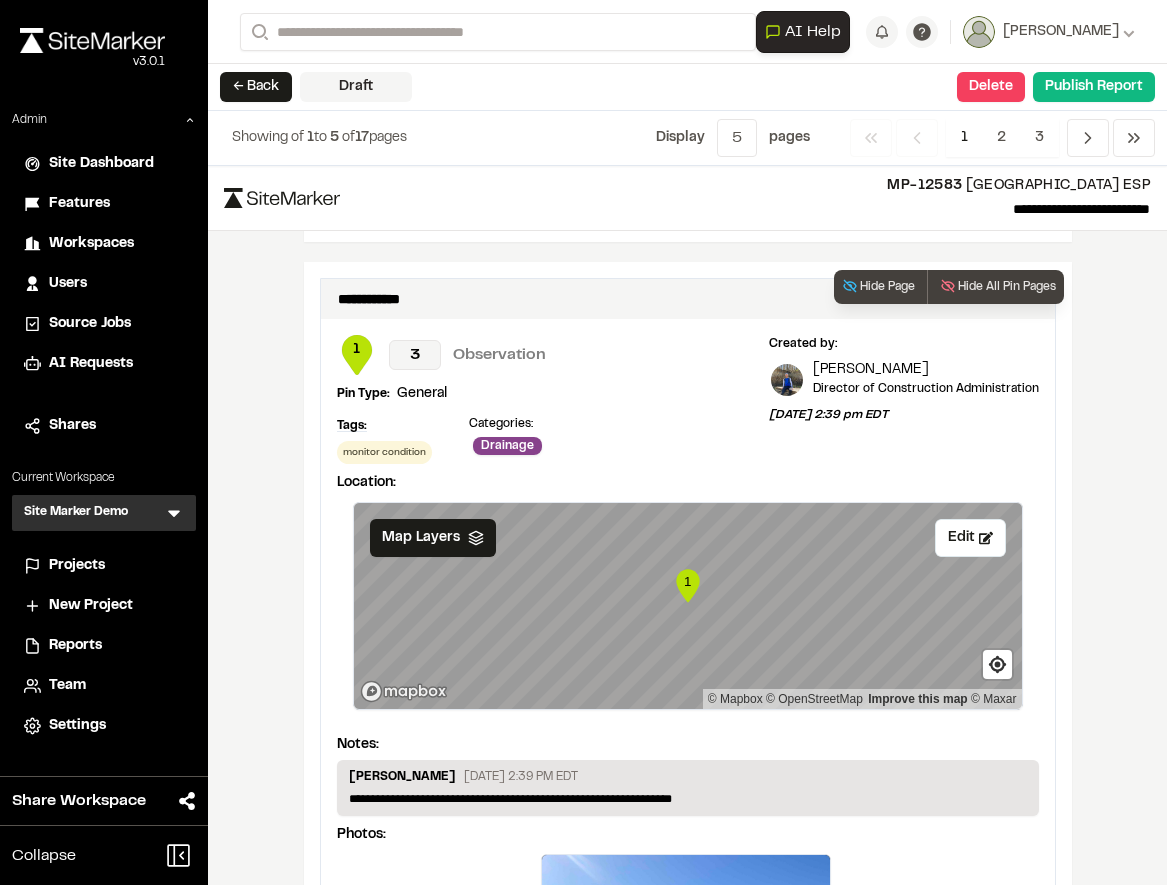 scroll, scrollTop: 2677, scrollLeft: 0, axis: vertical 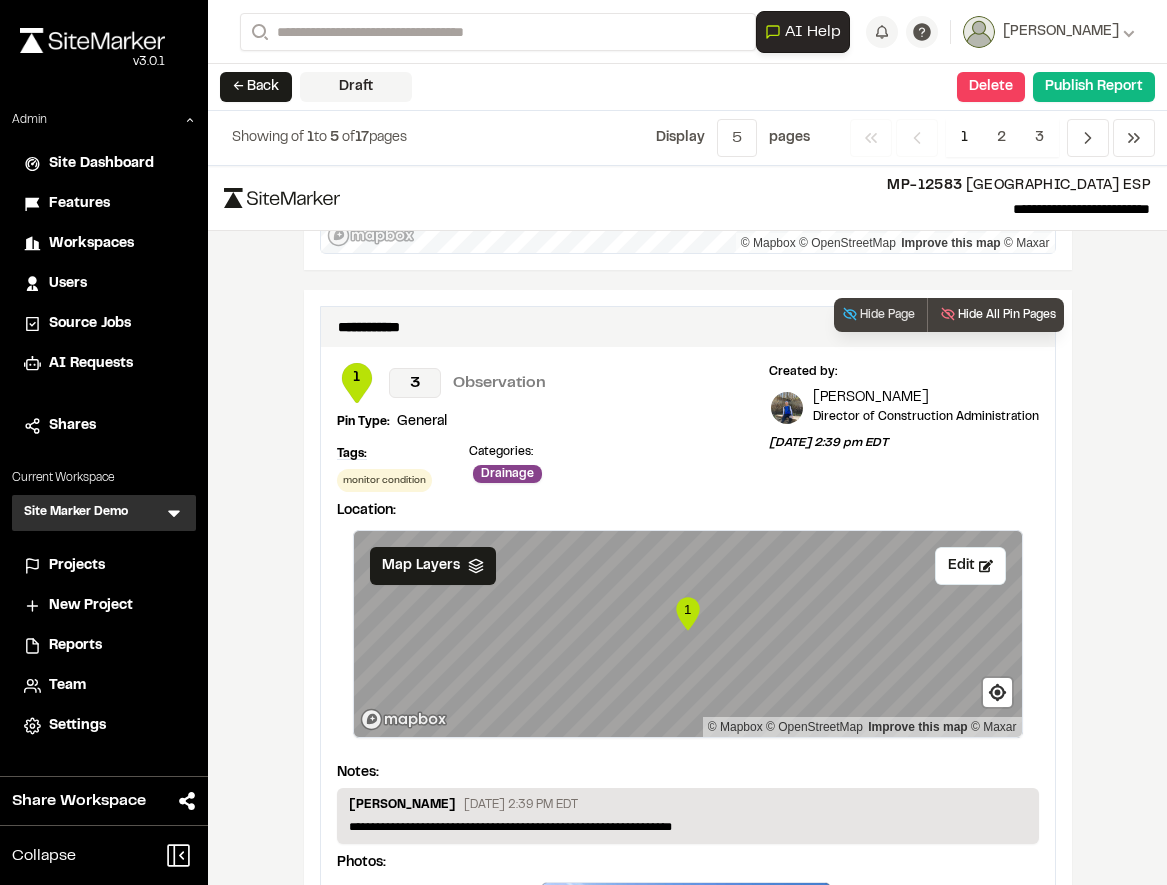 click on "Hide All Pin Pages" at bounding box center (995, 315) 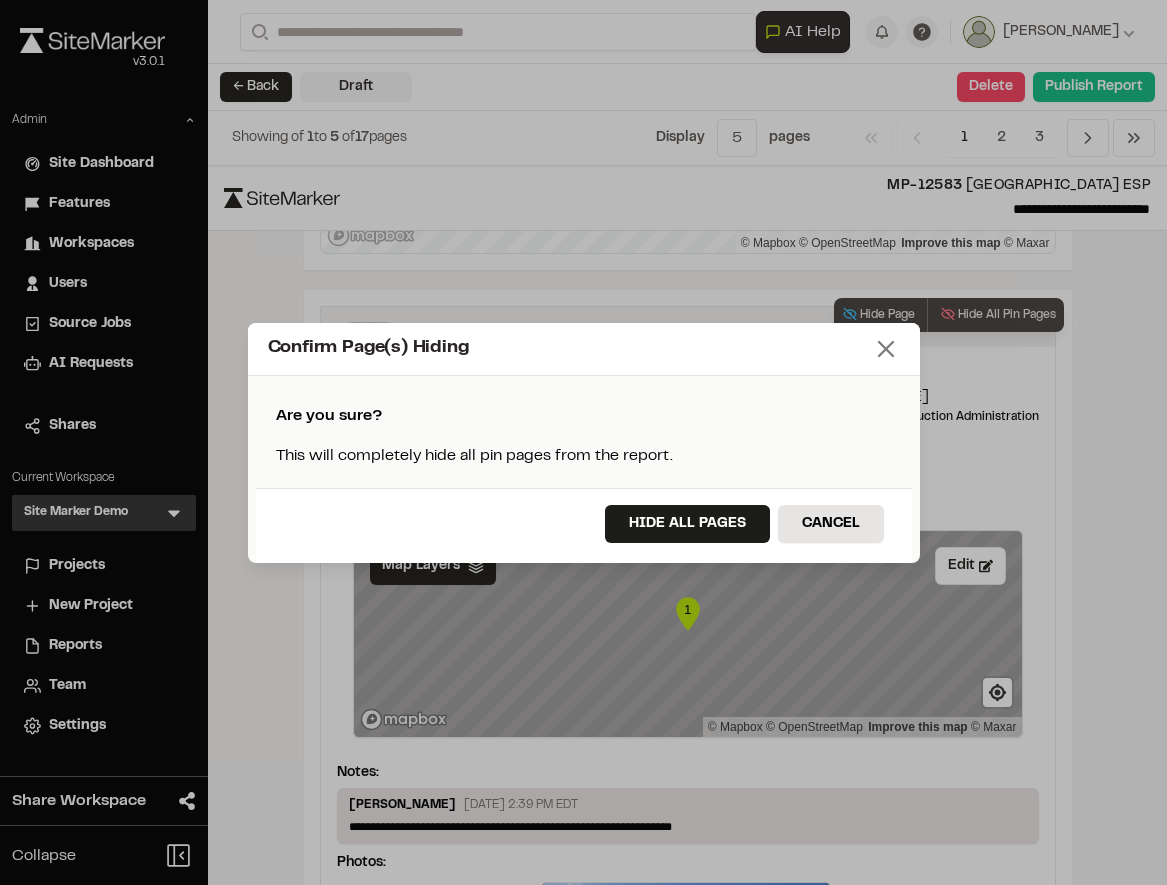 click 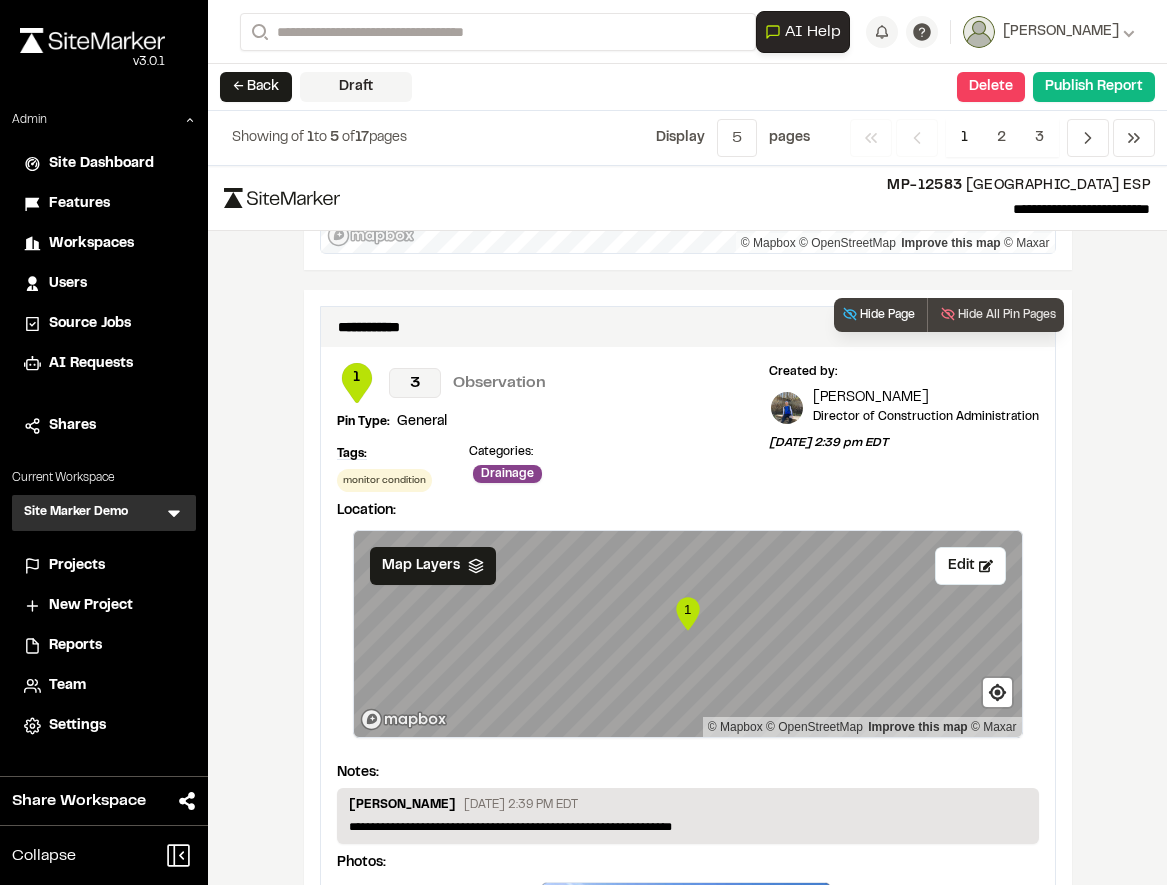 click on "Hide Page" at bounding box center [878, 315] 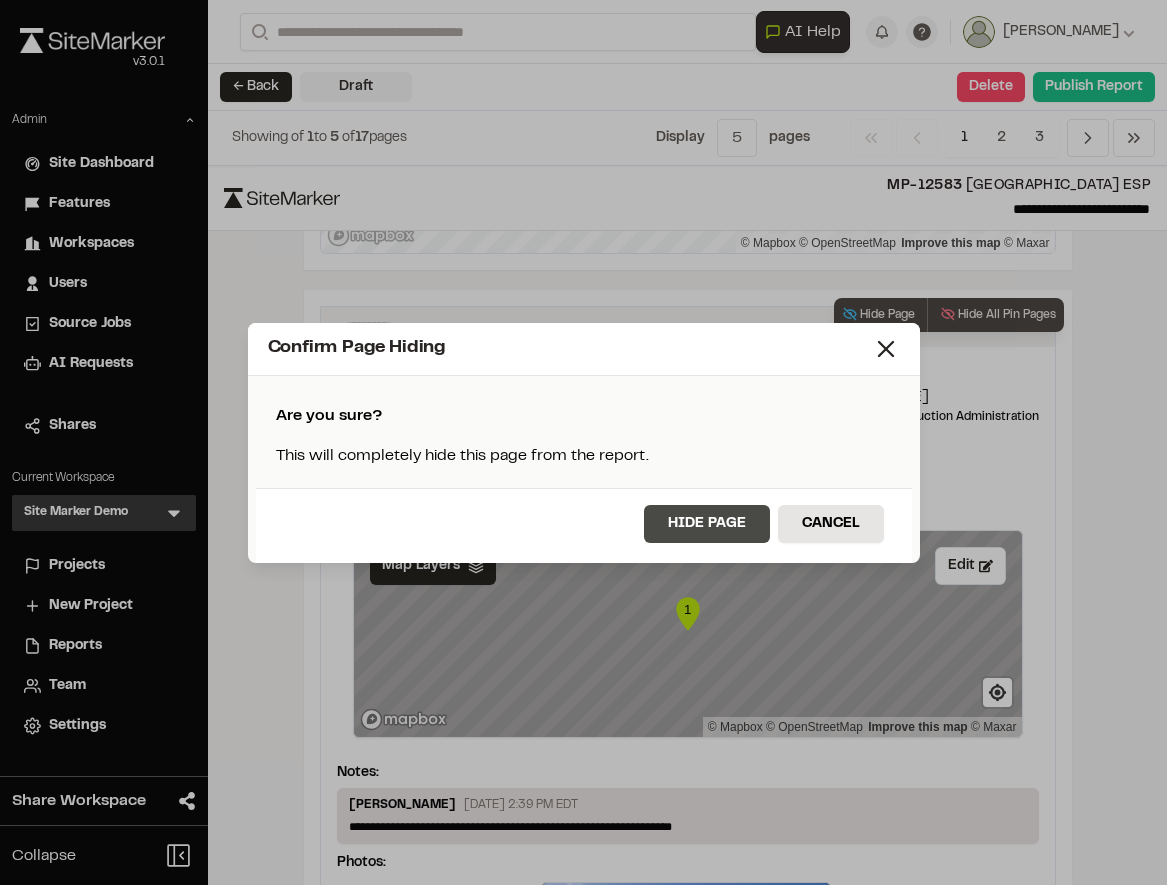 click on "Hide Page" at bounding box center [707, 524] 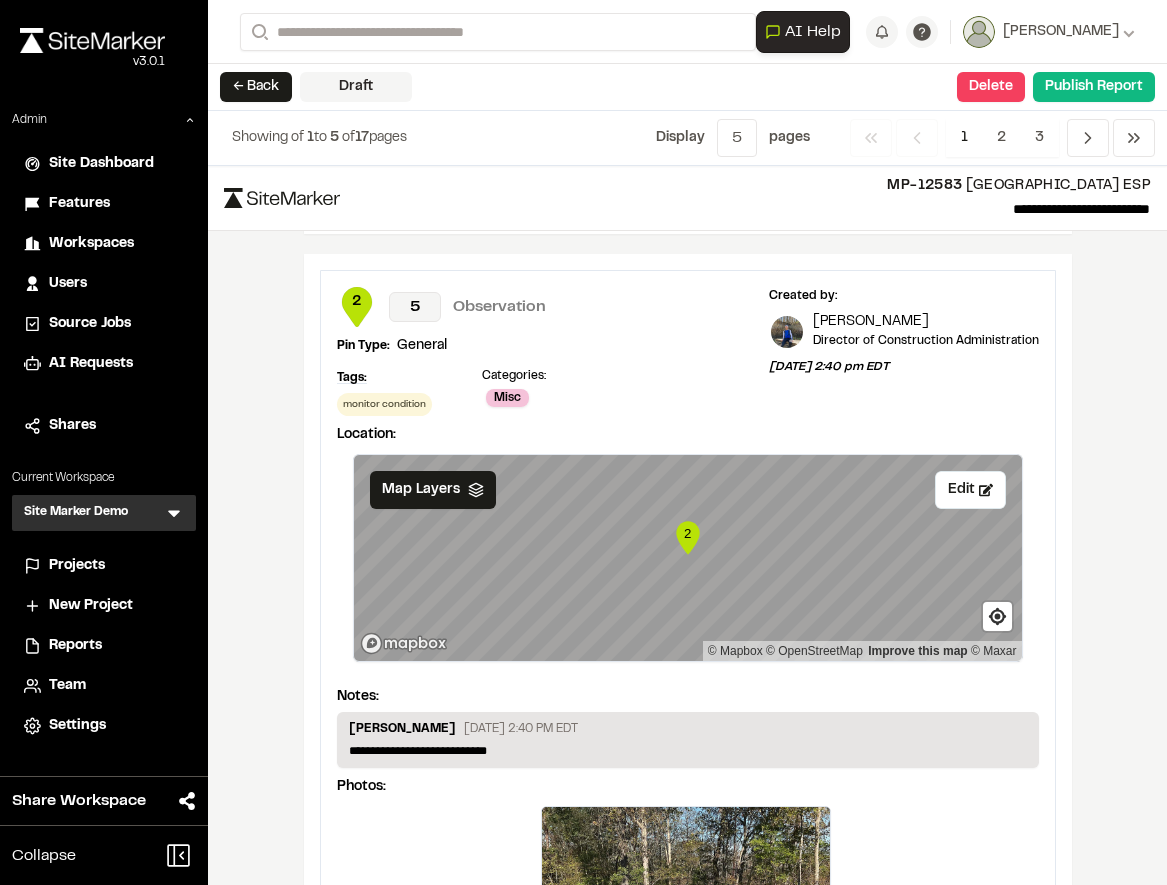 scroll, scrollTop: 2715, scrollLeft: 0, axis: vertical 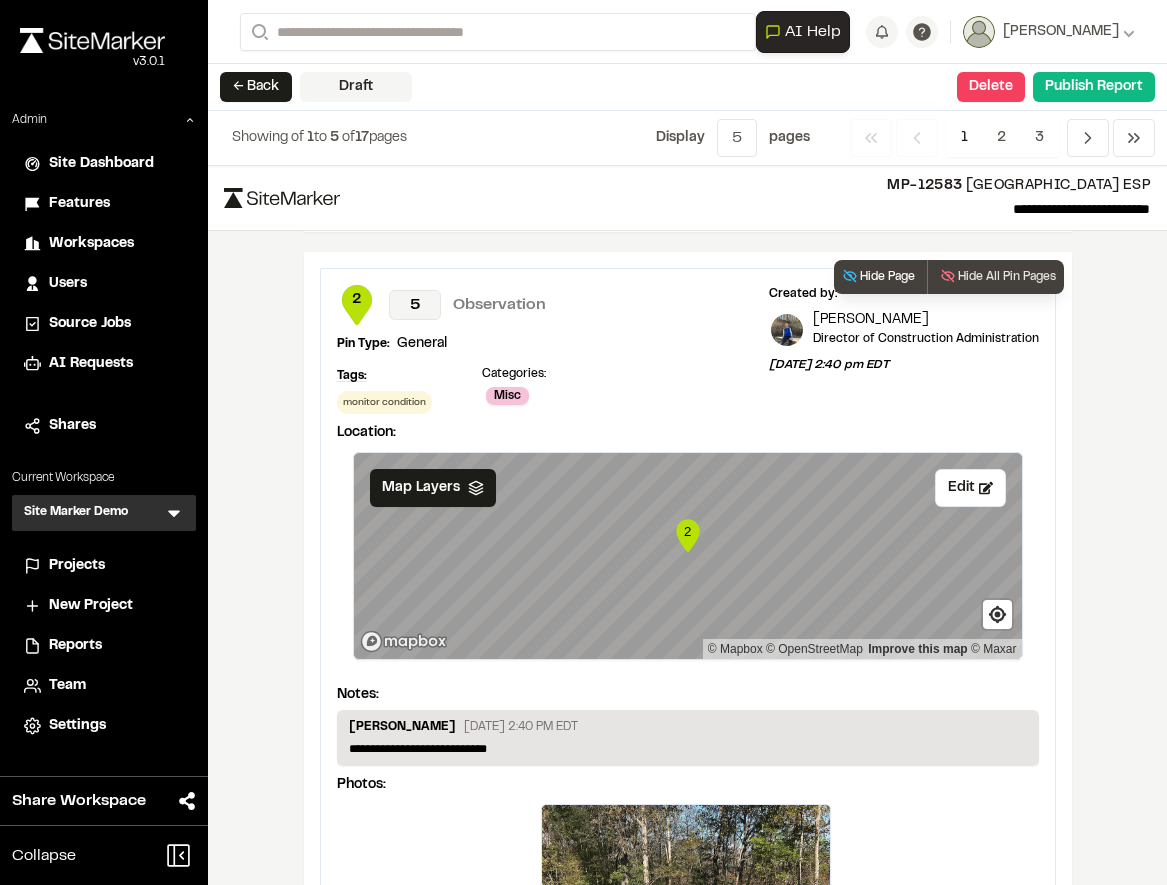 click on "Hide Page" at bounding box center [878, 277] 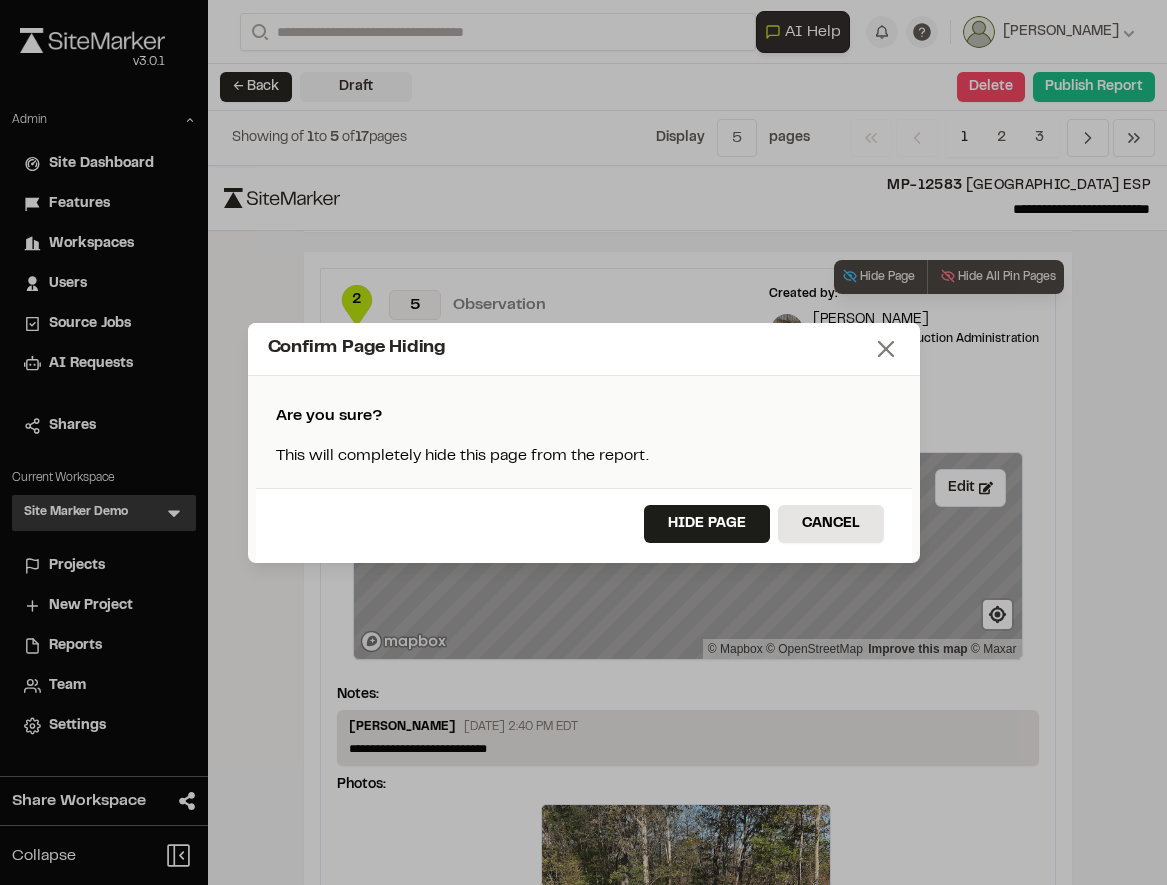 click 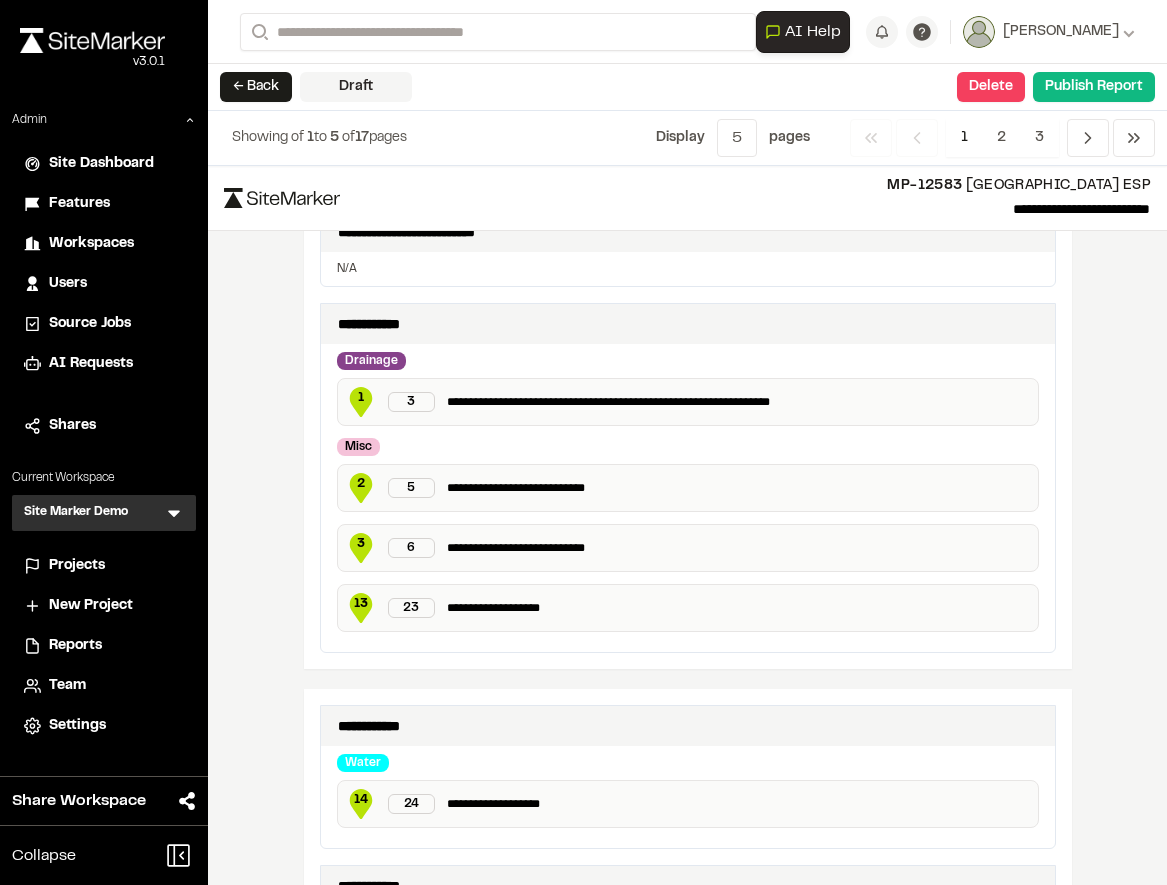 scroll, scrollTop: 468, scrollLeft: 0, axis: vertical 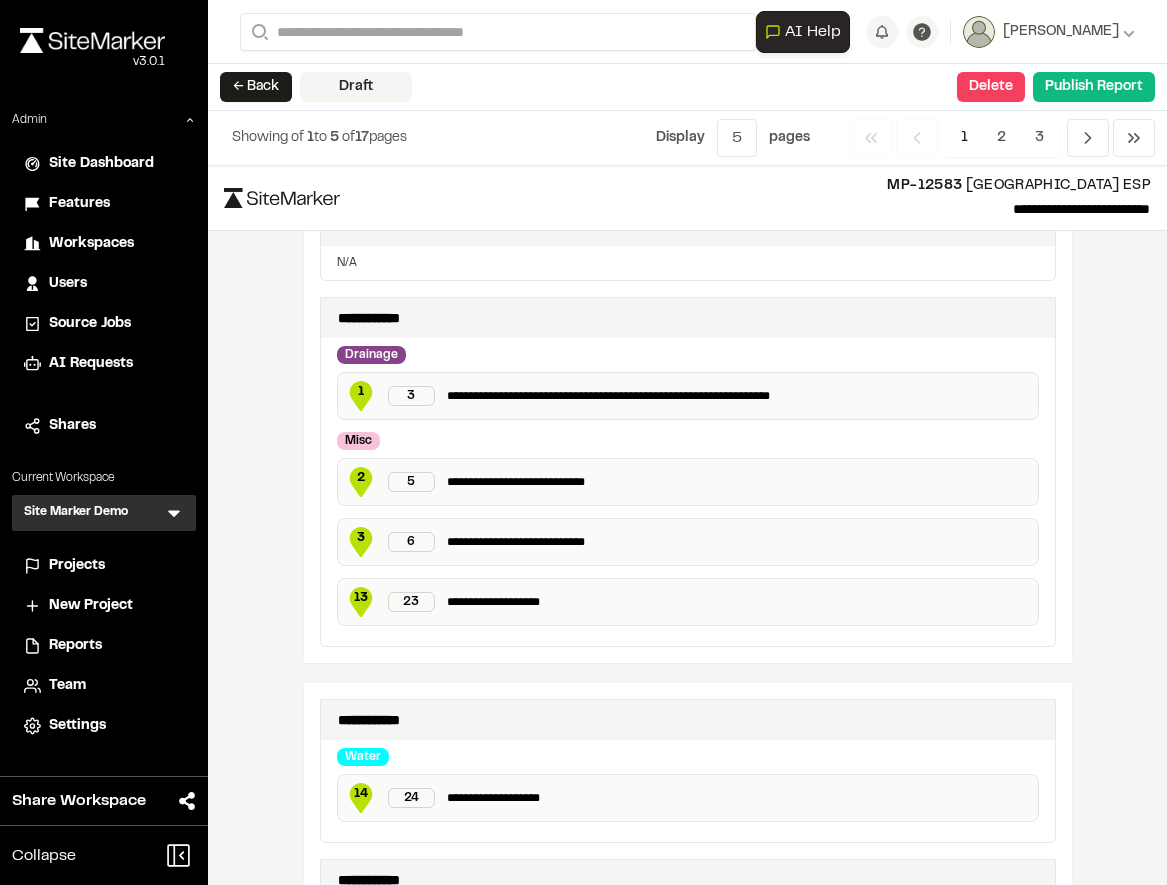 click on "1" at bounding box center [361, 392] 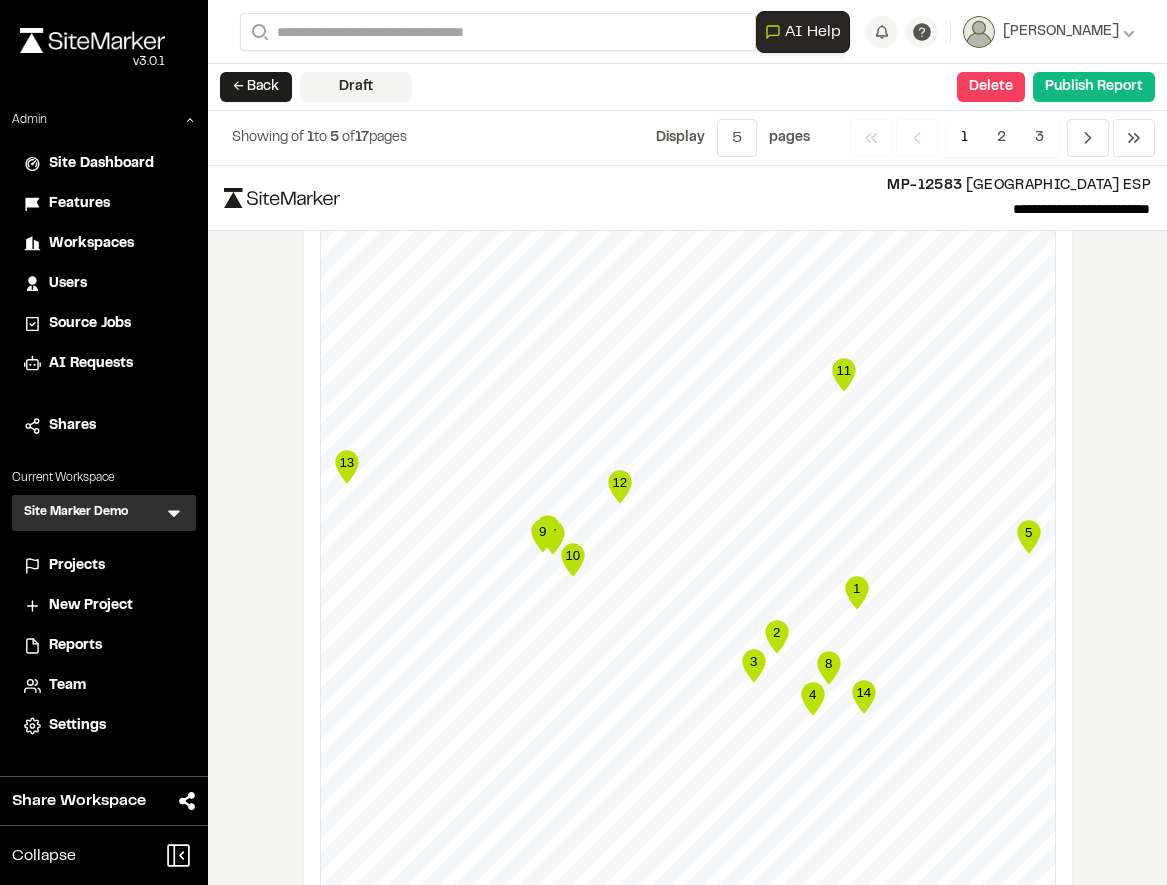 scroll, scrollTop: 1945, scrollLeft: 0, axis: vertical 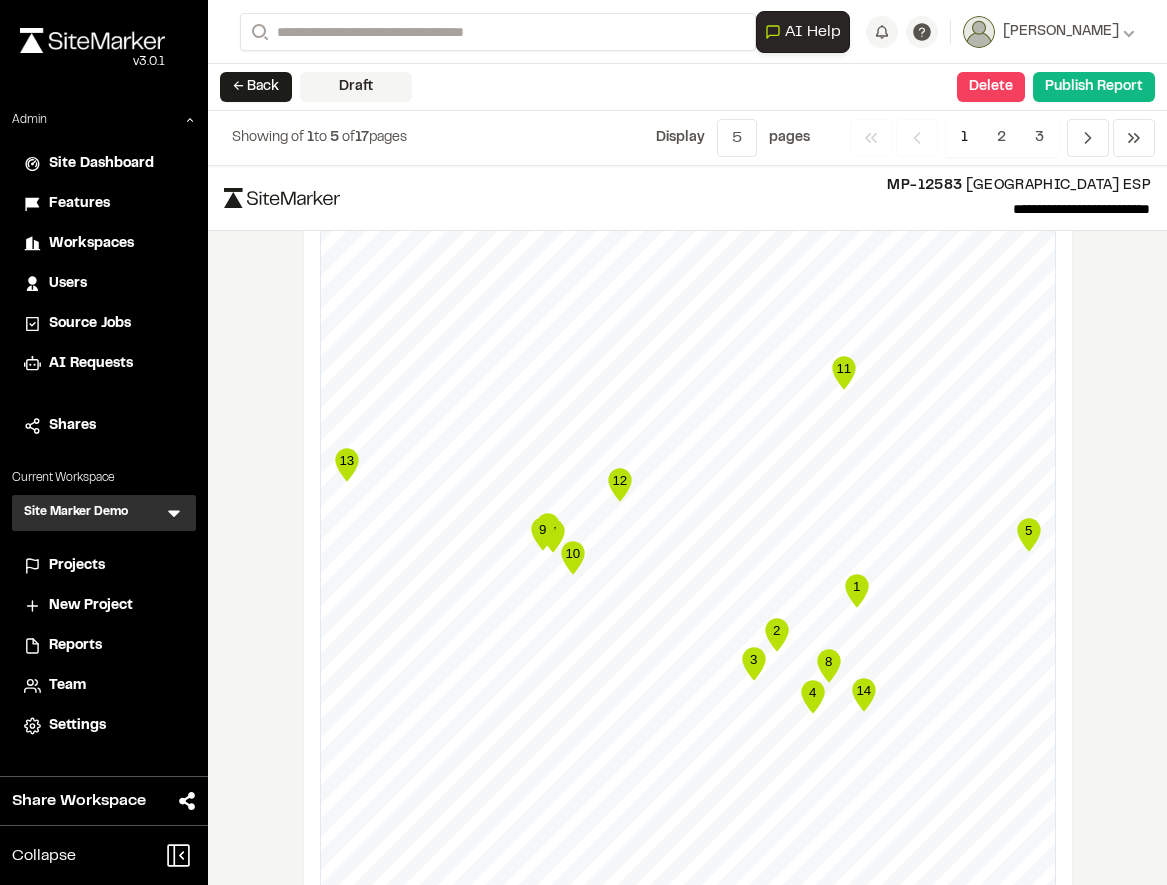 click 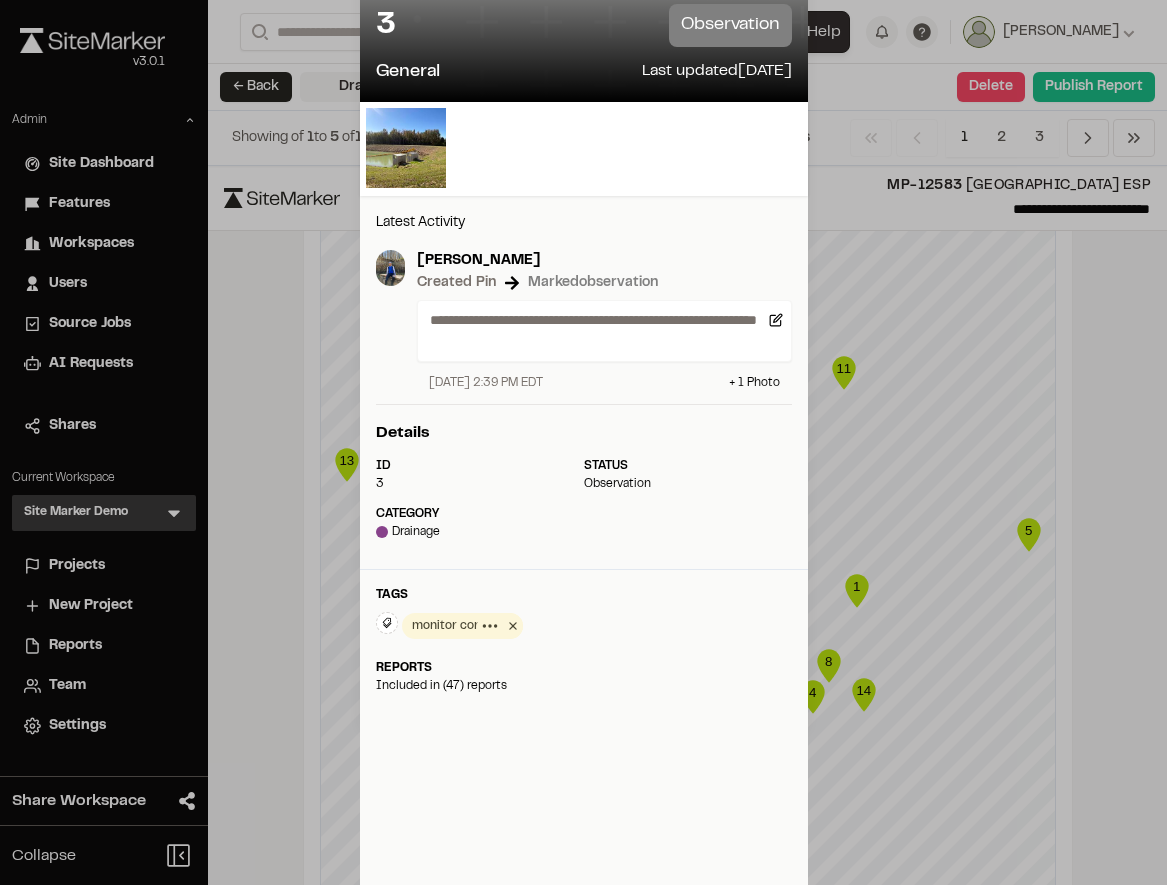 scroll, scrollTop: 0, scrollLeft: 0, axis: both 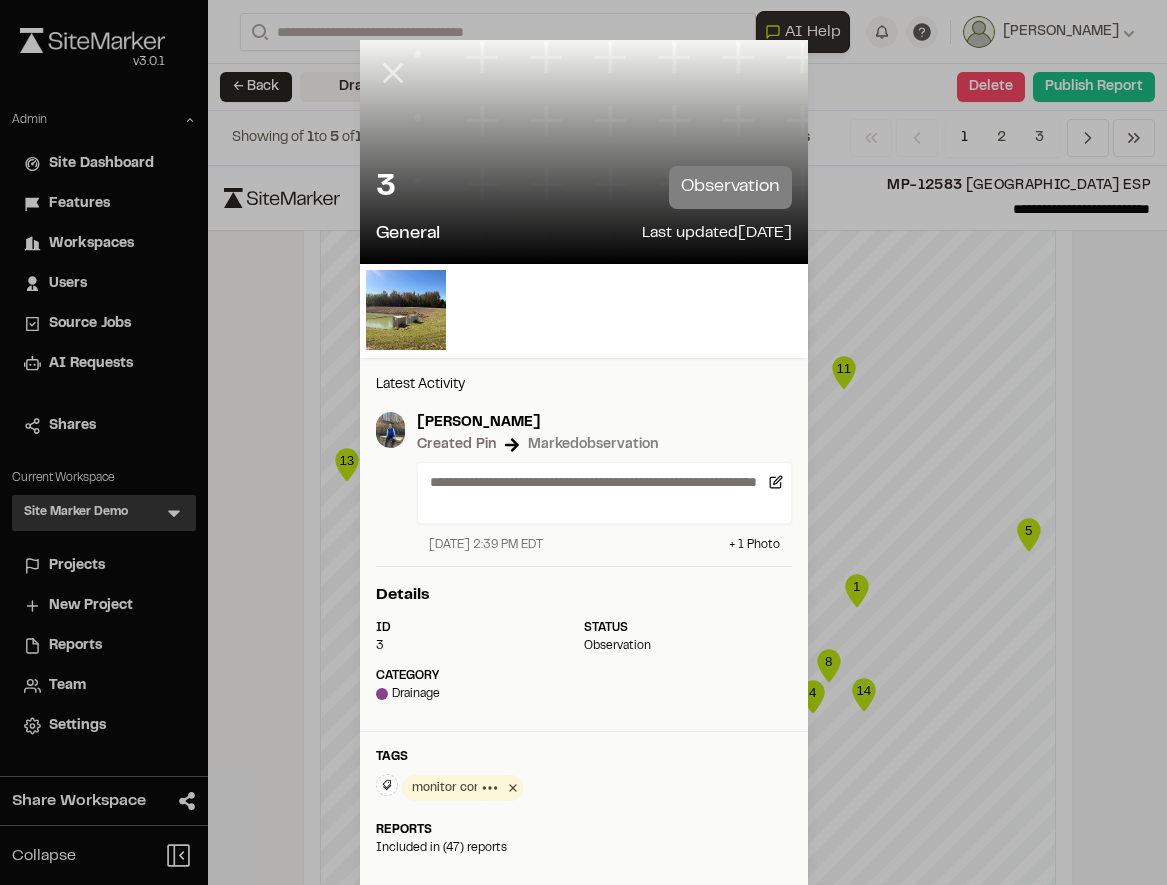 click 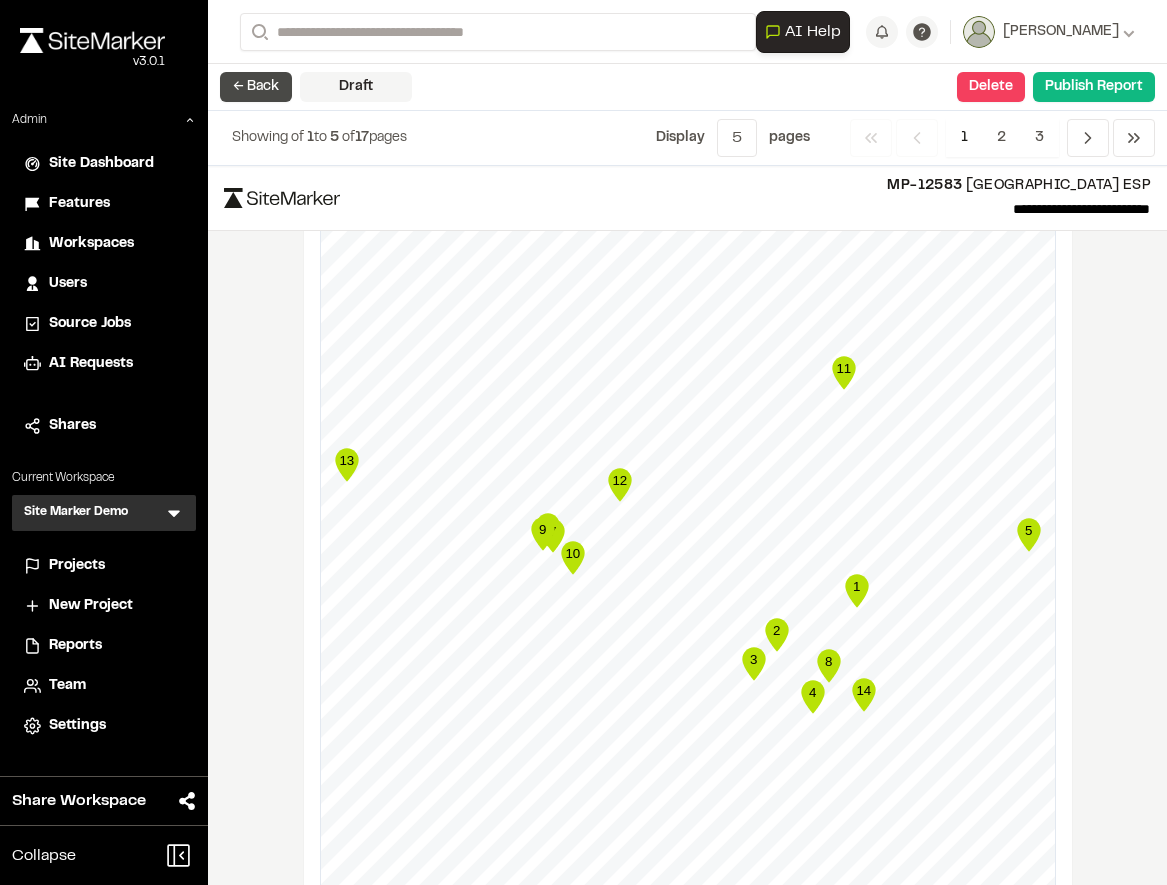 click on "← Back" at bounding box center (256, 87) 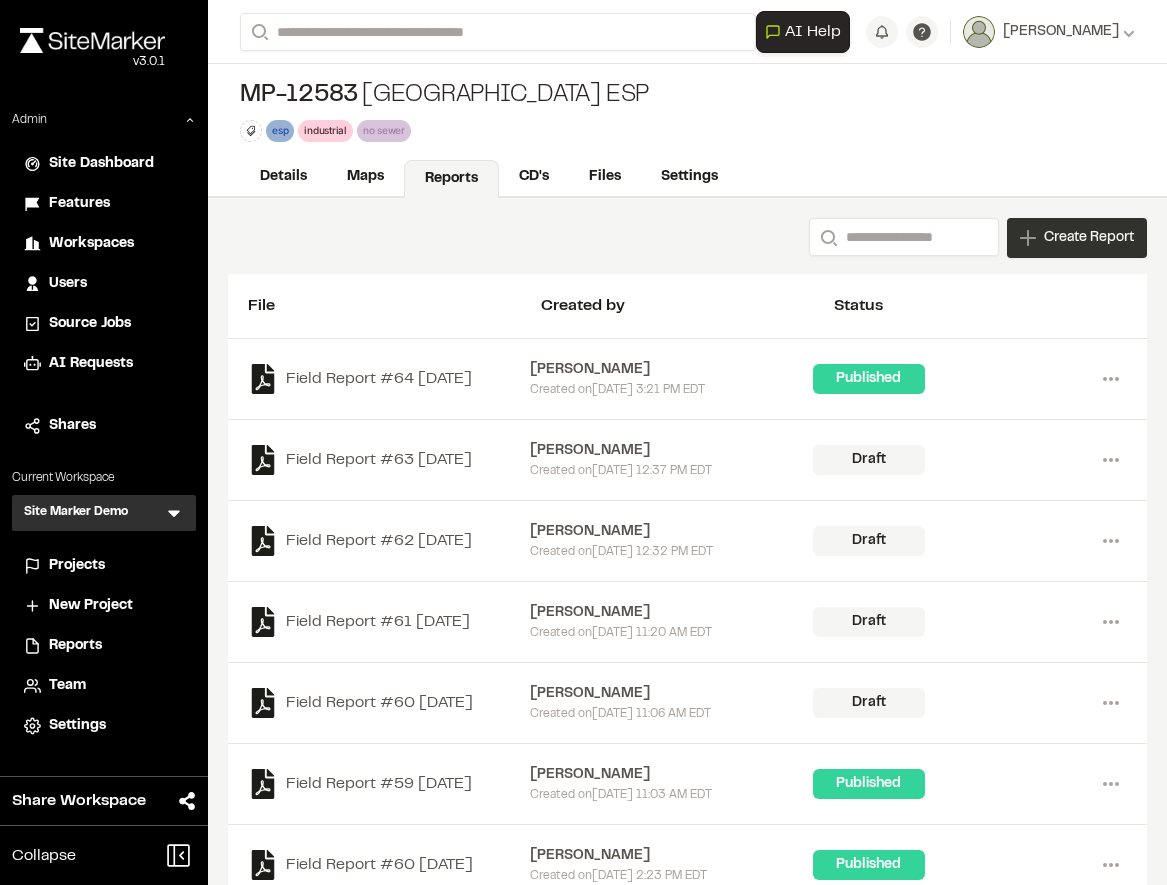 click on "Create Report" at bounding box center [1089, 238] 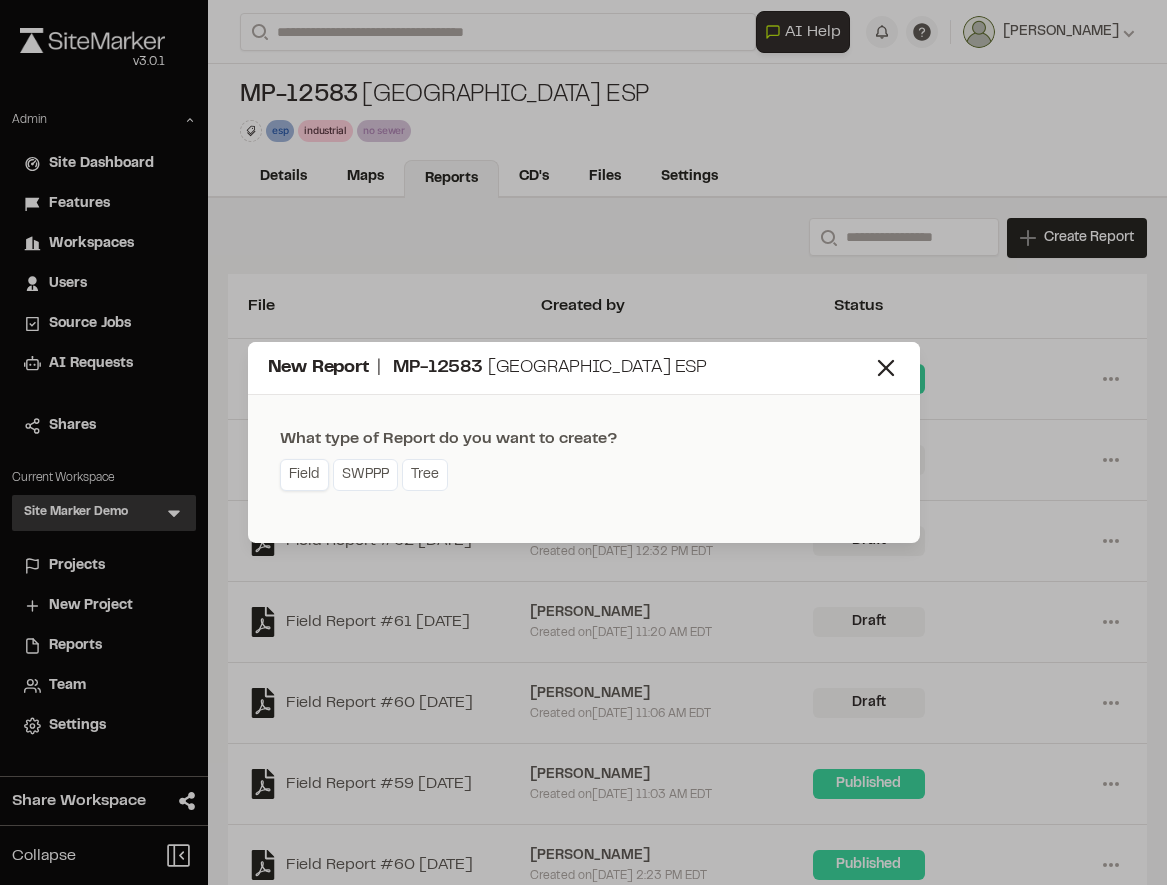 click on "Field" at bounding box center [304, 475] 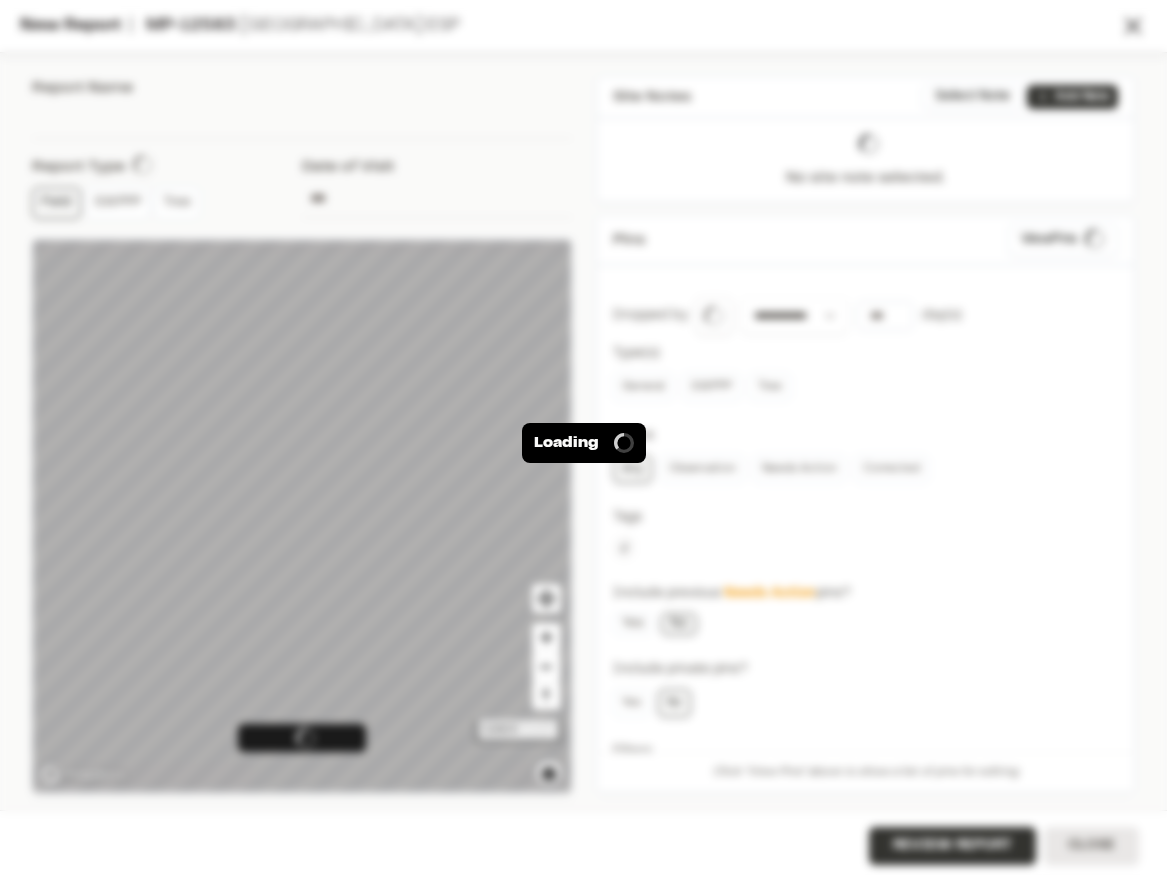 type on "**********" 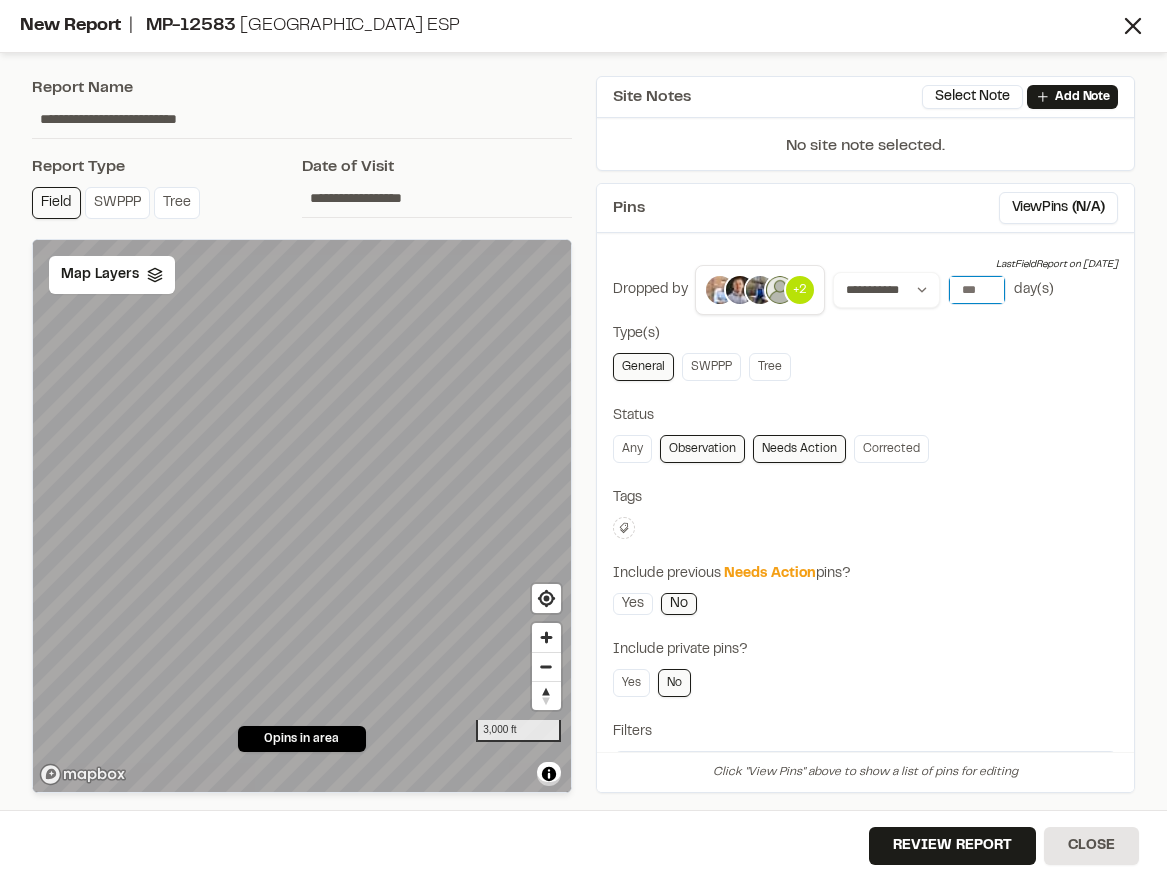 click at bounding box center (977, 290) 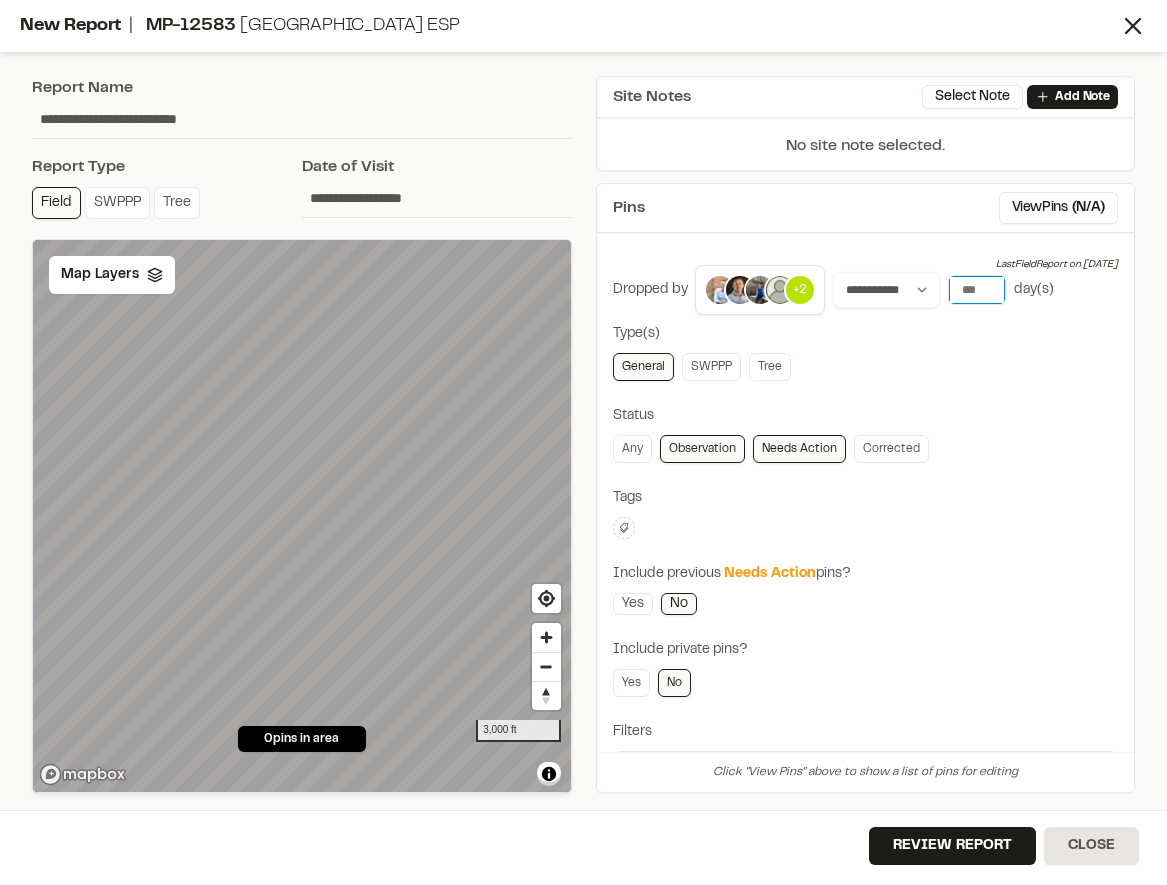 scroll, scrollTop: 0, scrollLeft: 4, axis: horizontal 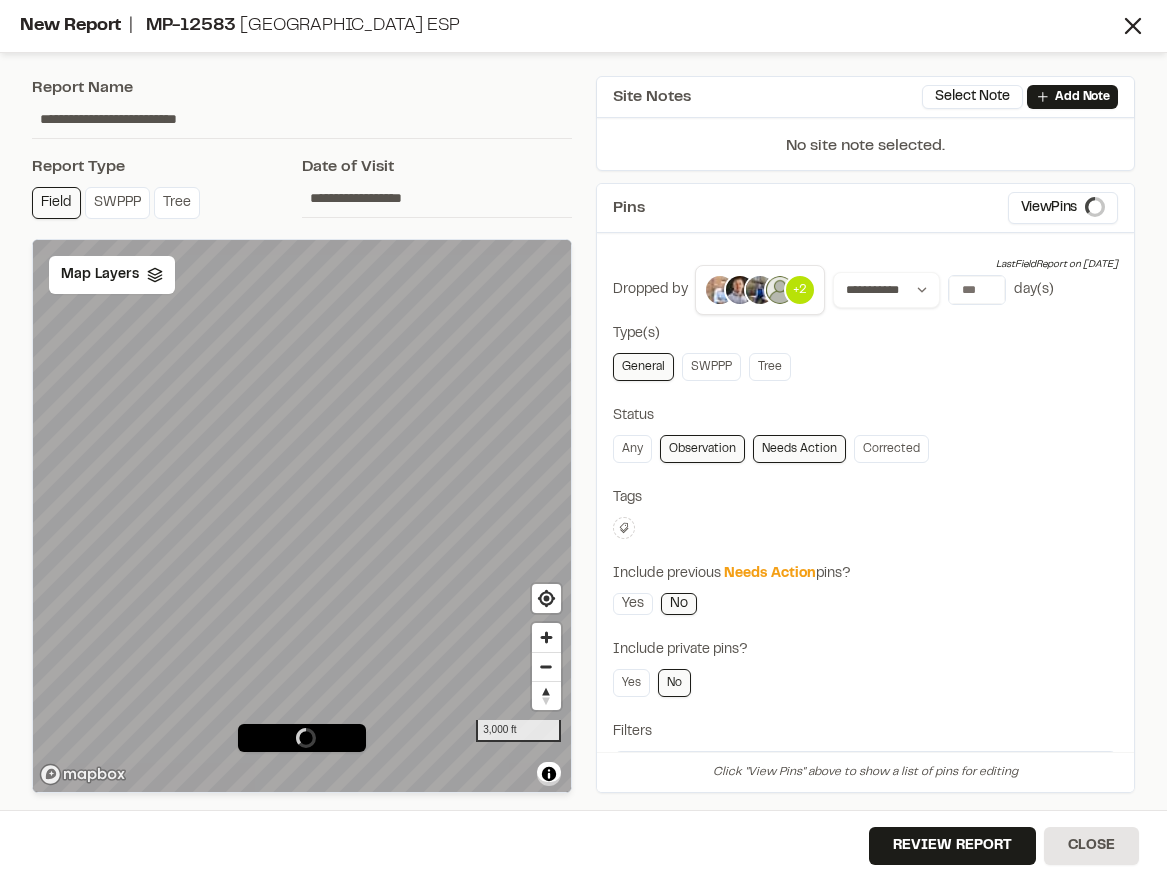 click on "**********" at bounding box center (866, 586) 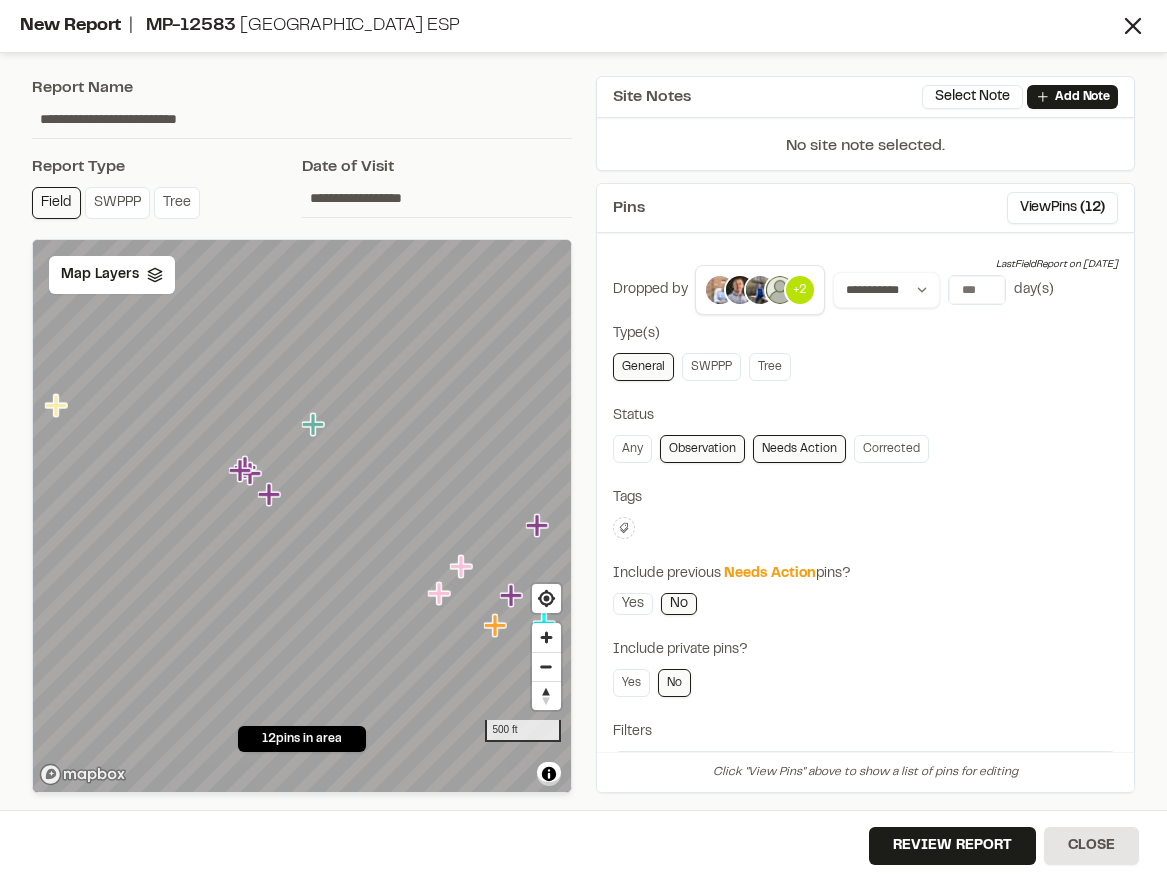 click 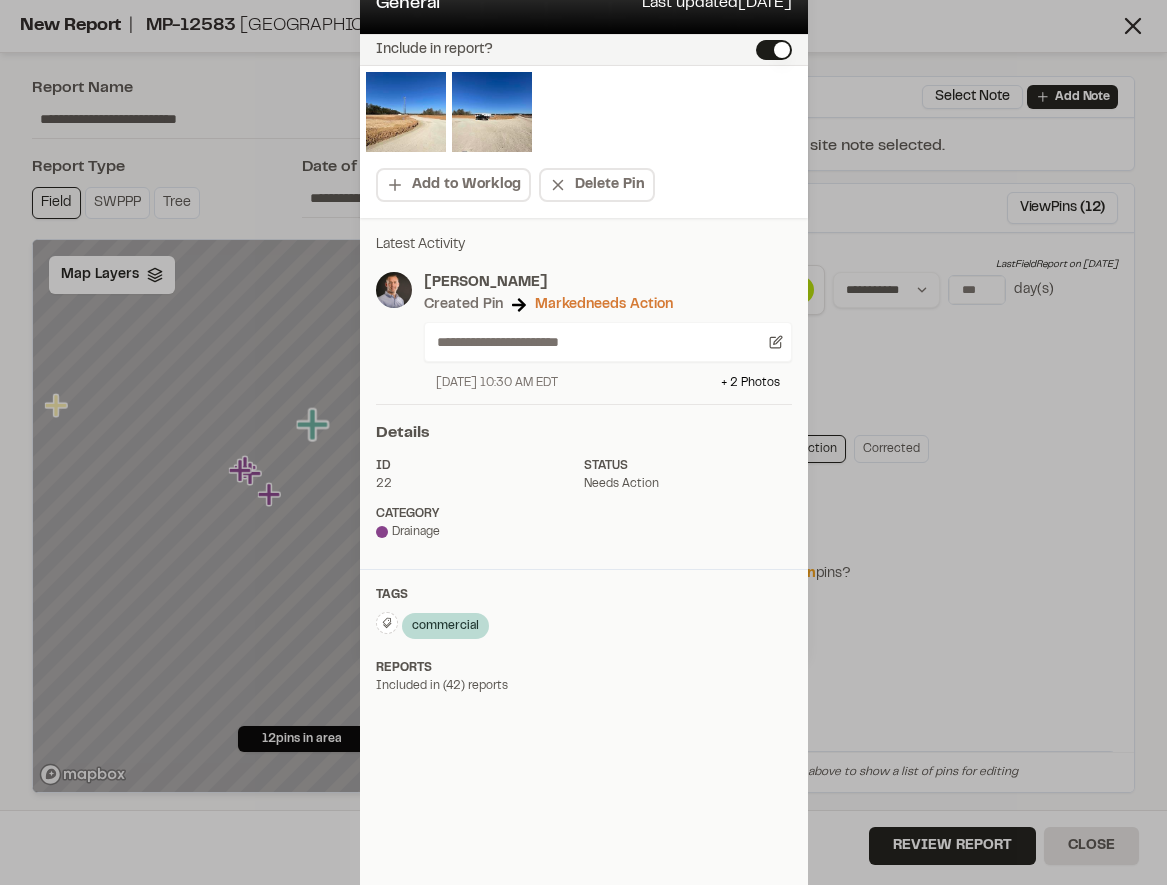 scroll, scrollTop: 0, scrollLeft: 0, axis: both 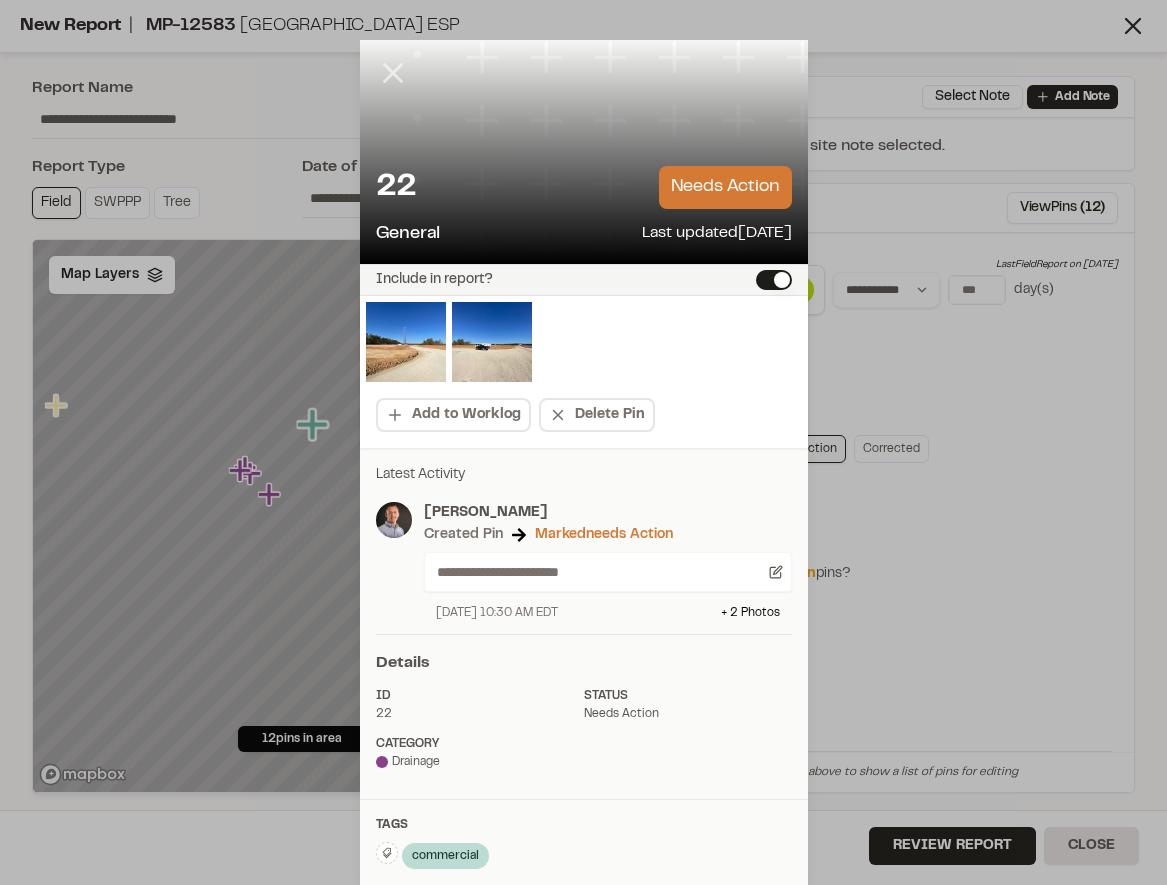 click 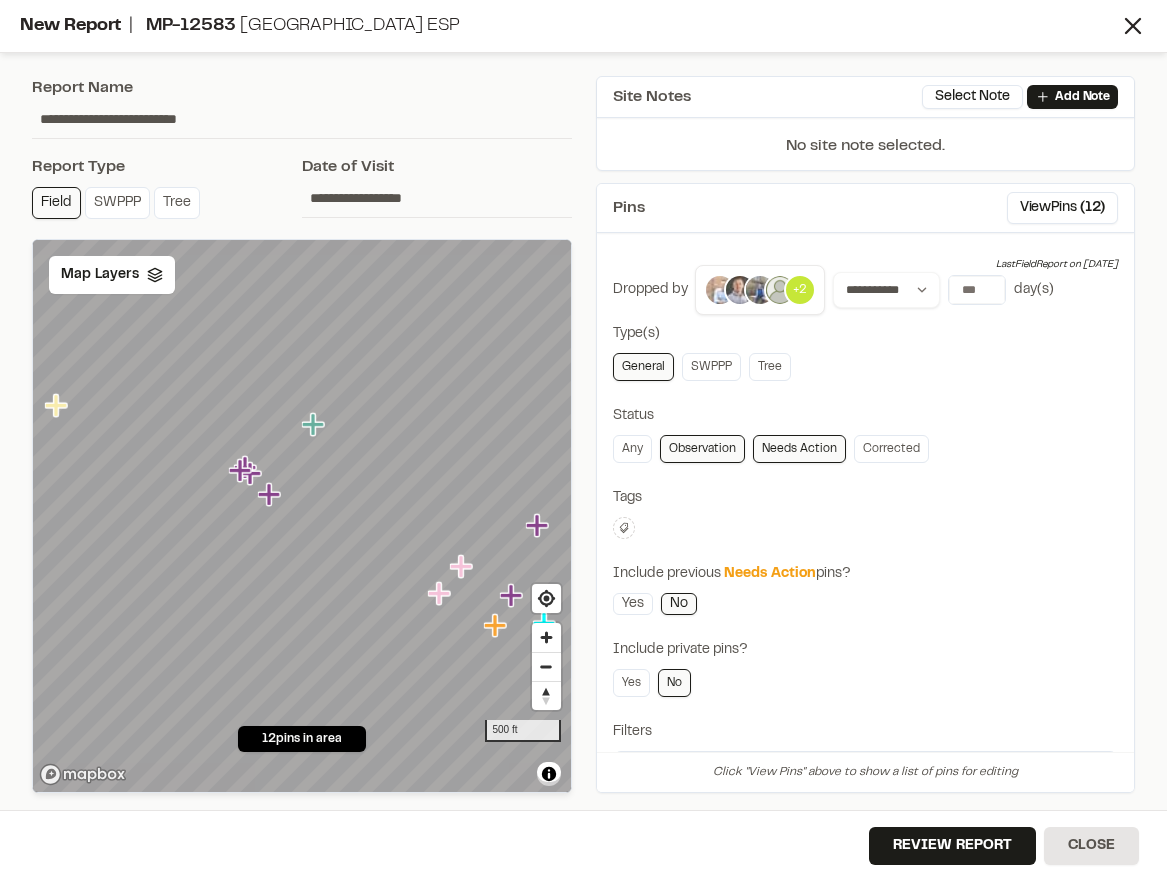 click at bounding box center (780, 290) 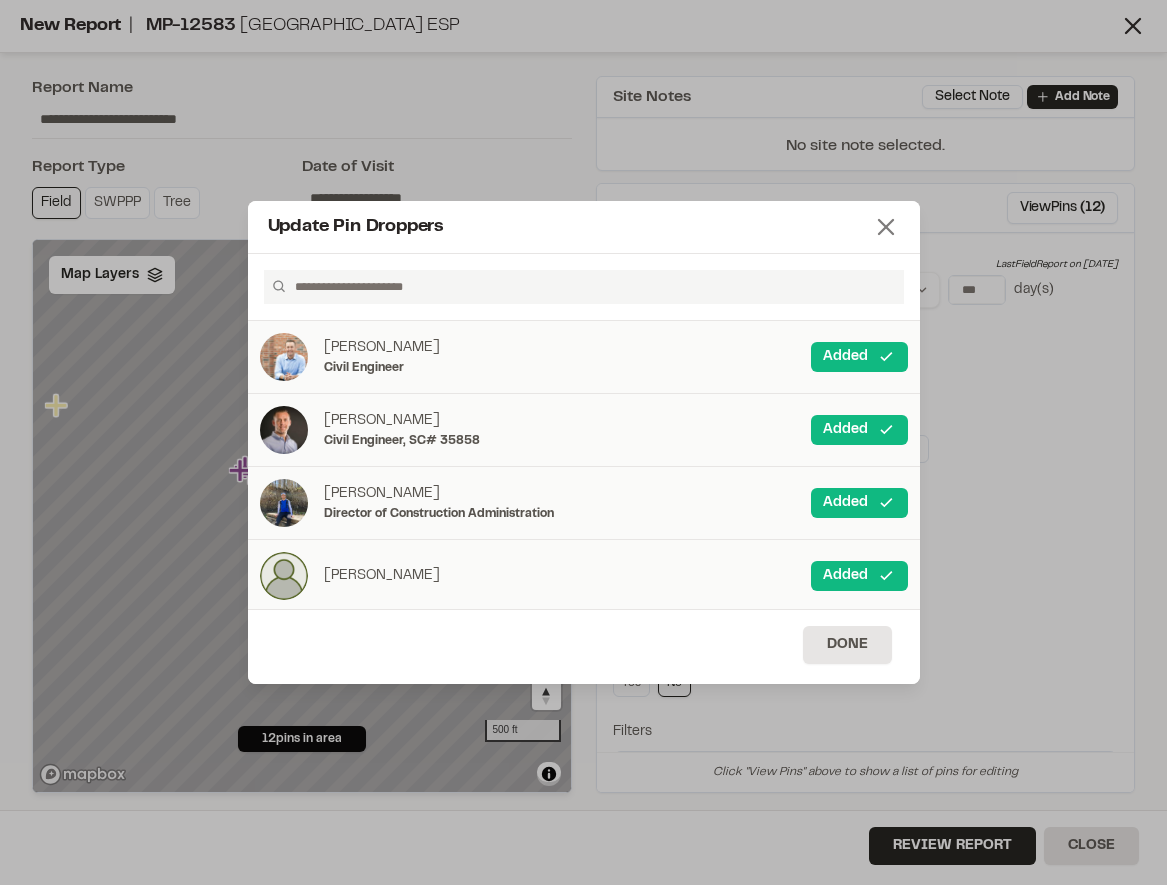 click 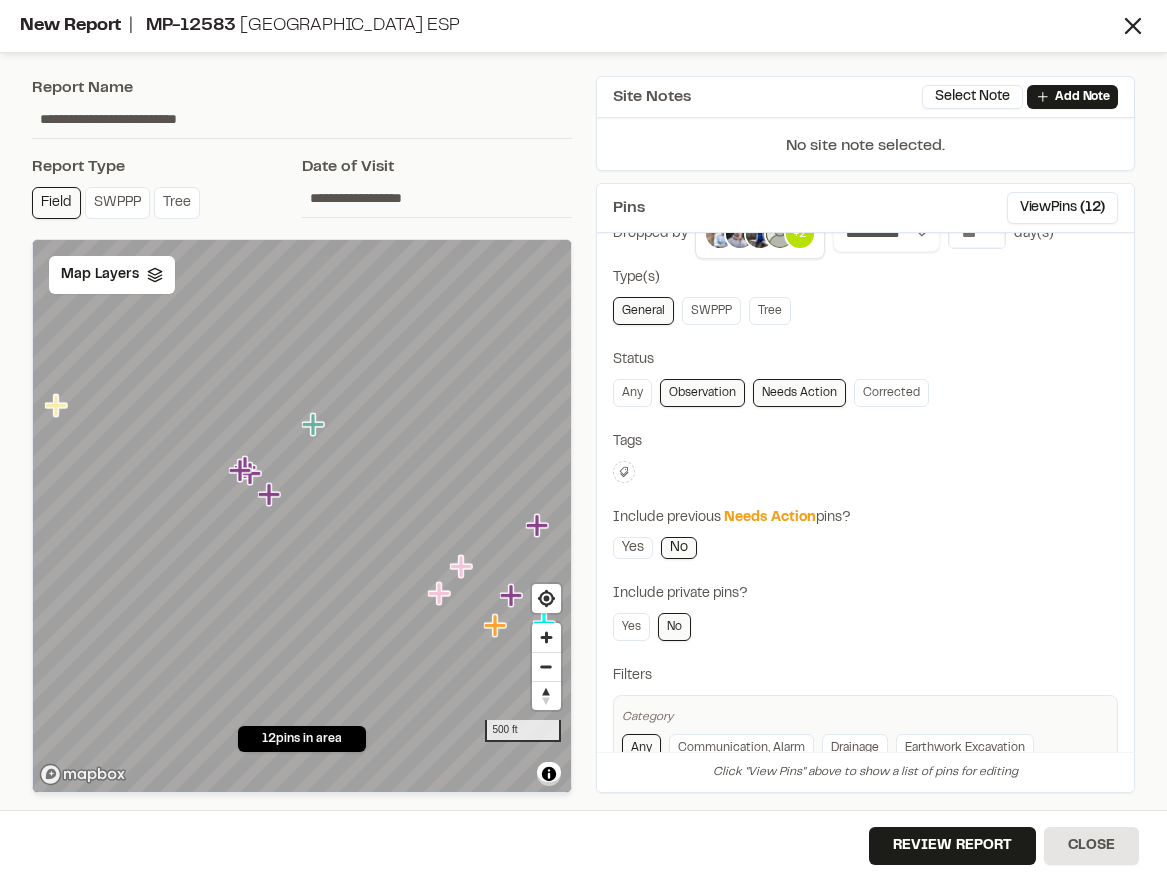 scroll, scrollTop: 58, scrollLeft: 0, axis: vertical 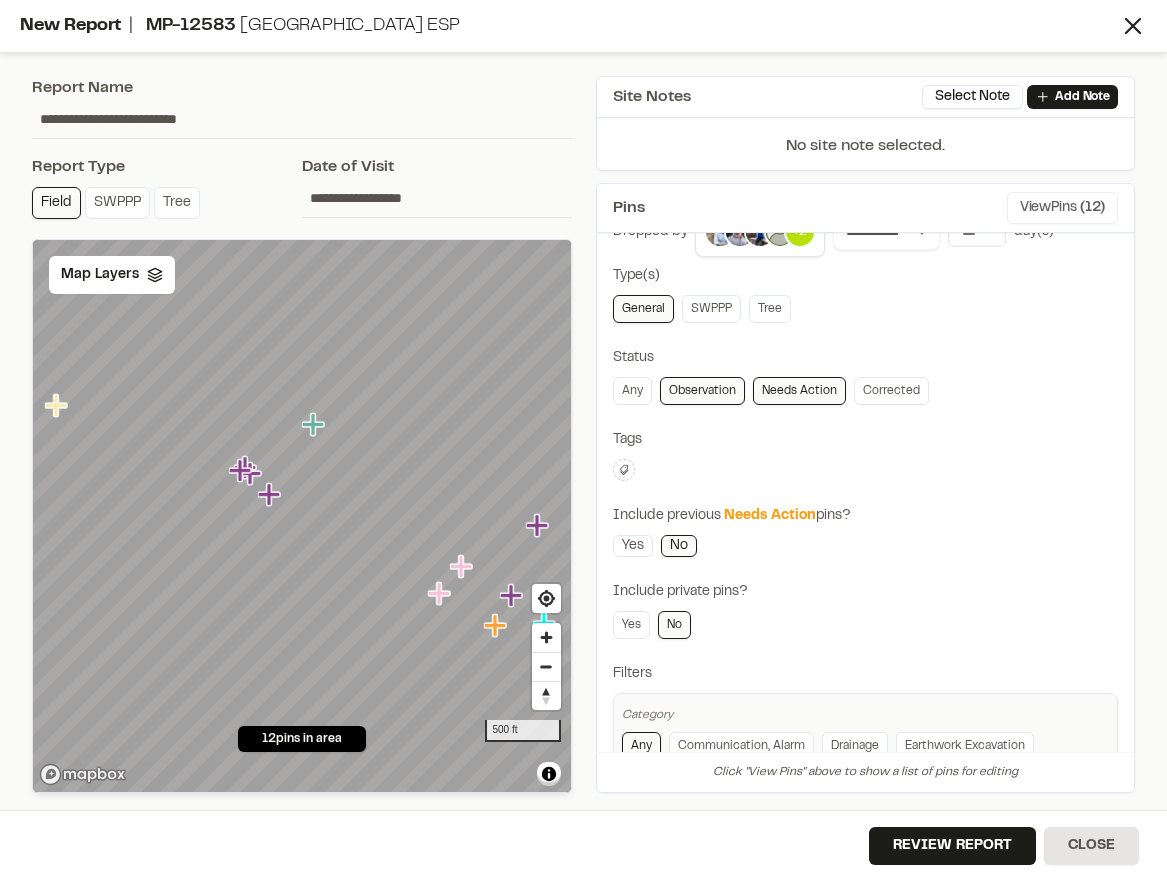 click on "View  Pins   ( 12 )" at bounding box center (1062, 208) 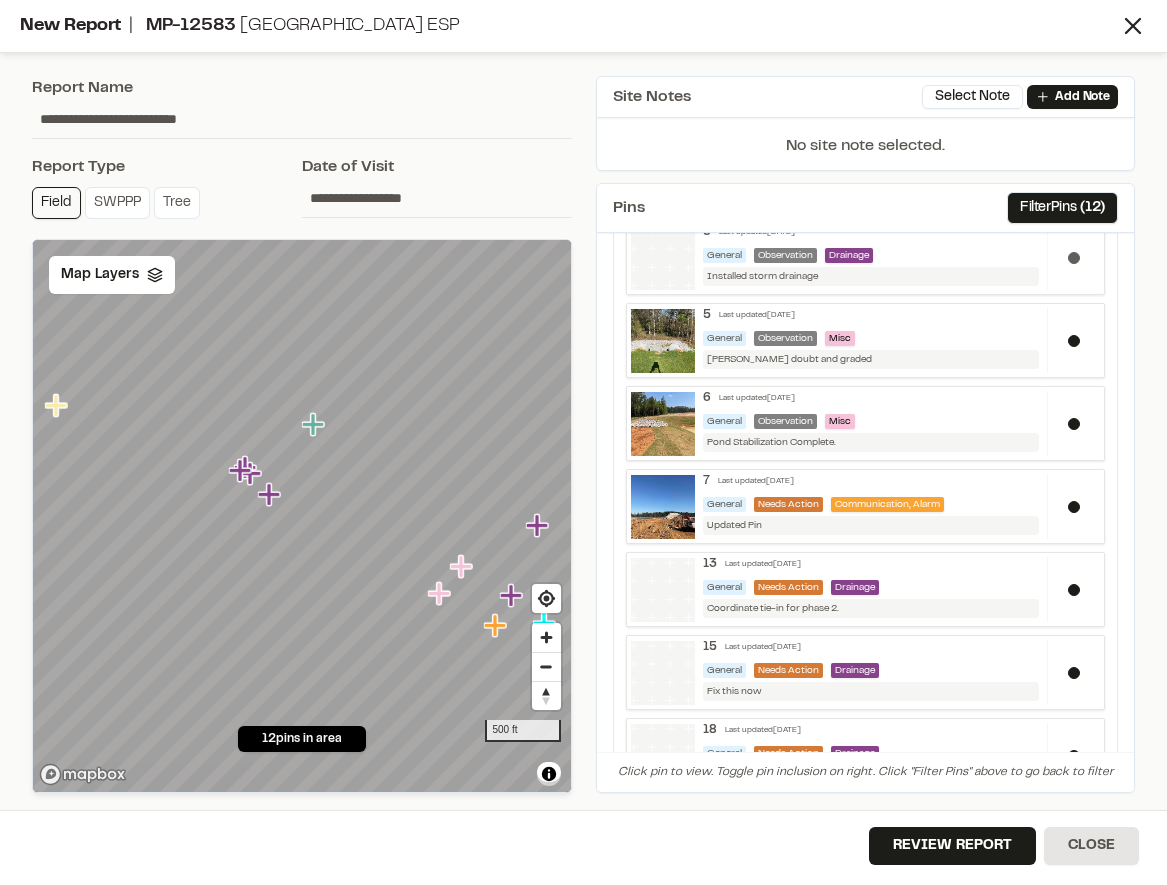 scroll, scrollTop: 0, scrollLeft: 0, axis: both 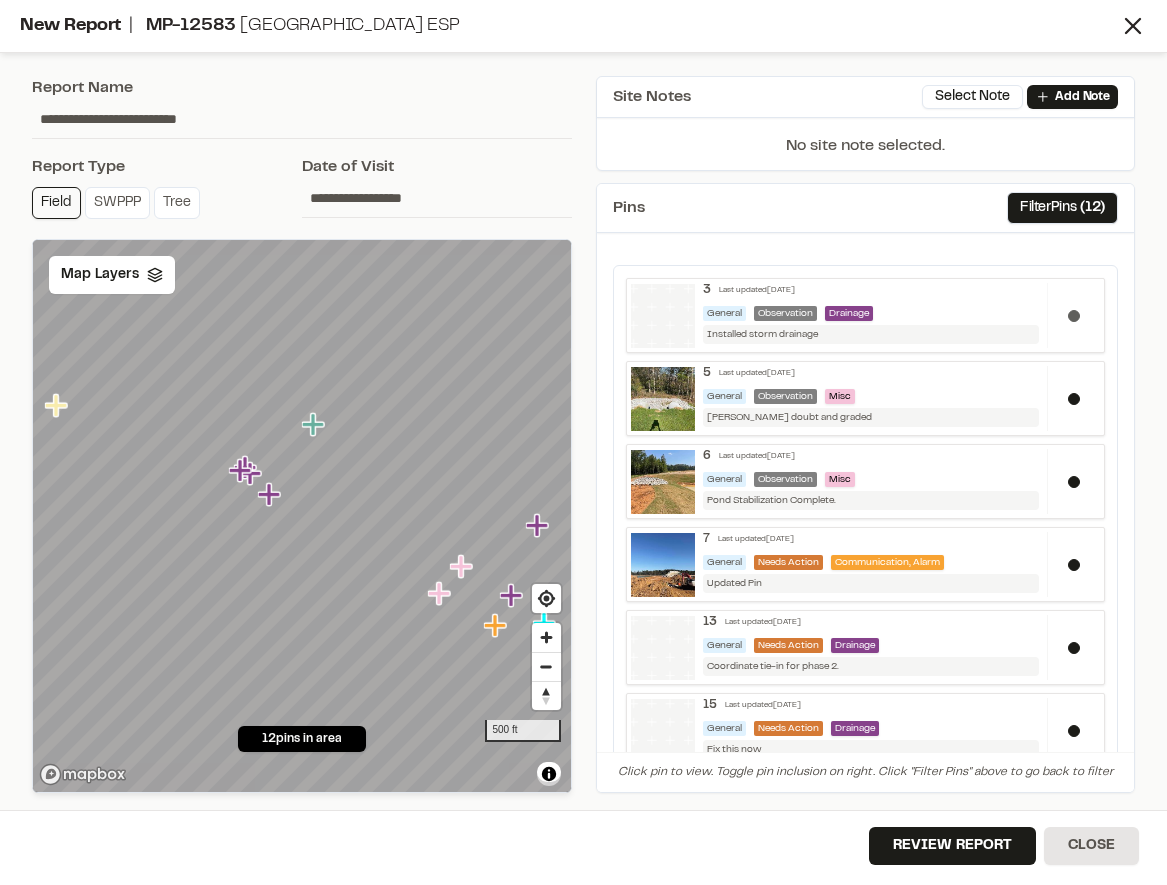 click at bounding box center (1074, 316) 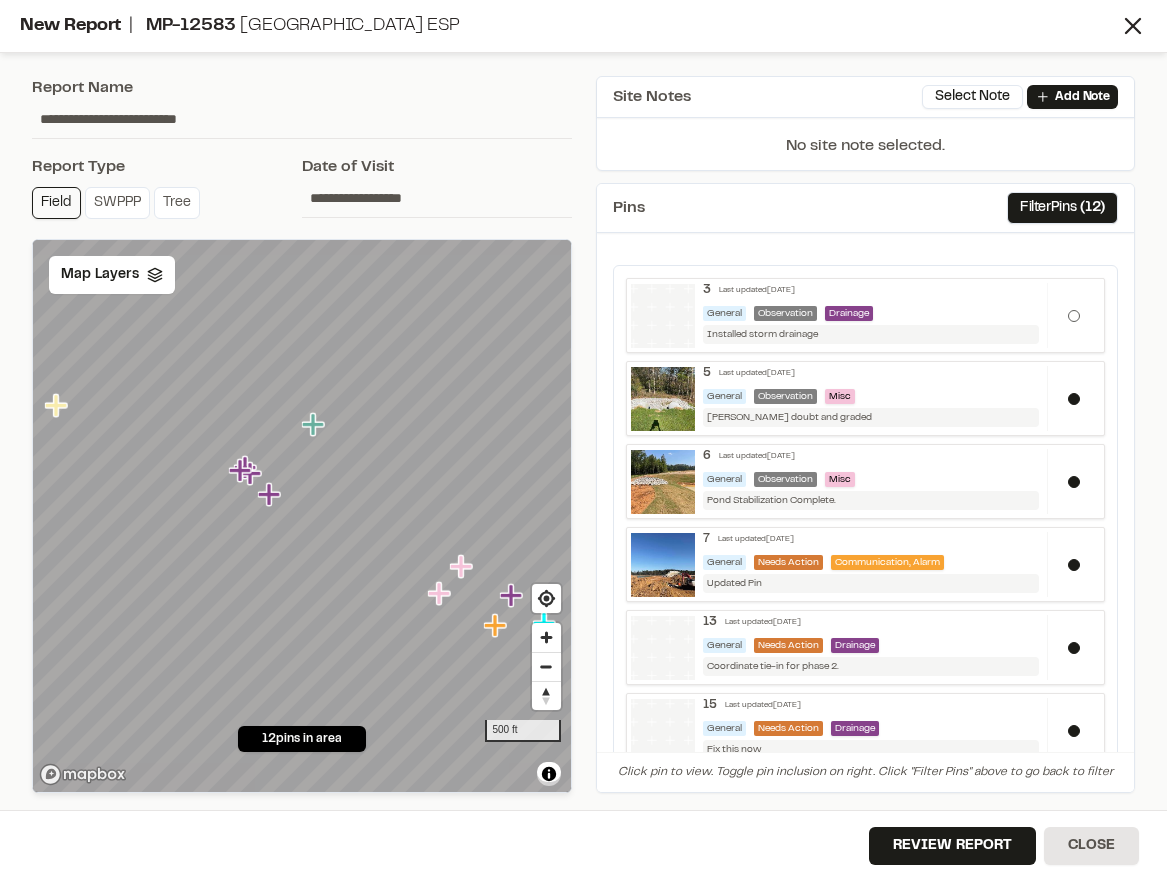 click at bounding box center (1074, 316) 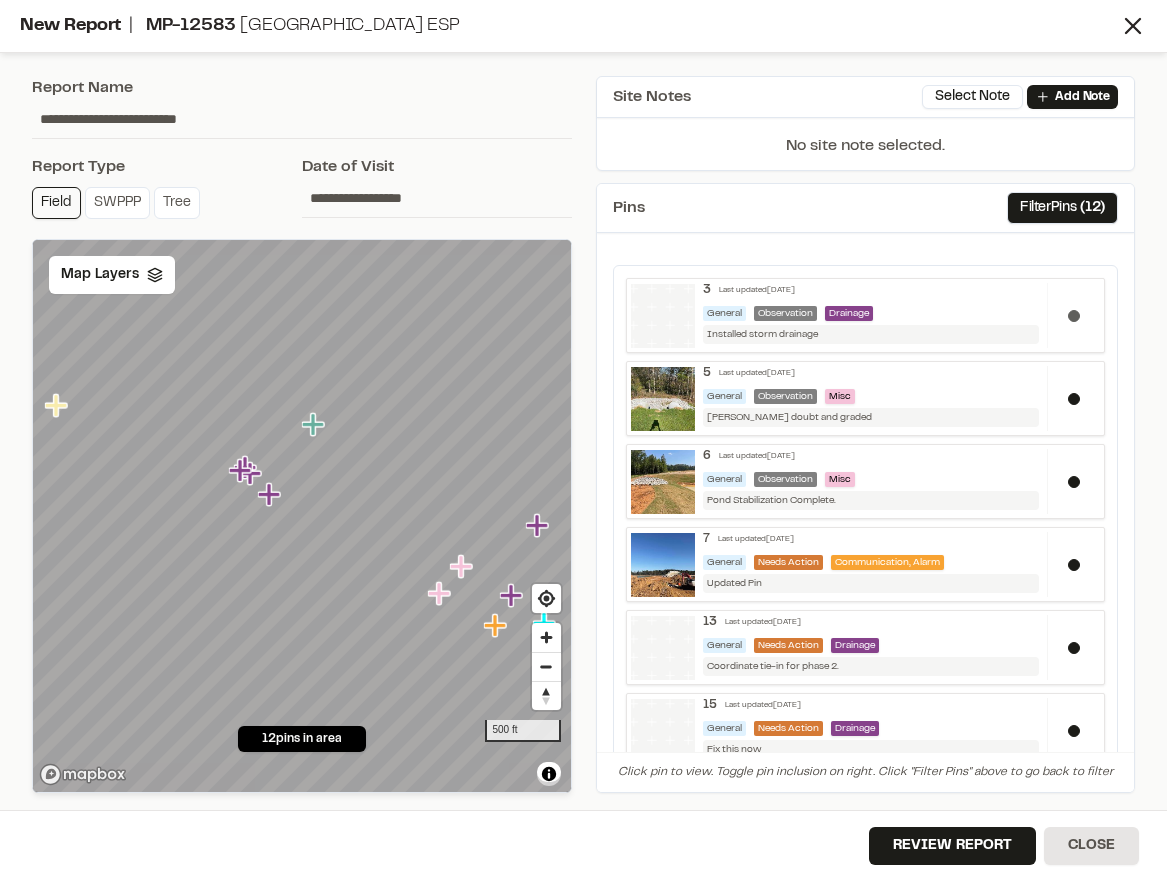 click at bounding box center [1074, 316] 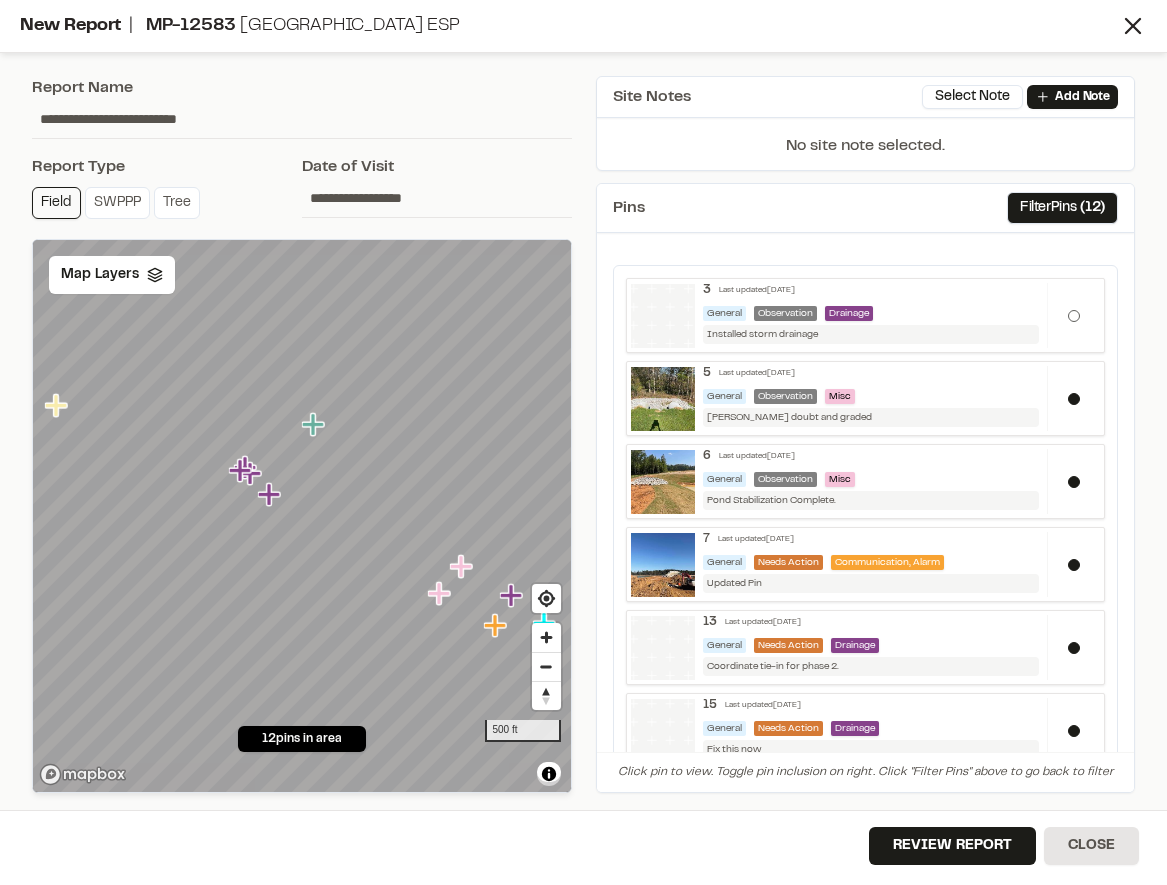 click at bounding box center (1074, 316) 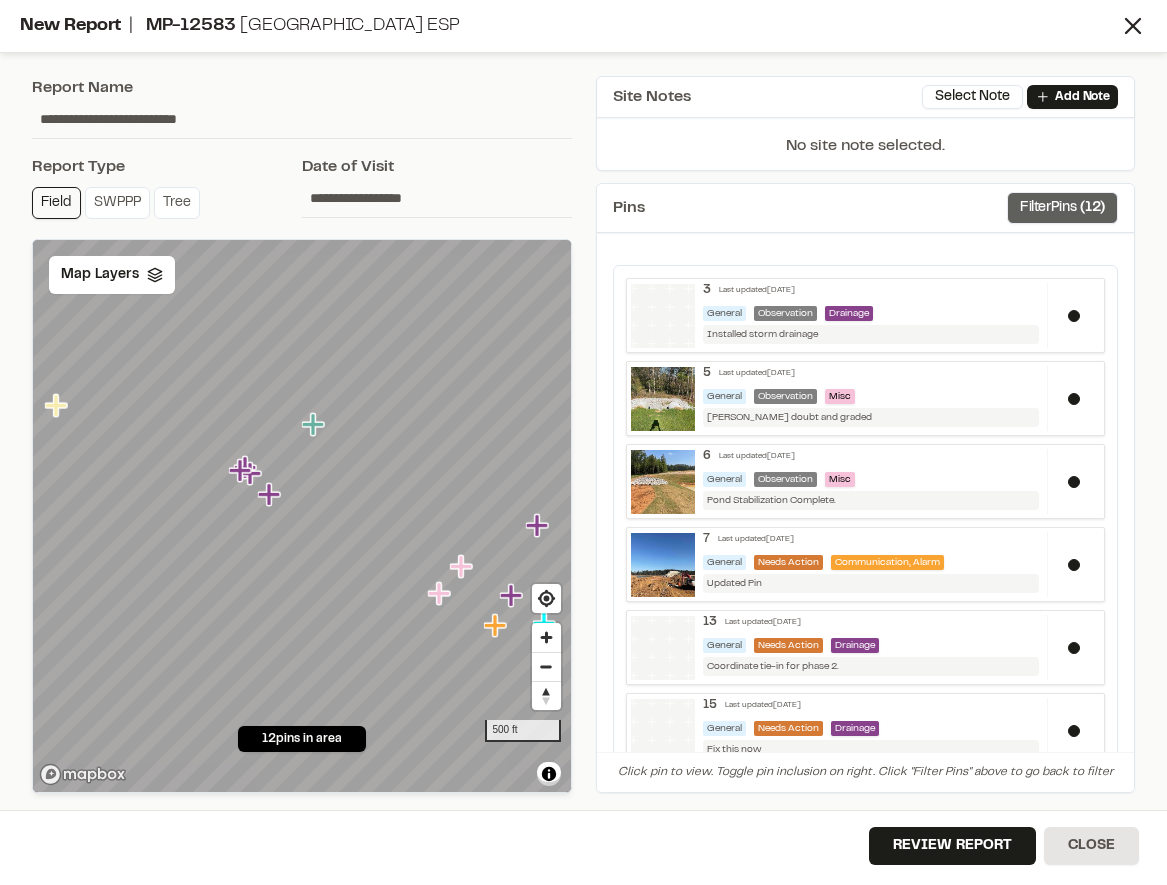 click on "Filter  Pins   ( 12 )" at bounding box center (1062, 208) 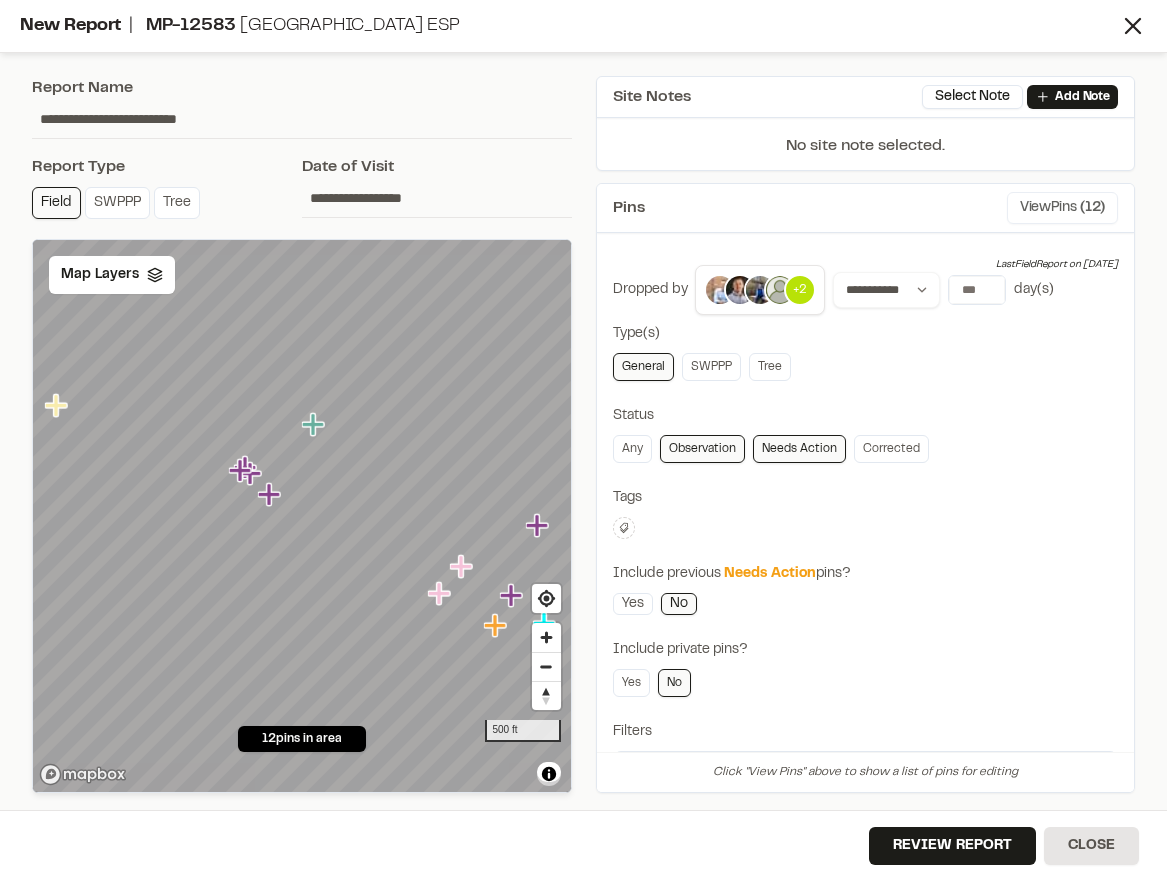 click on "View  Pins   ( 12 )" at bounding box center [1062, 208] 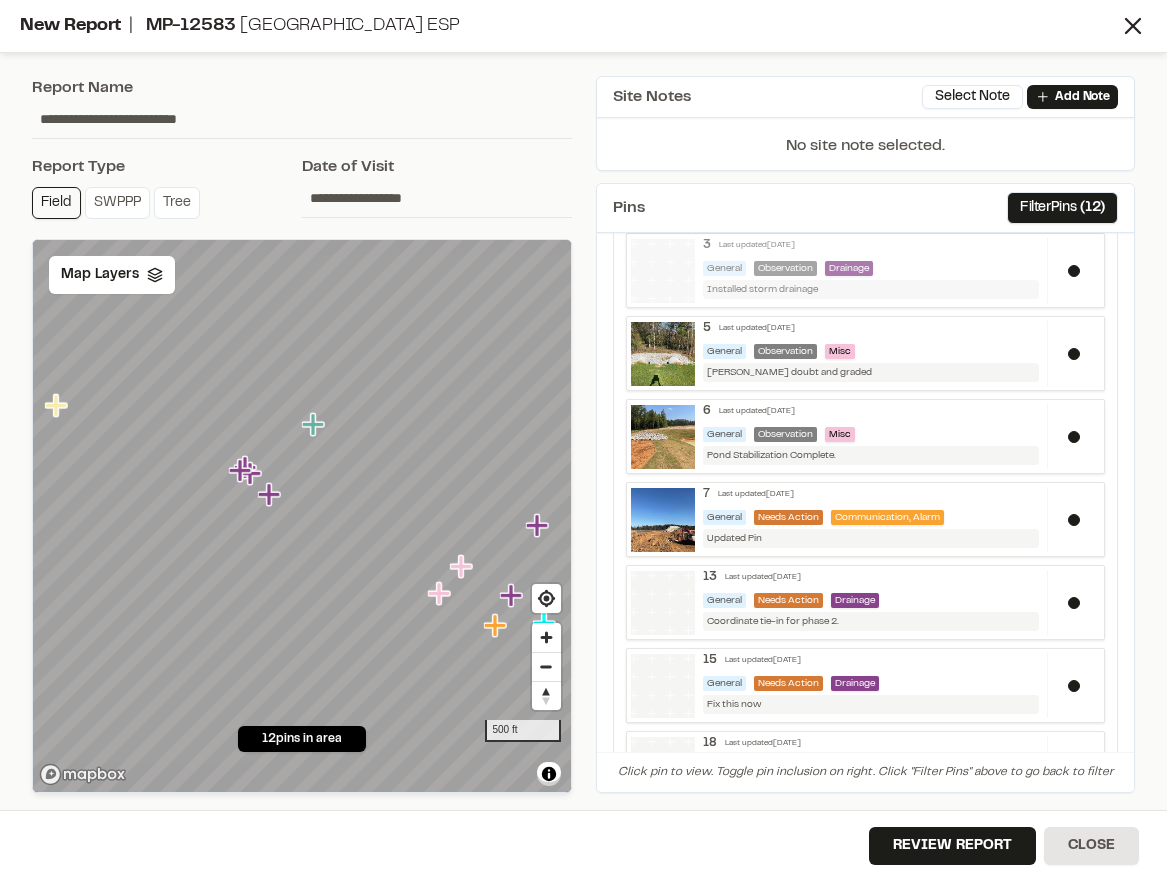 scroll, scrollTop: 47, scrollLeft: 0, axis: vertical 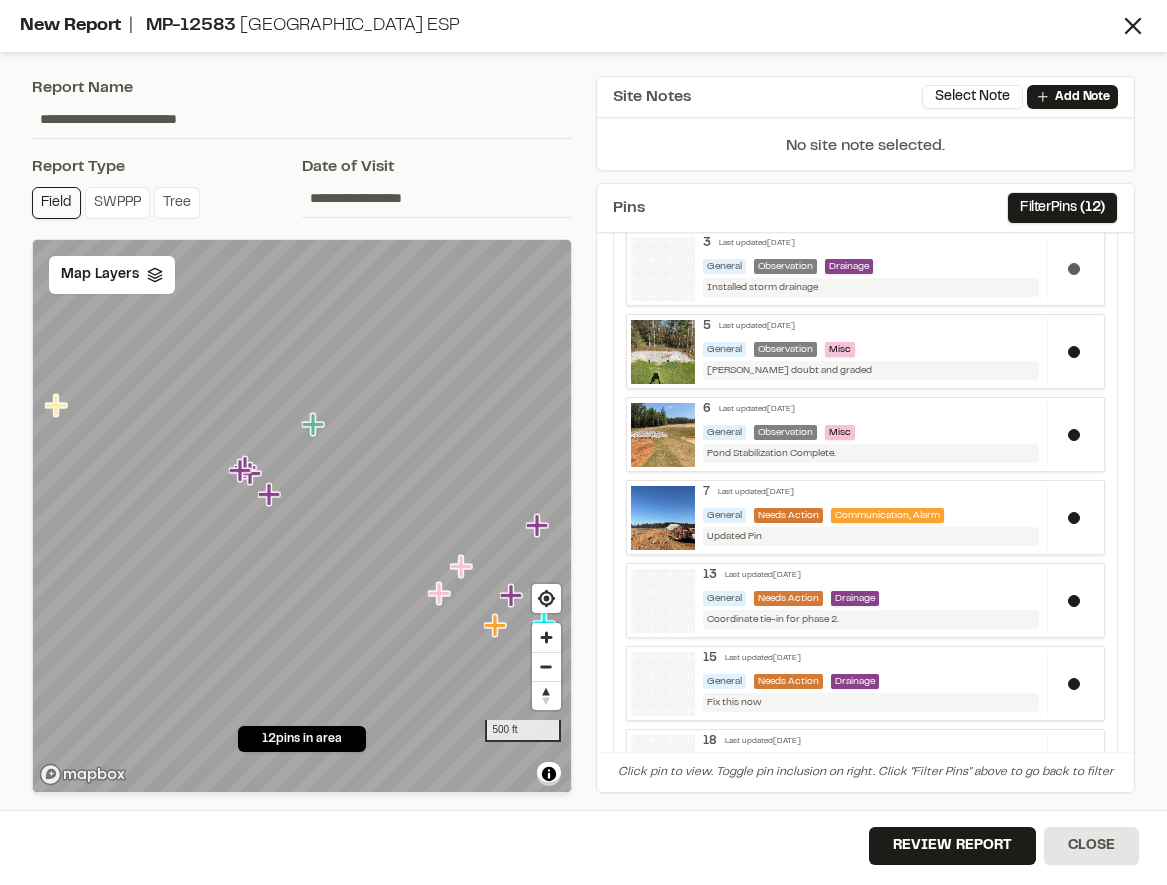 click at bounding box center (1073, 268) 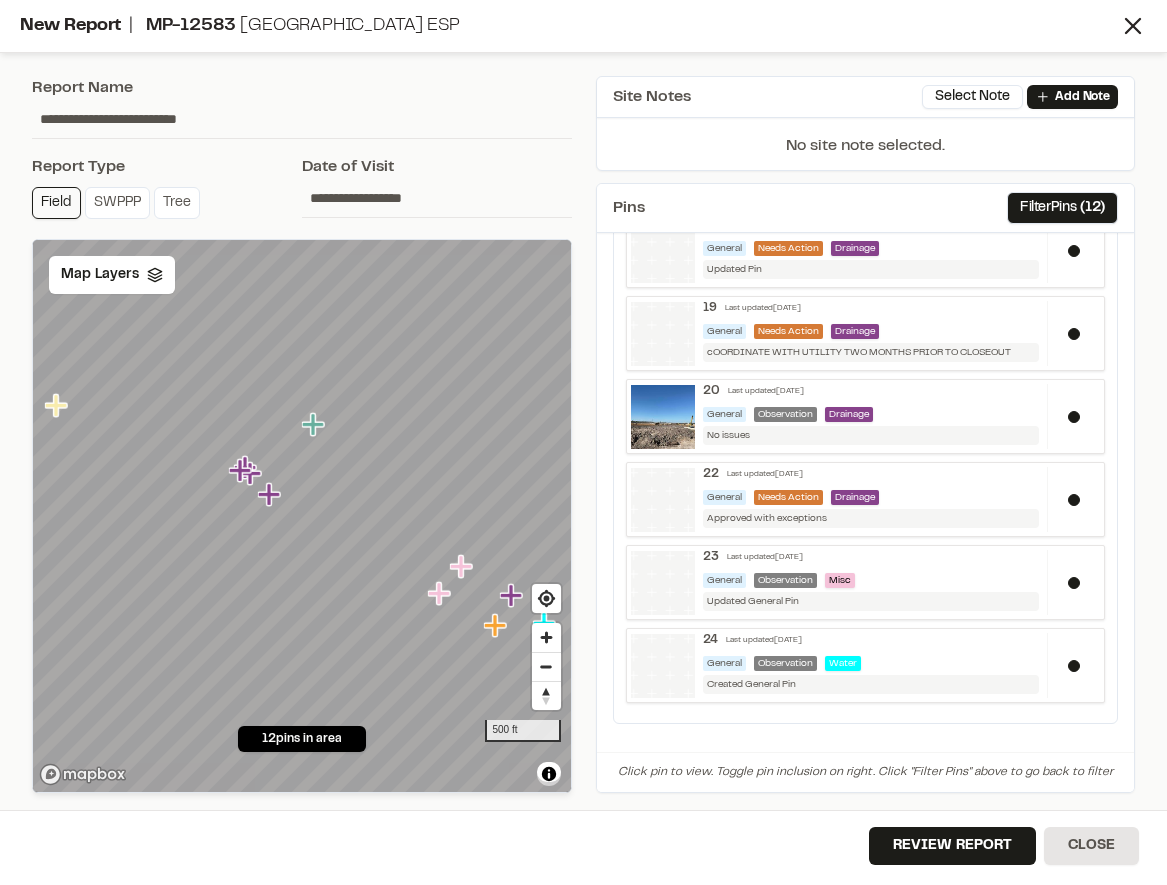 scroll, scrollTop: 0, scrollLeft: 0, axis: both 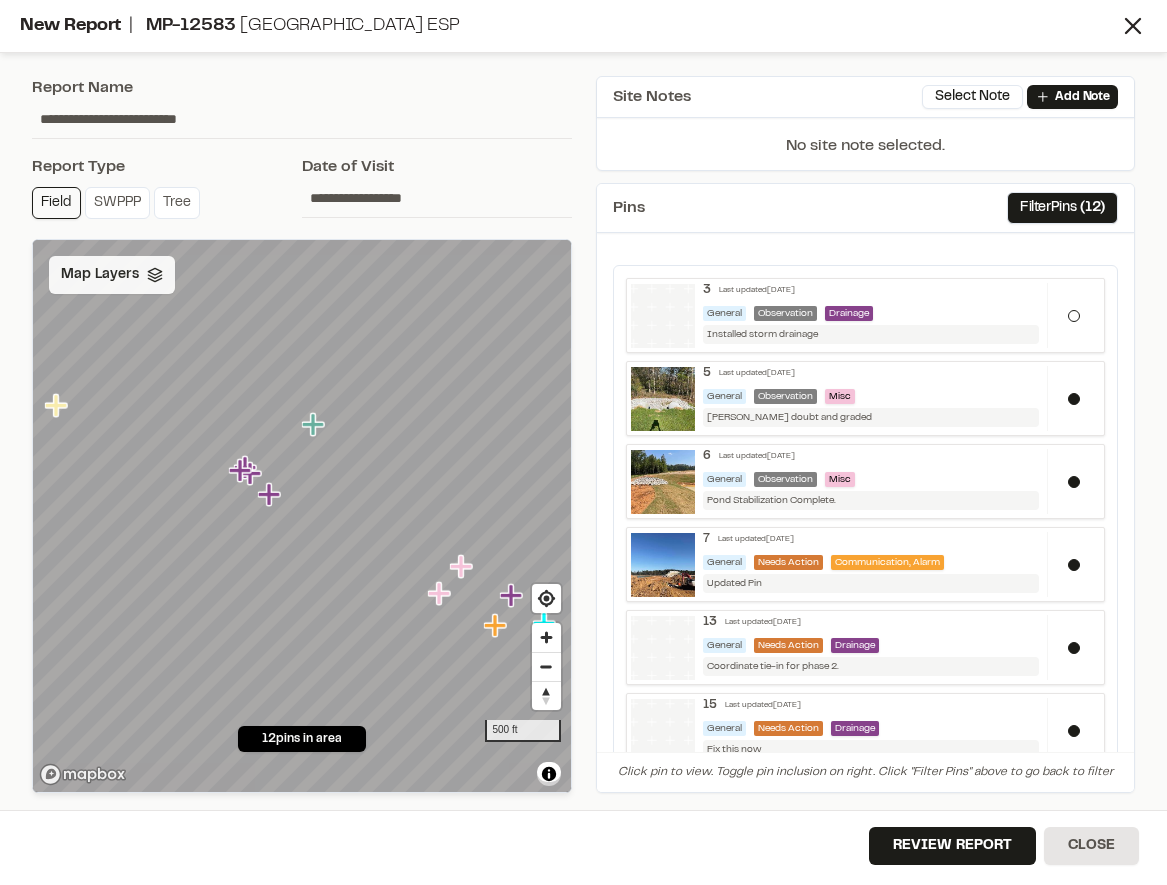 click on "Map Layers" at bounding box center [100, 275] 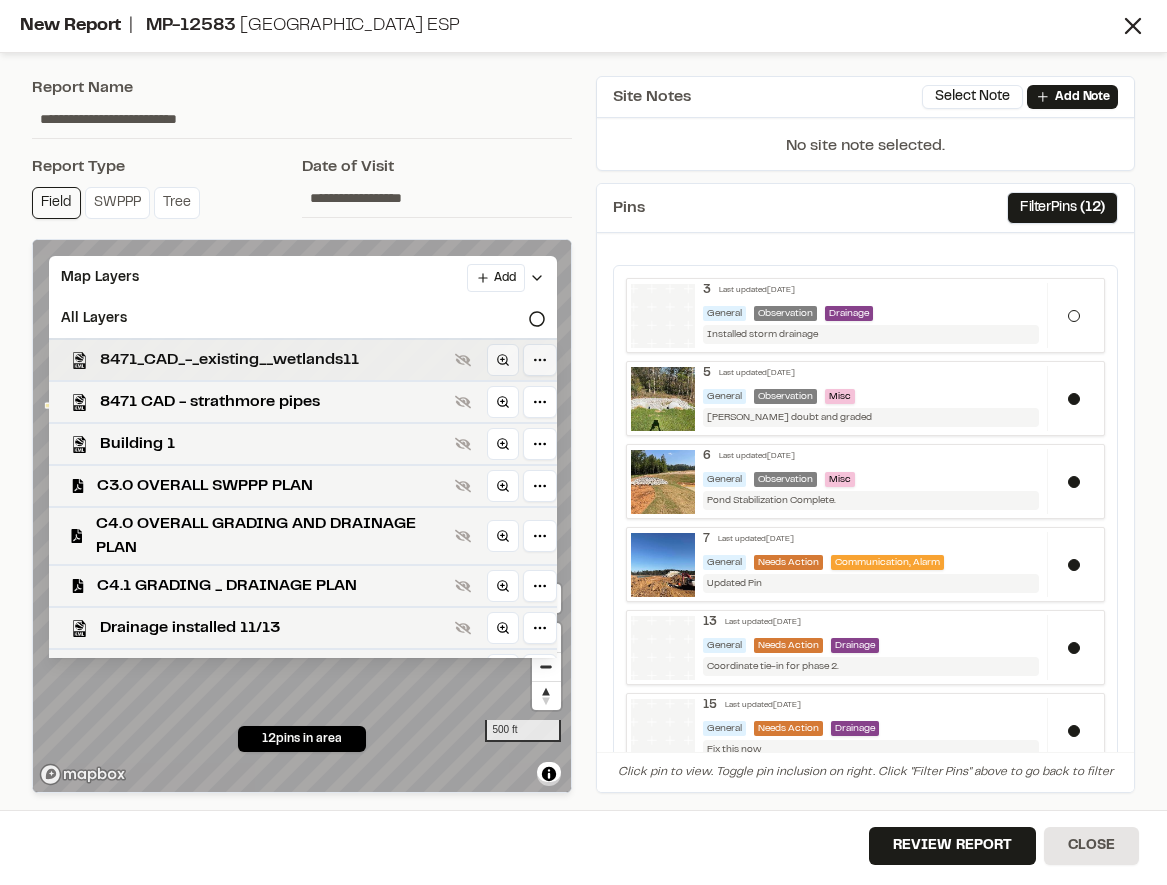 click on "8471_CAD_-_existing__wetlands11" at bounding box center [273, 360] 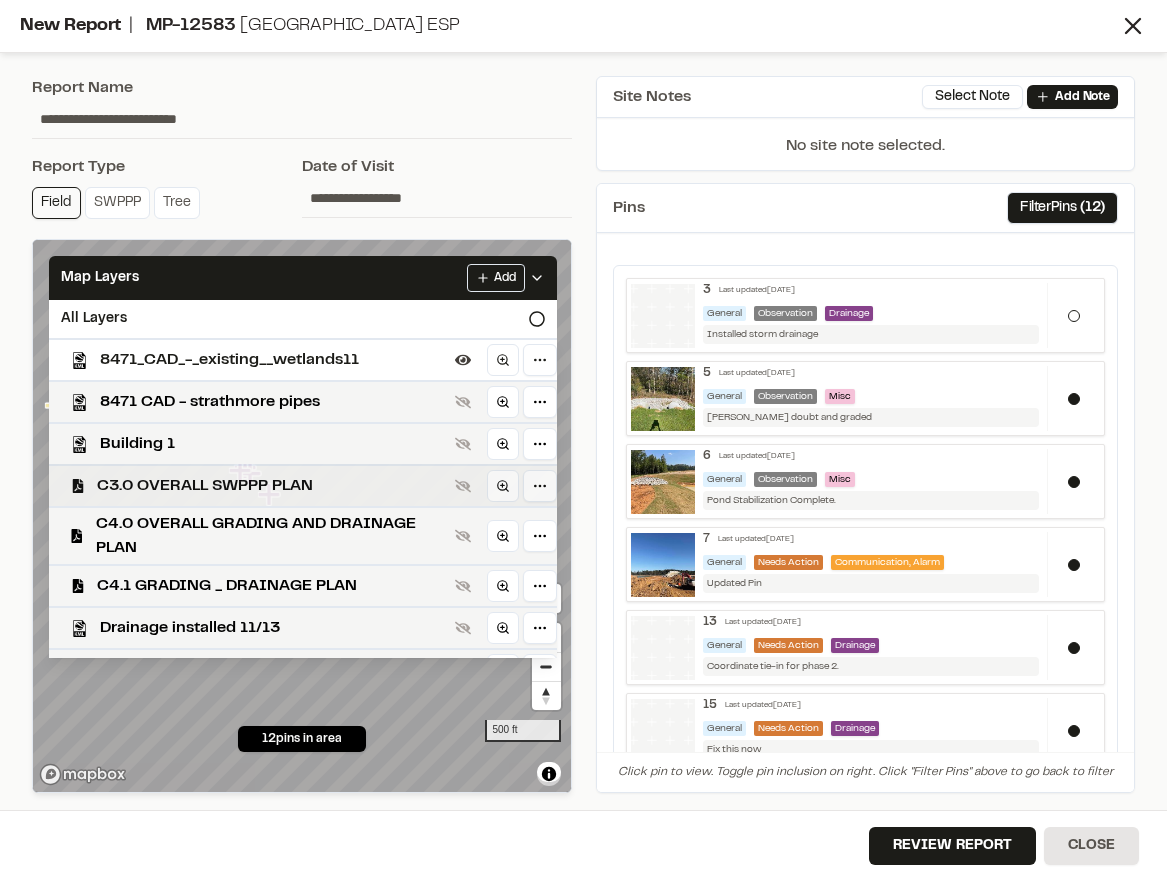 click on "C3.0 OVERALL SWPPP PLAN" at bounding box center [272, 486] 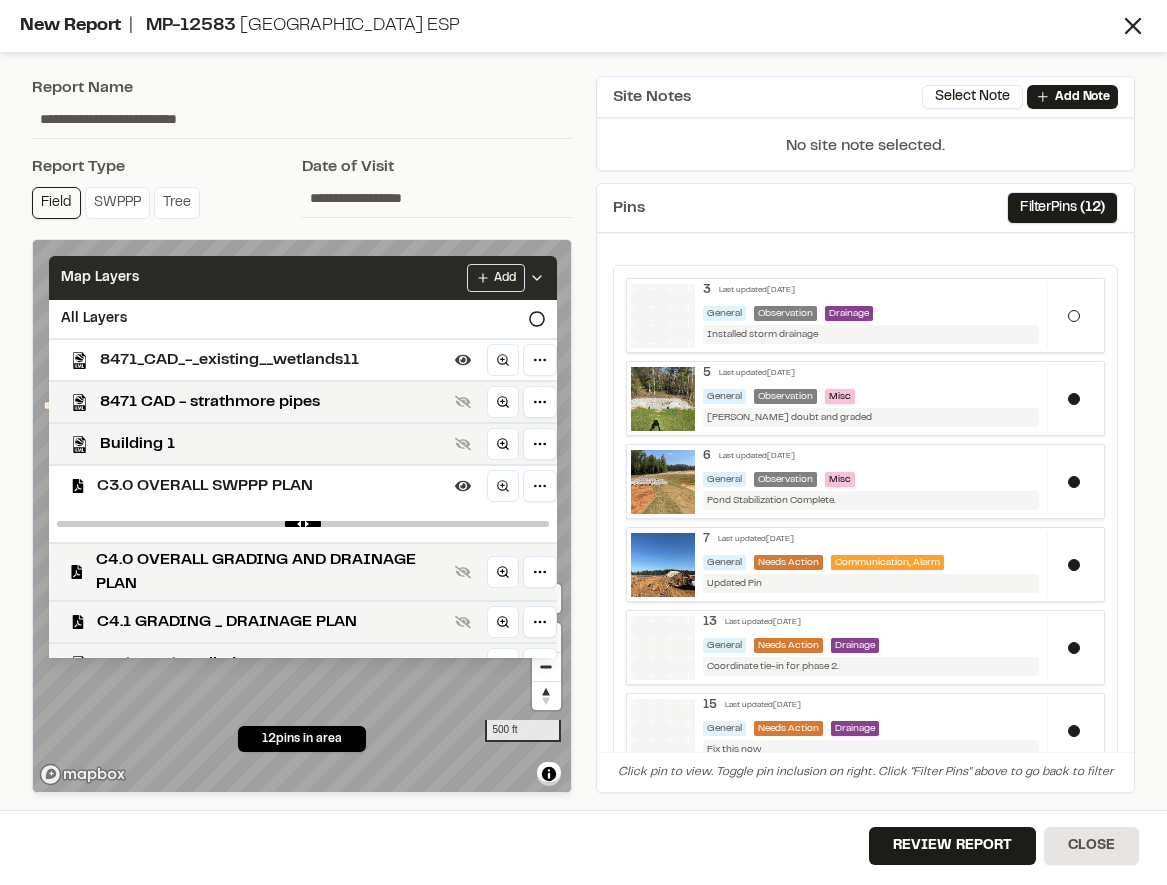 click on "Map Layers Add" at bounding box center (303, 278) 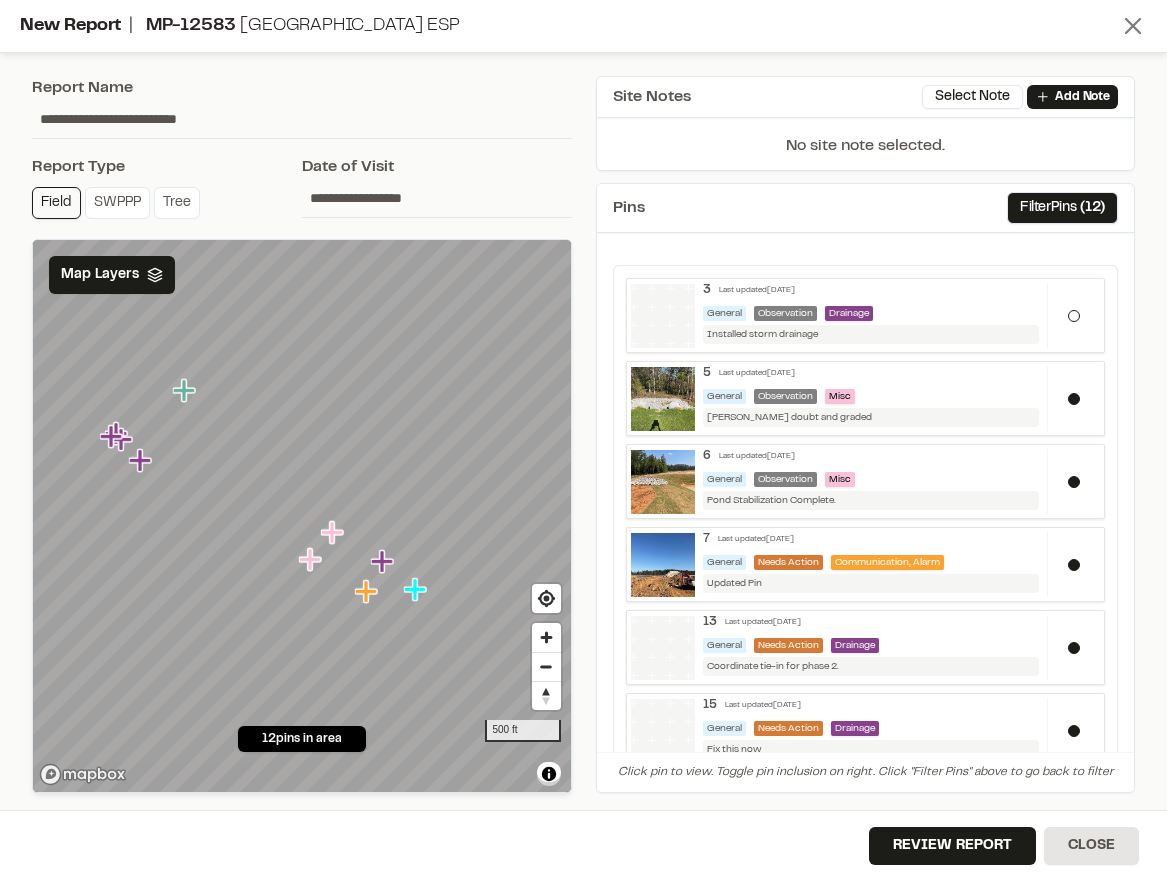 click 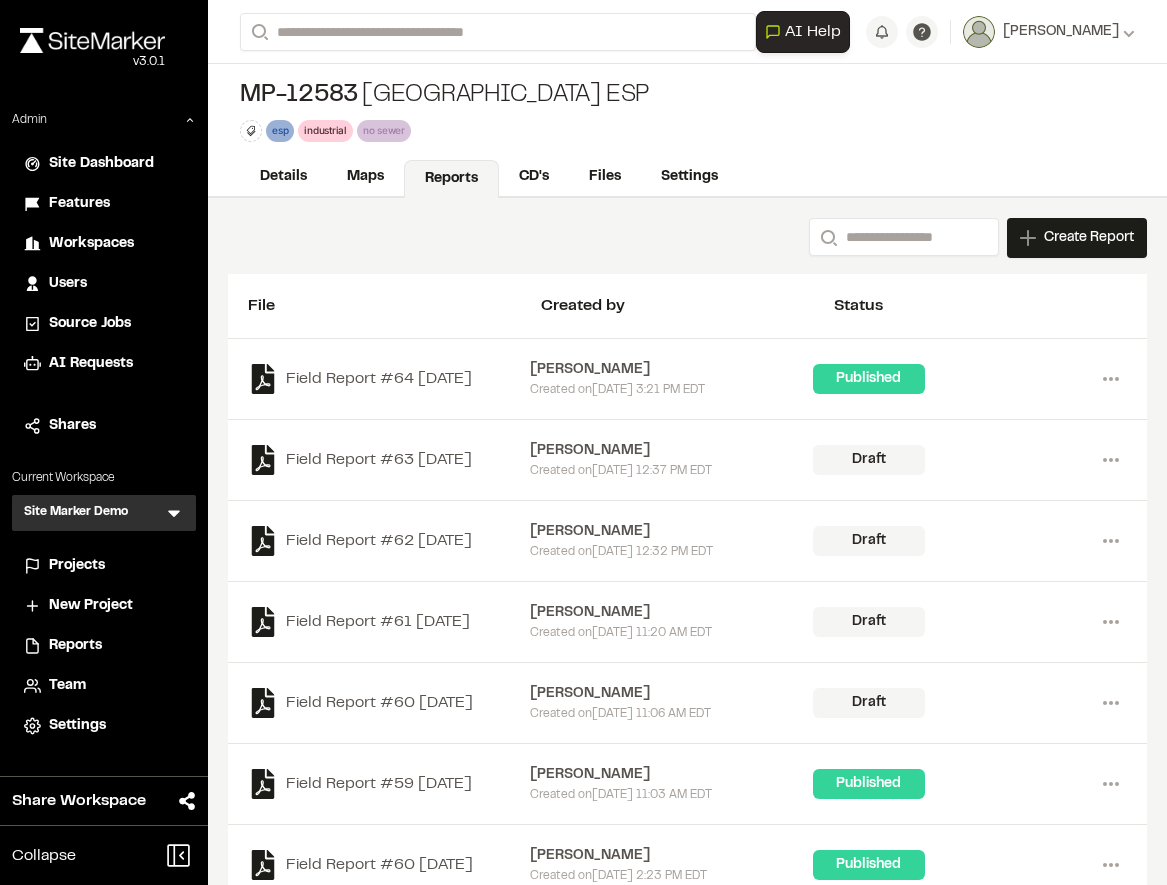 click on "Team" at bounding box center (67, 686) 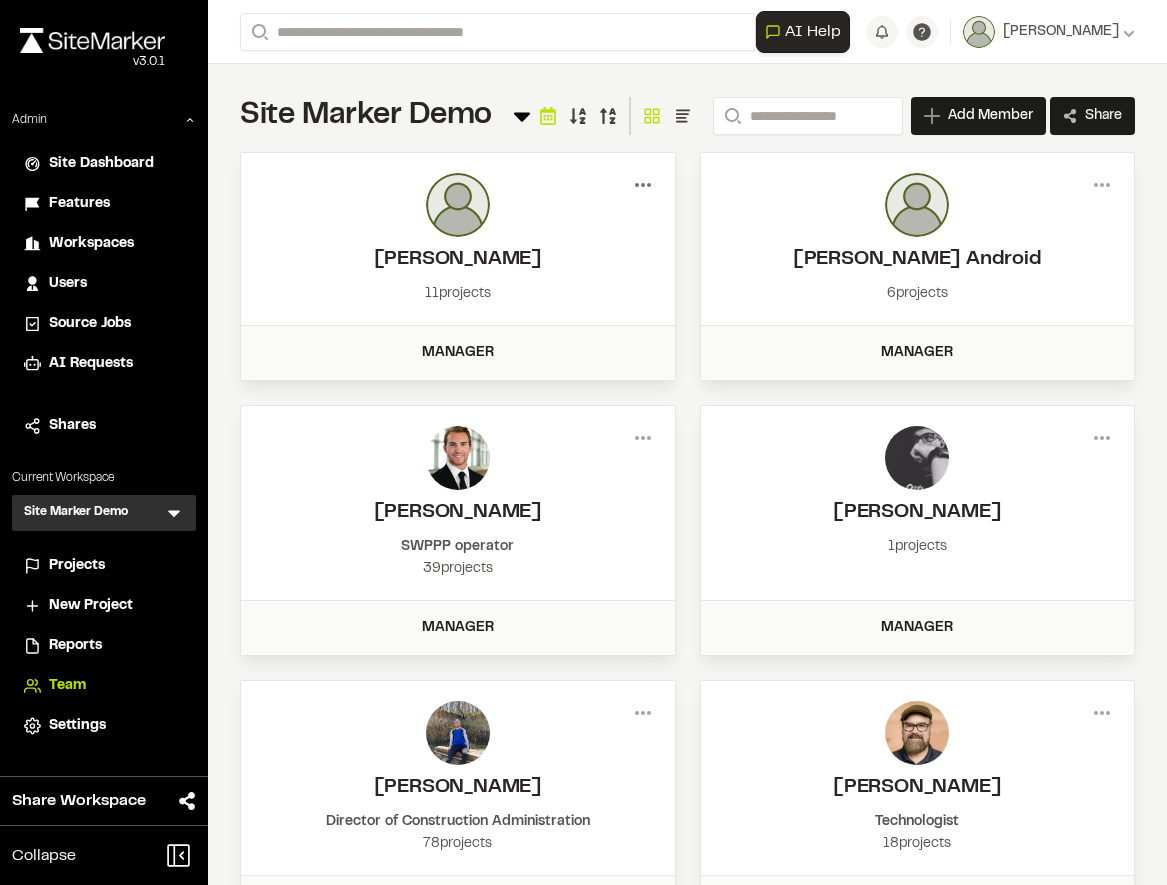 click 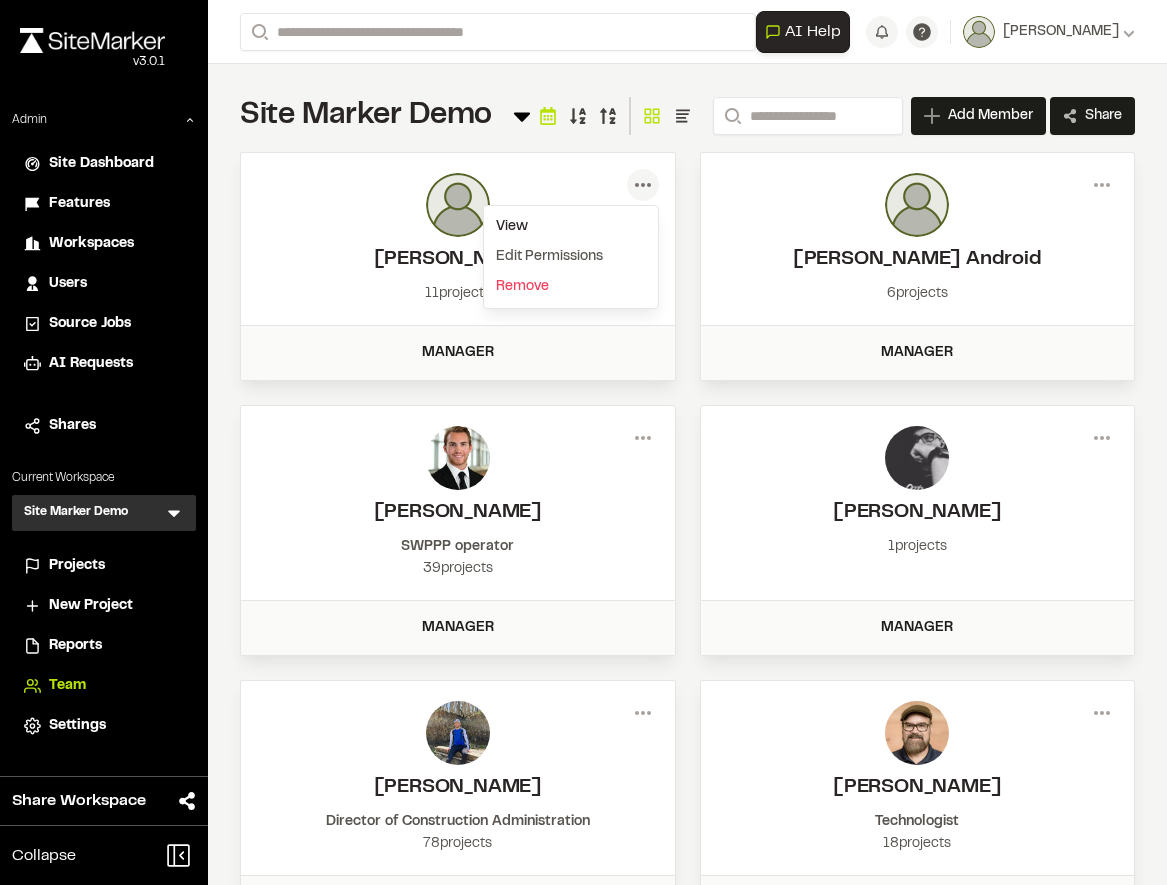 click on "View" at bounding box center (571, 227) 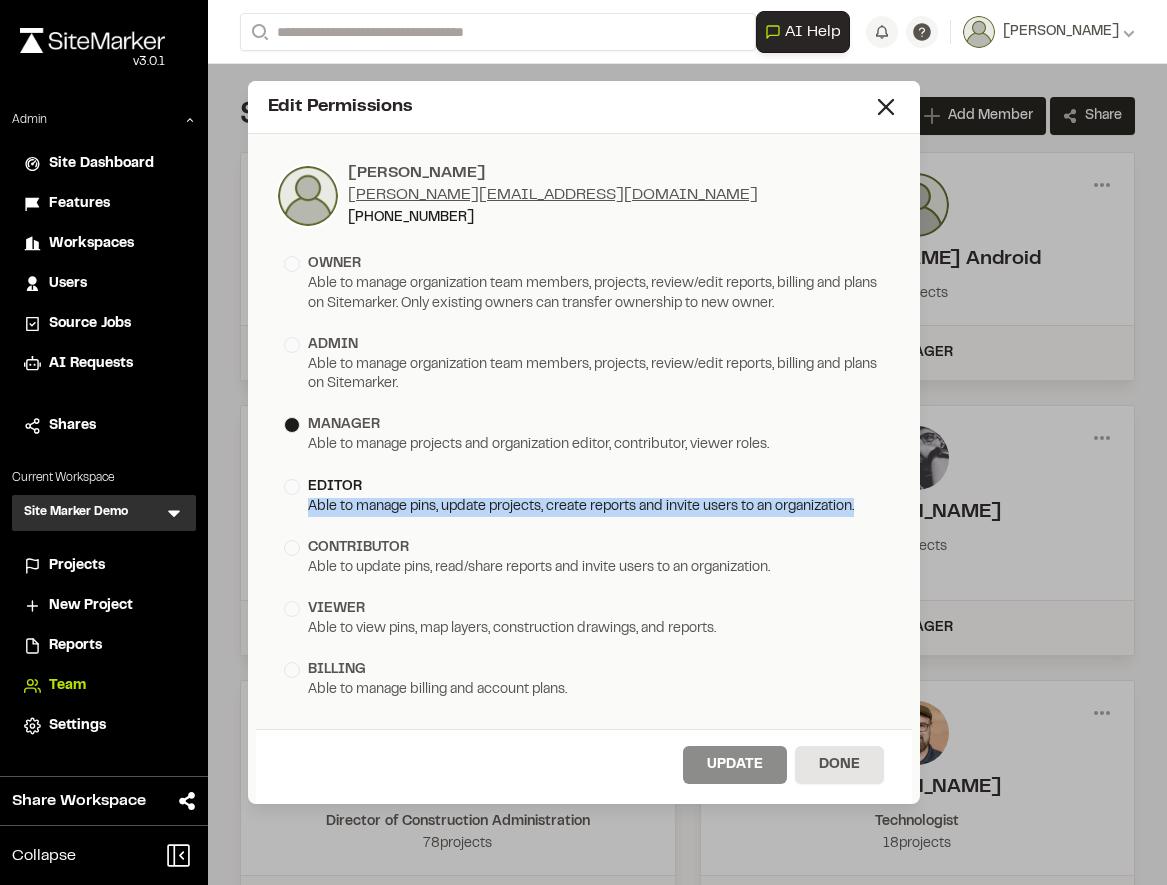 drag, startPoint x: 883, startPoint y: 504, endPoint x: 310, endPoint y: 502, distance: 573.0035 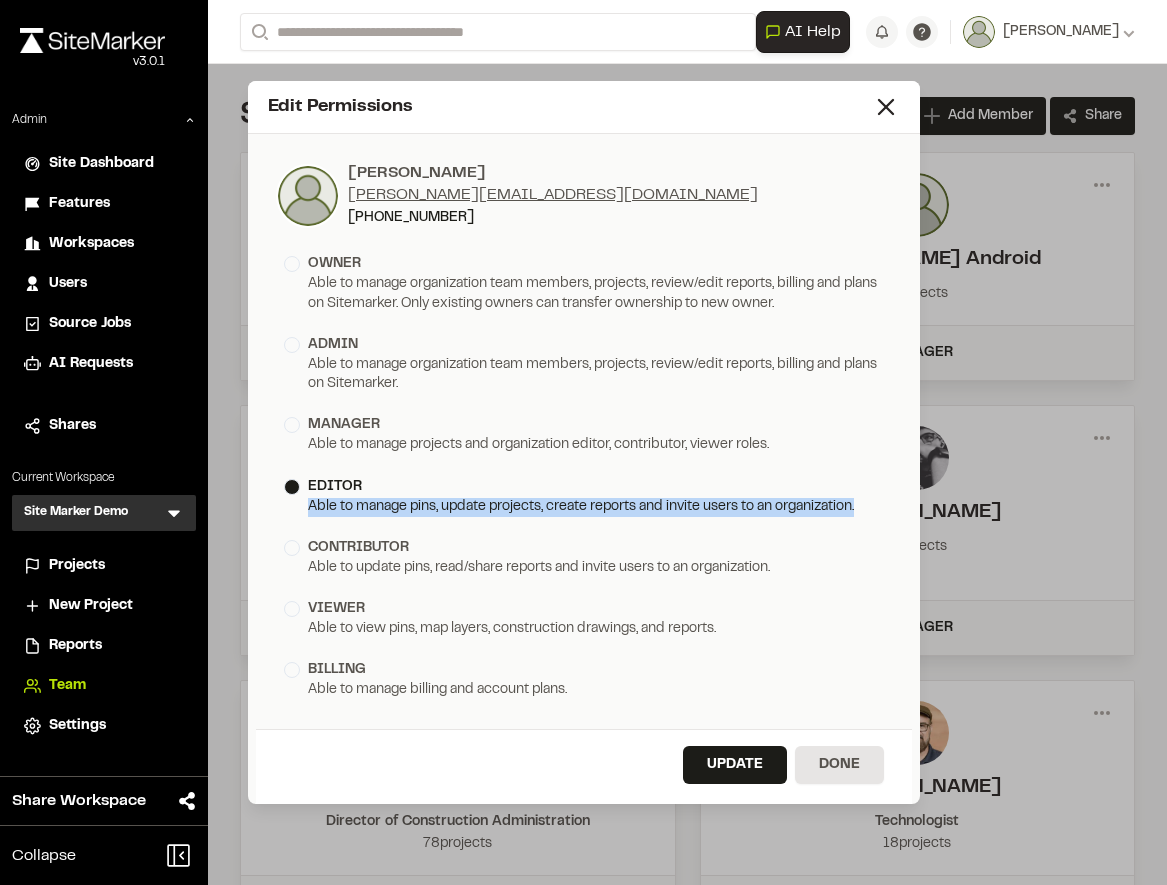 copy on "Able to manage pins, update projects, create reports and invite users to an organization." 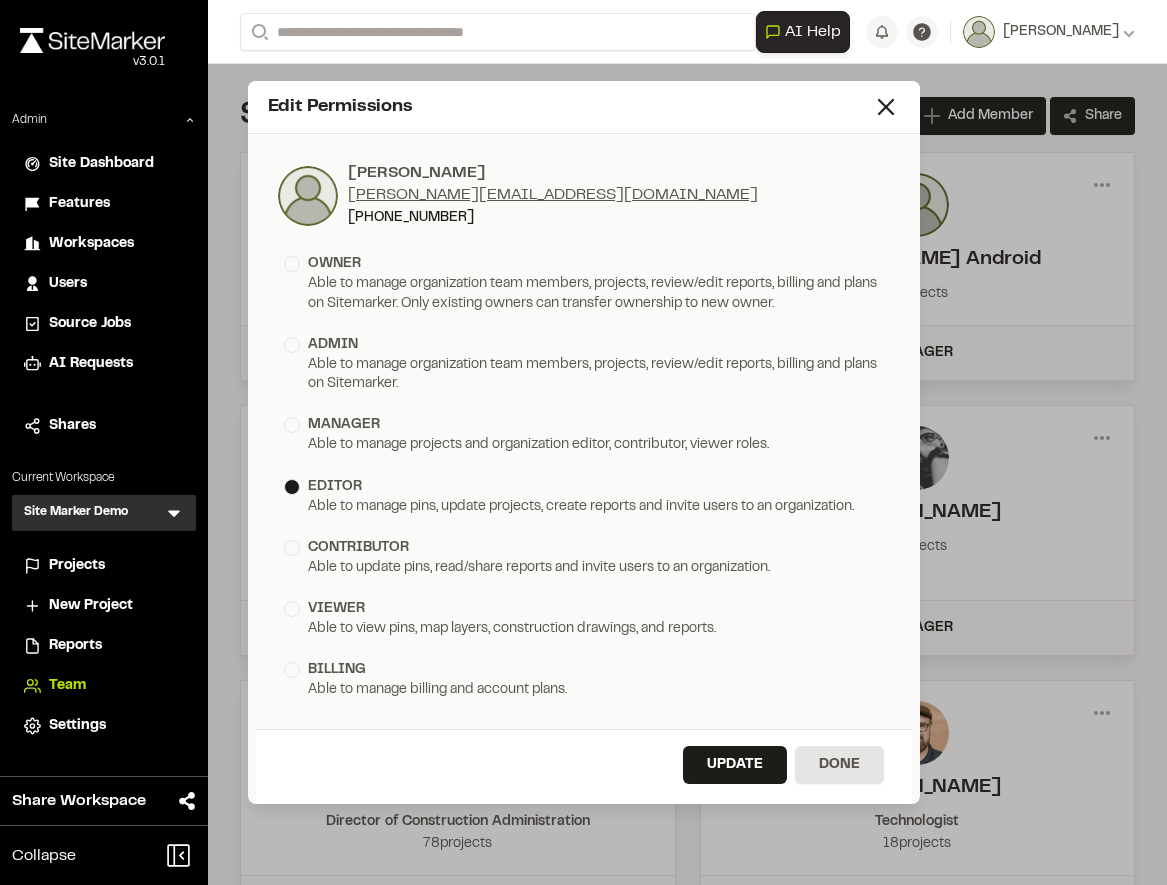 click on "editor Able to manage pins, update projects, create reports and invite users to an organization." at bounding box center (584, 496) 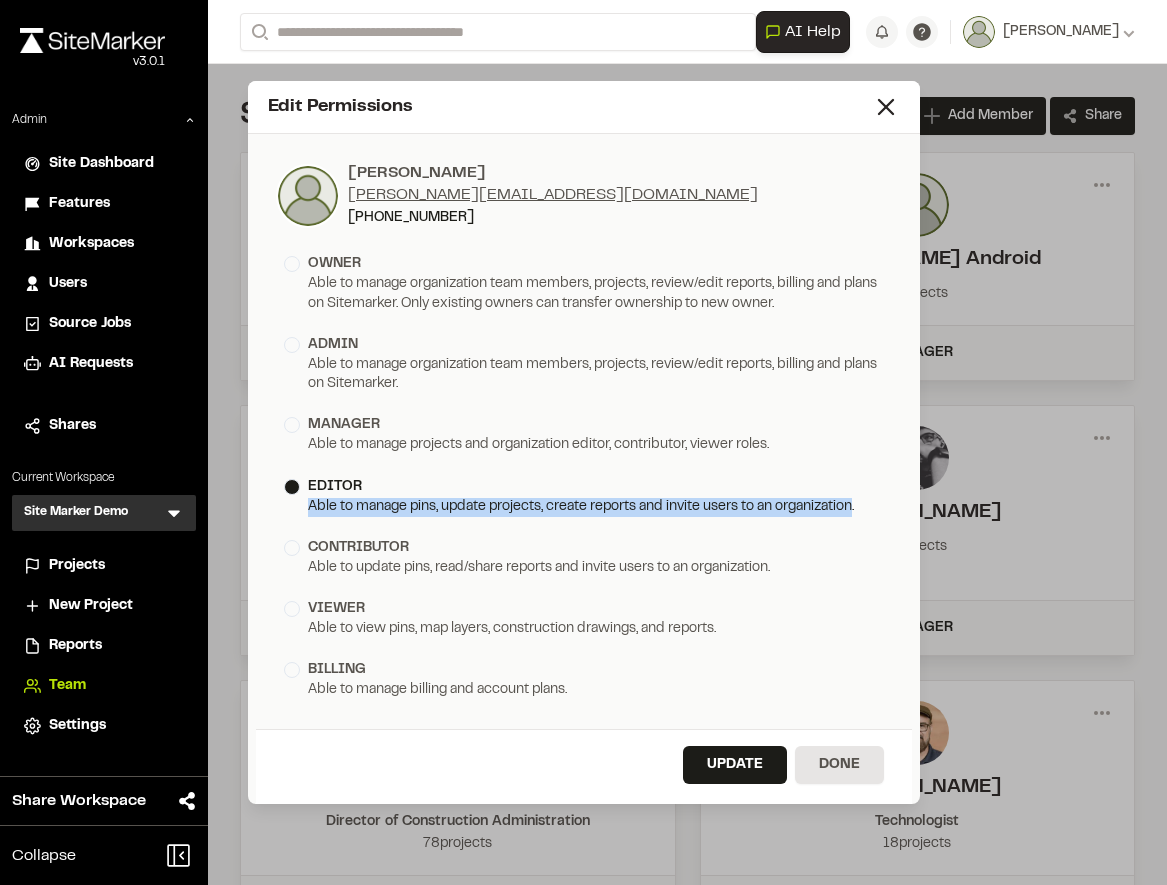 drag, startPoint x: 307, startPoint y: 508, endPoint x: 856, endPoint y: 510, distance: 549.00366 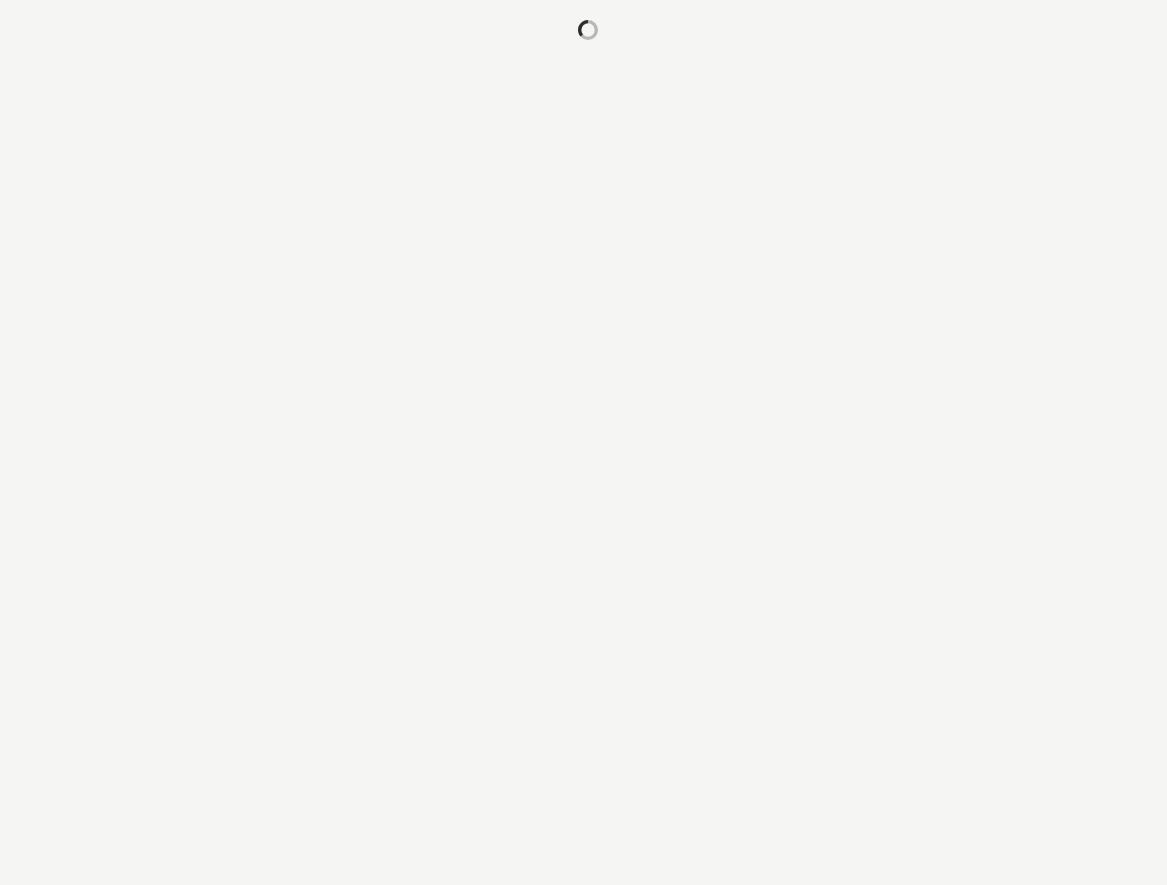 scroll, scrollTop: 0, scrollLeft: 0, axis: both 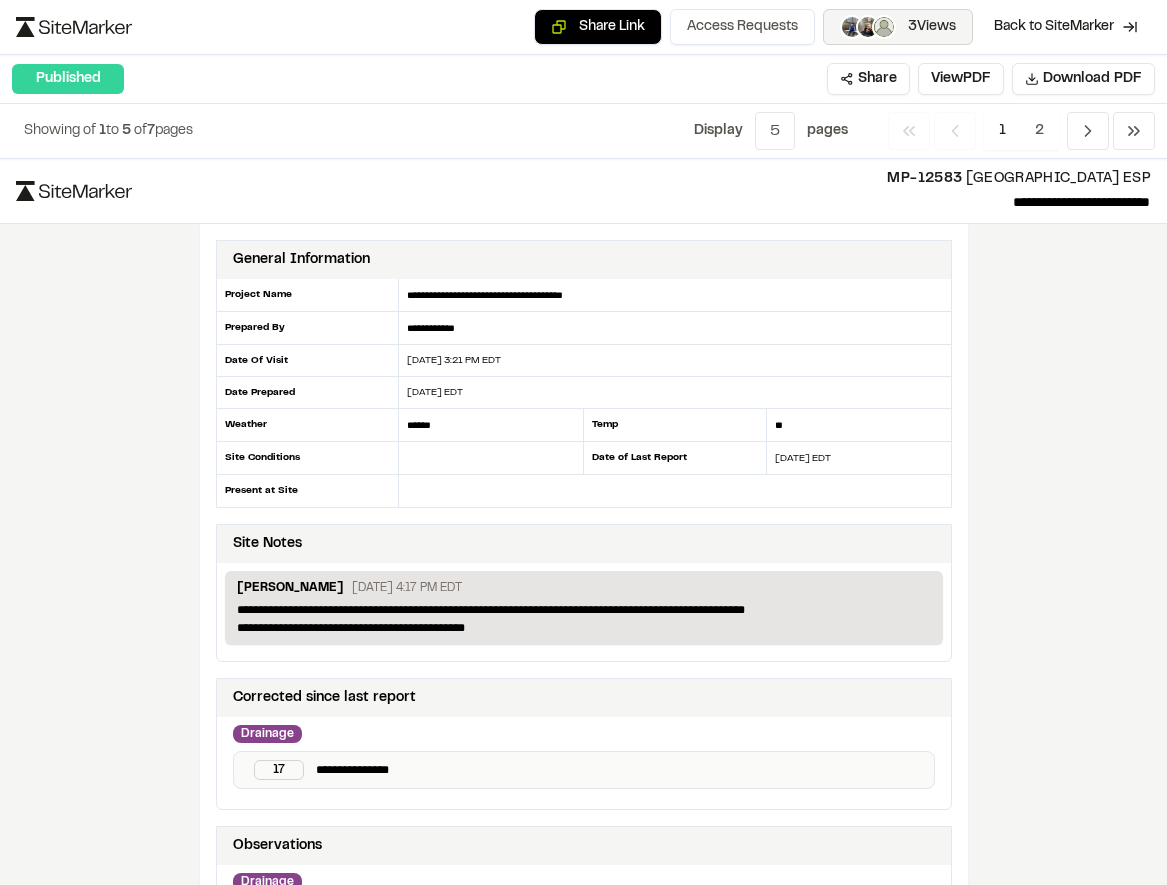 click at bounding box center [884, 27] 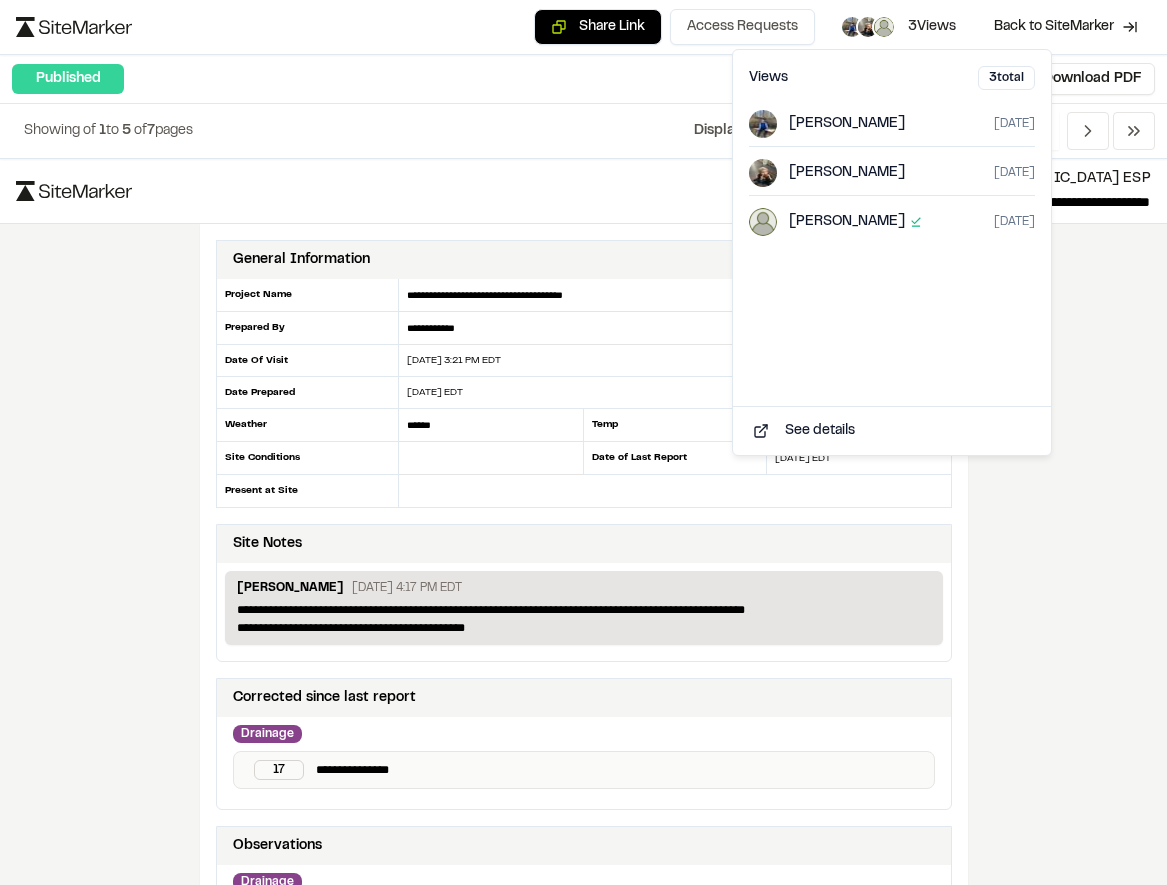 click on "Published  Share   View  PDF     Download PDF" at bounding box center (583, 79) 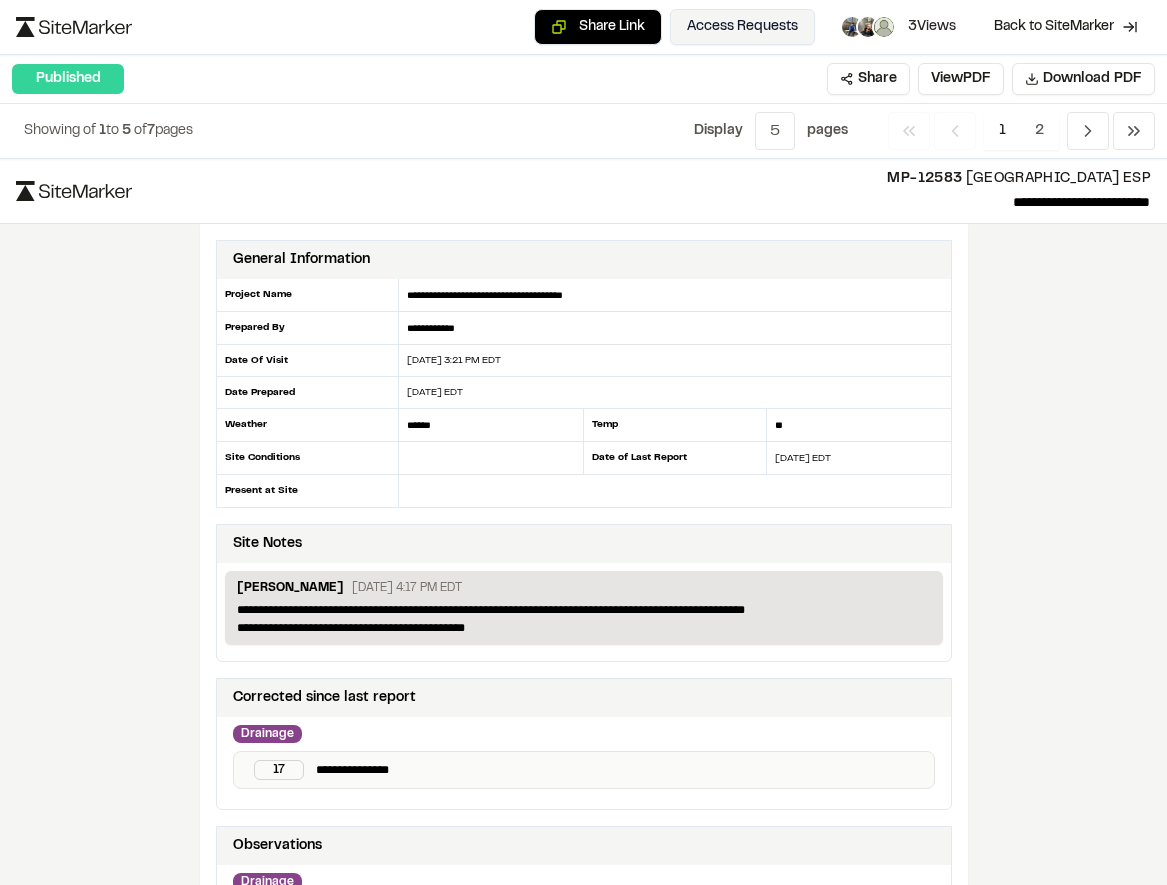 click on "Access Requests" at bounding box center (742, 27) 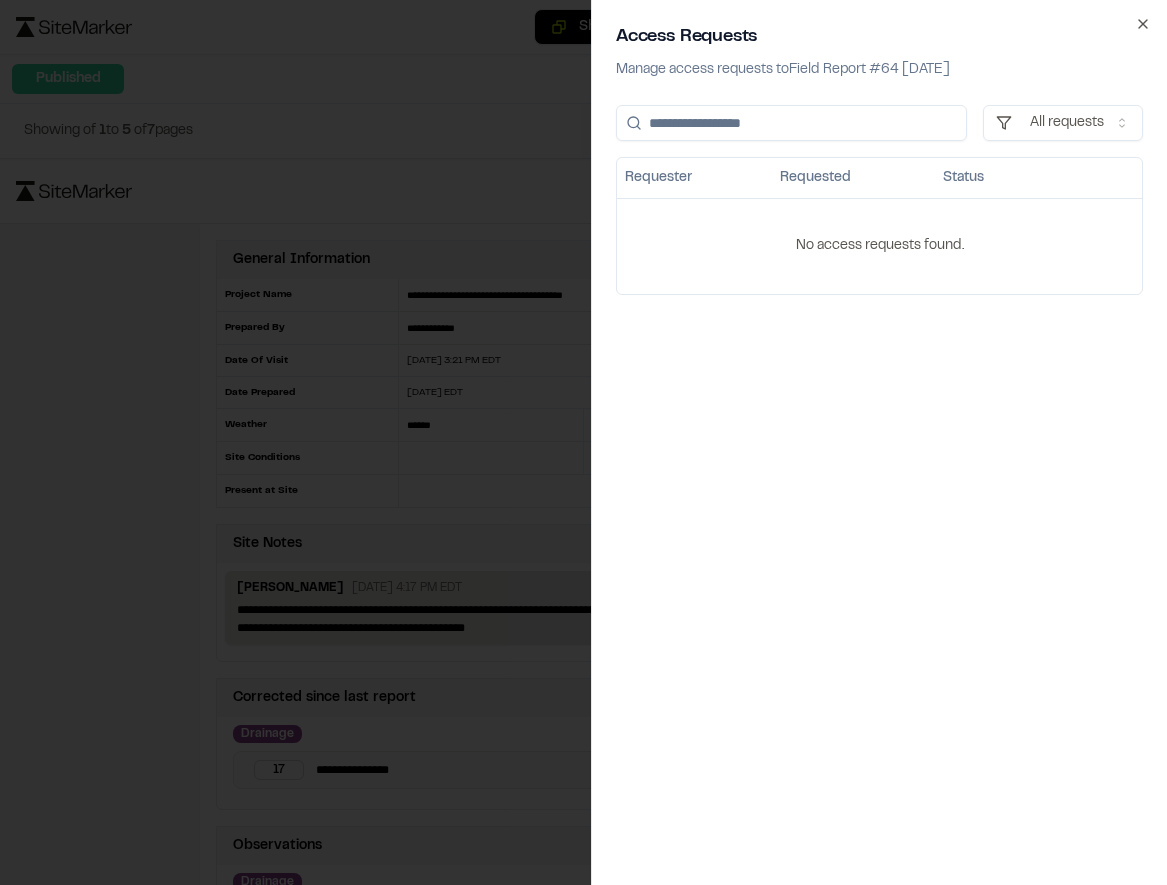 click 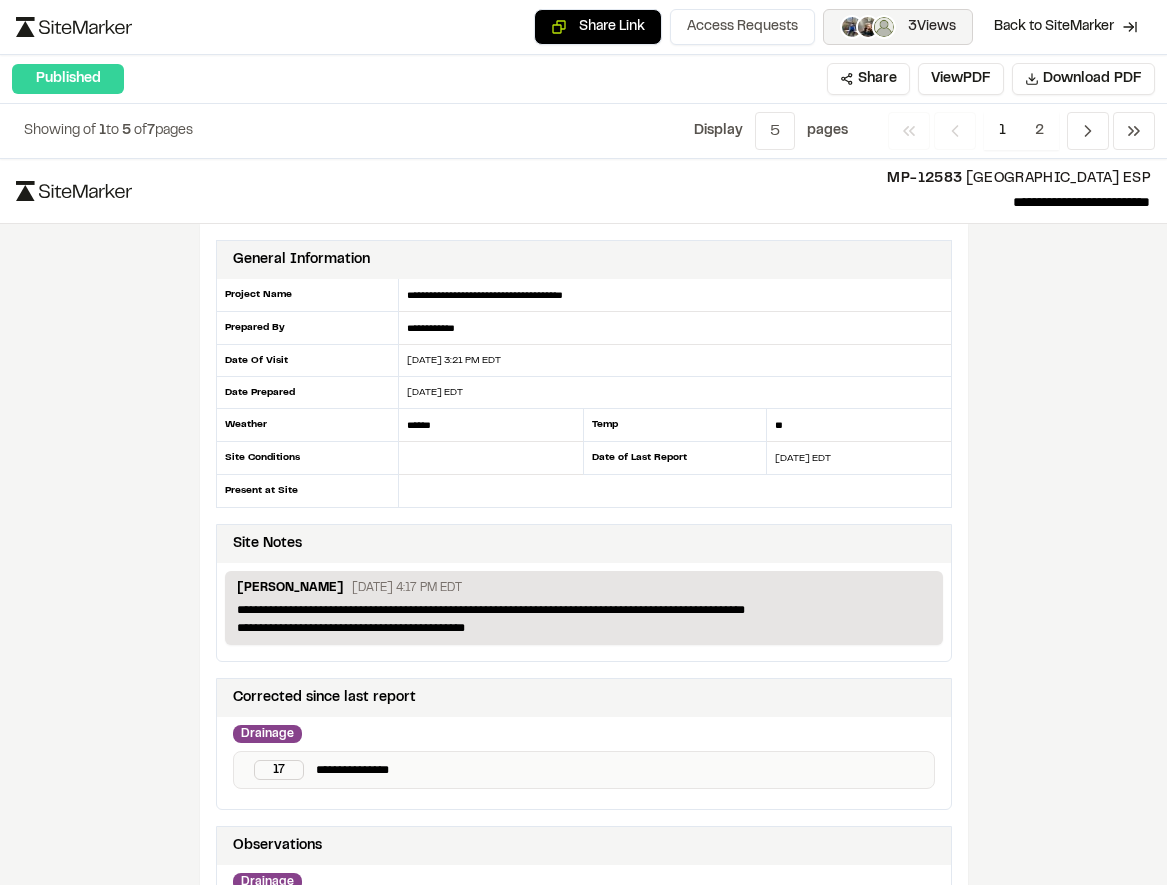click at bounding box center (884, 27) 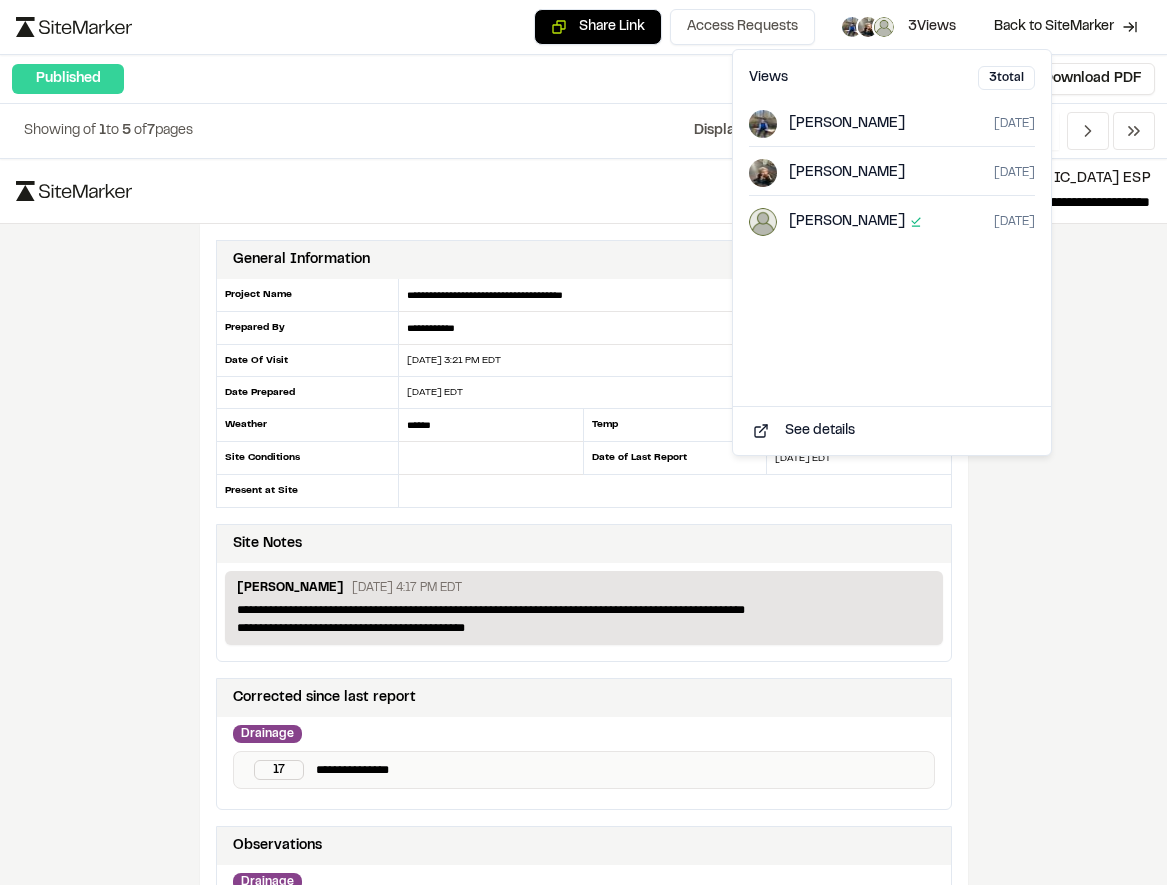 click on "Views" at bounding box center [768, 78] 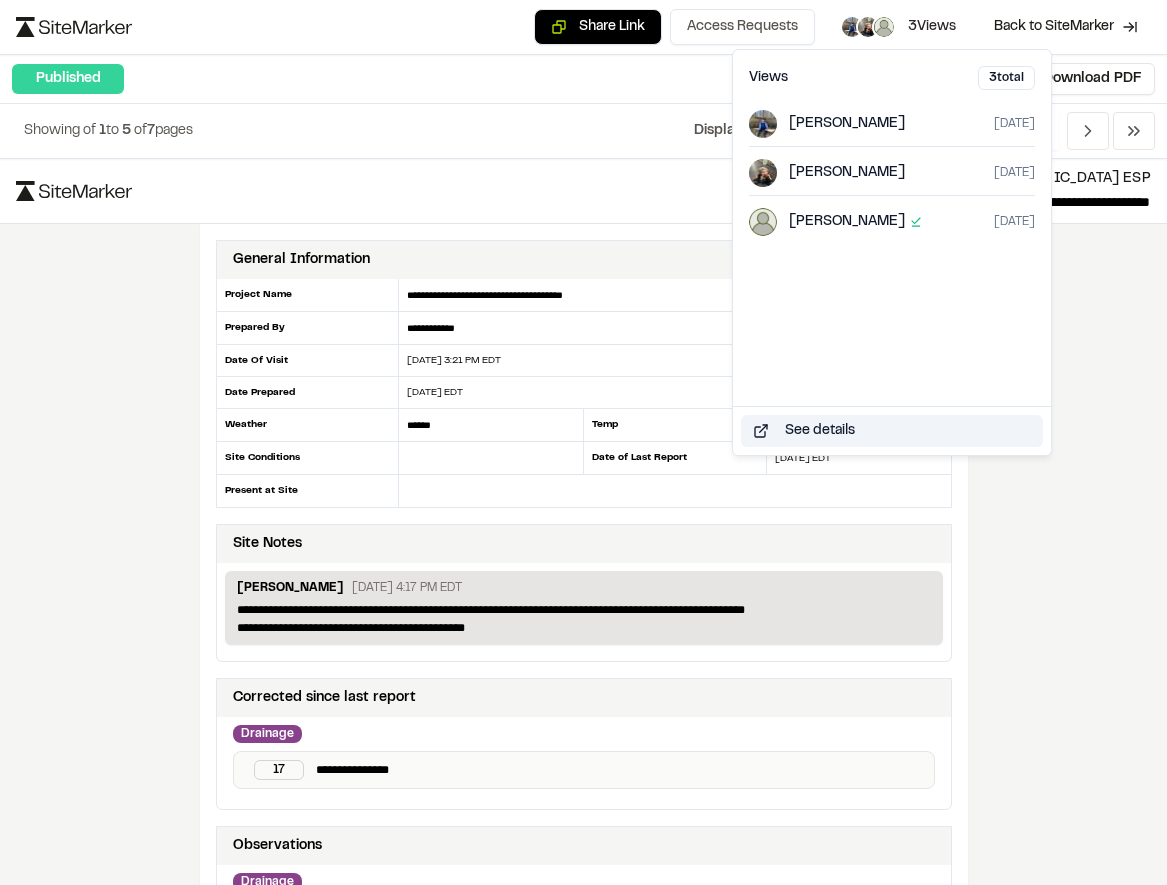 click on "See details" at bounding box center (892, 431) 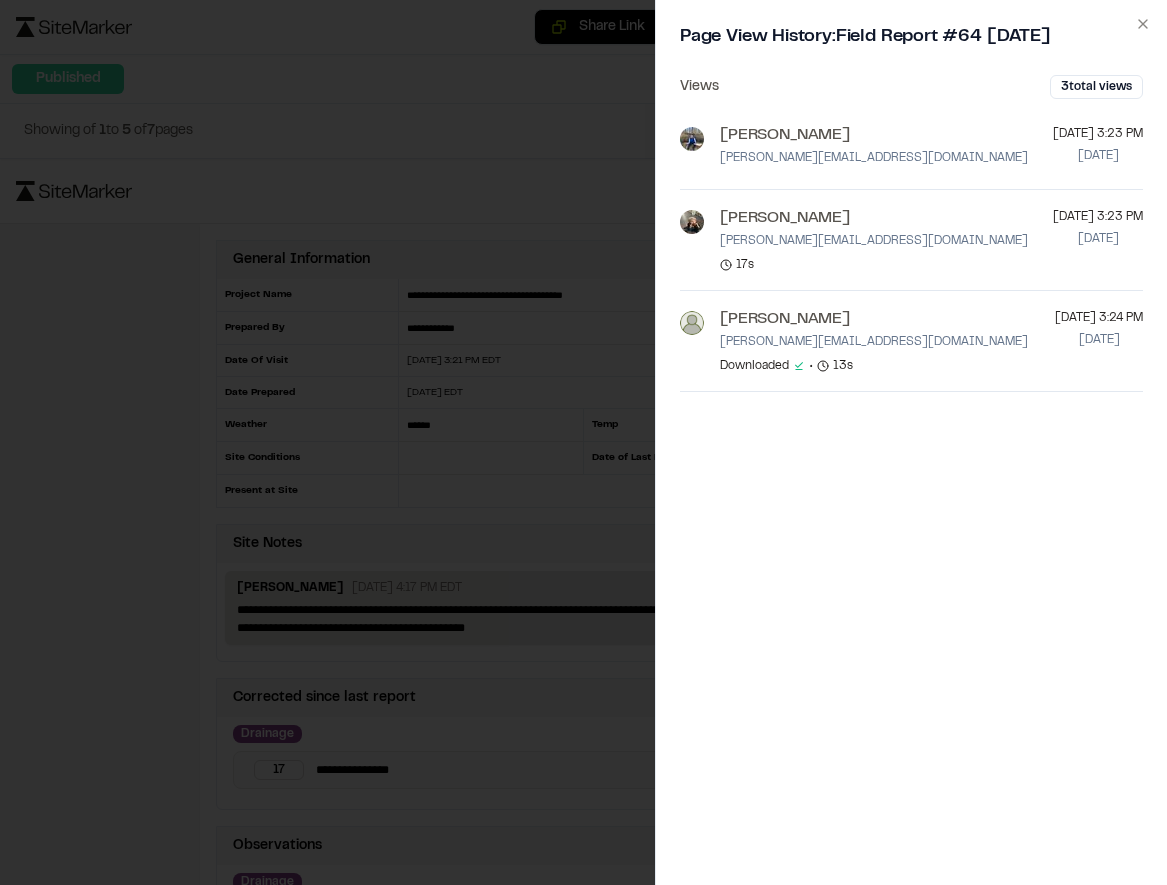 click at bounding box center (583, 442) 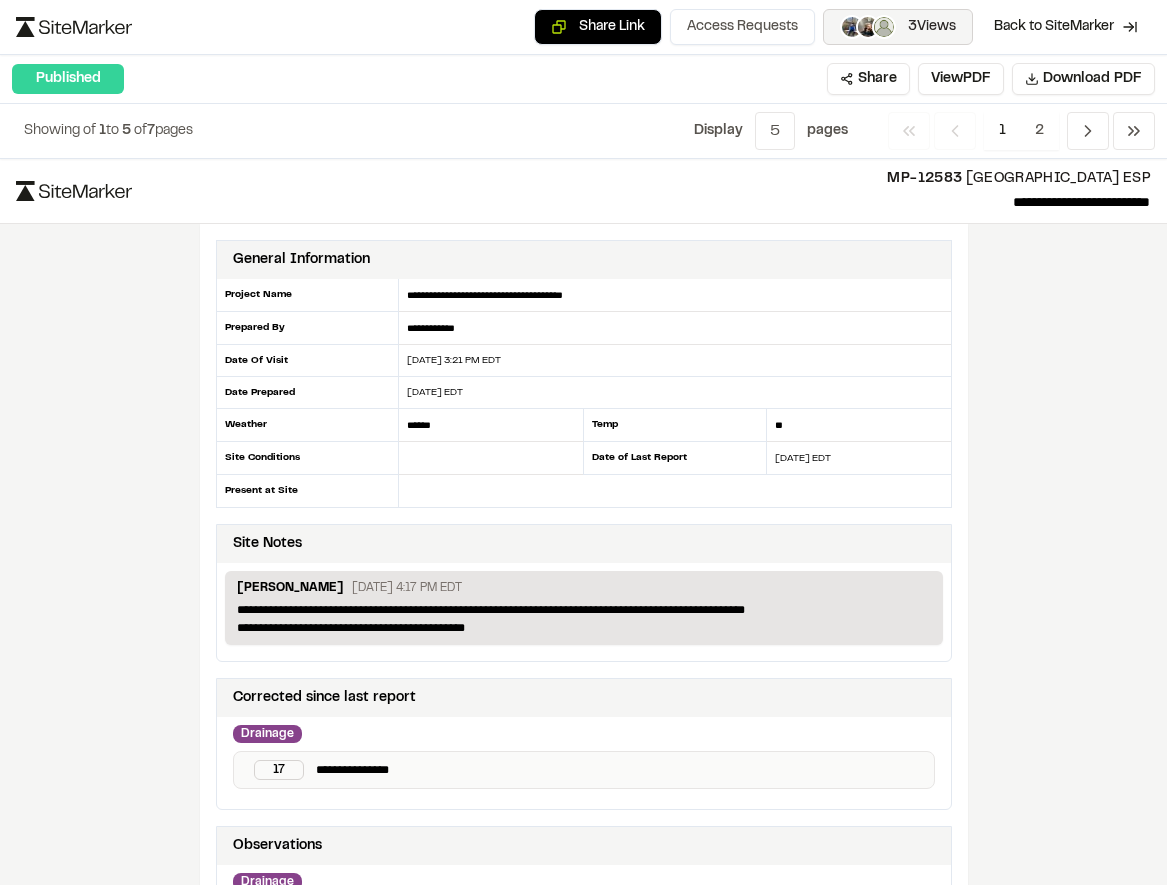 click on "3  Views" at bounding box center [932, 27] 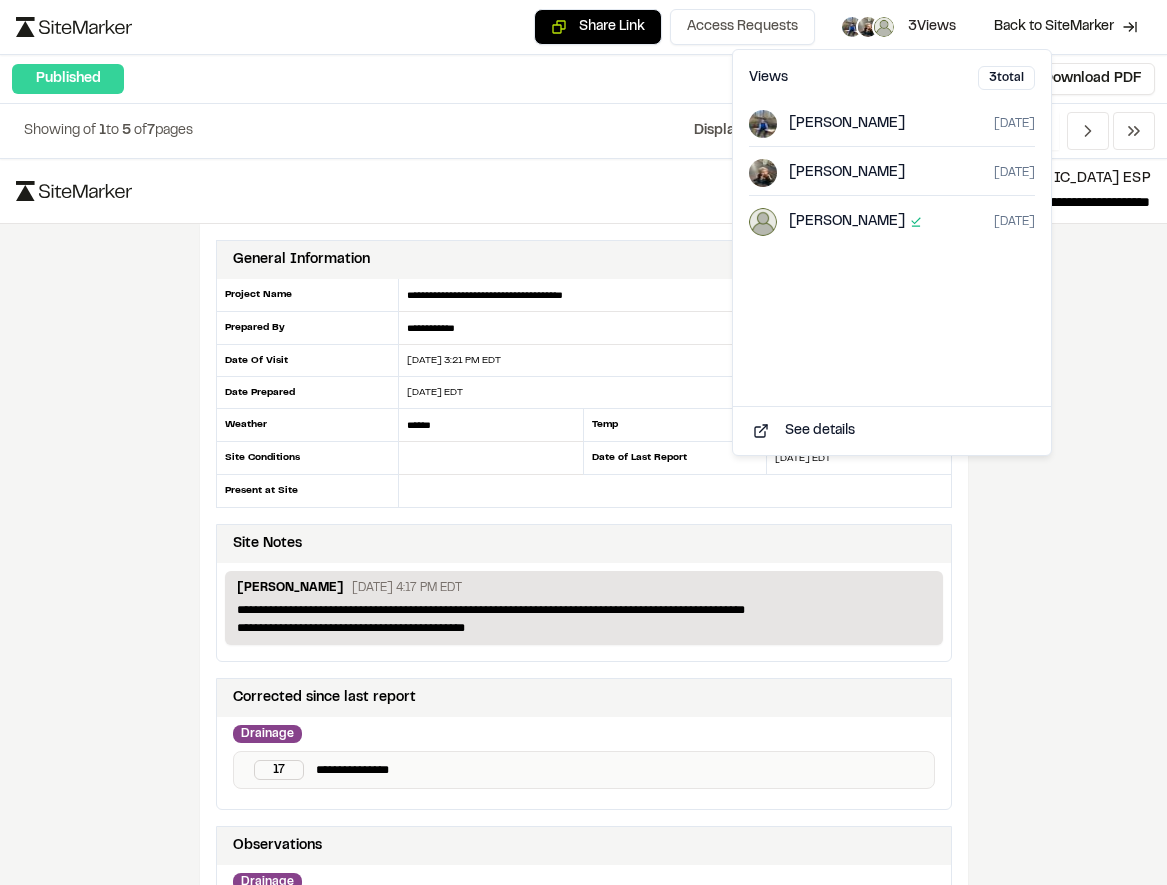 click on "Published  Share   View  PDF     Download PDF" at bounding box center (583, 79) 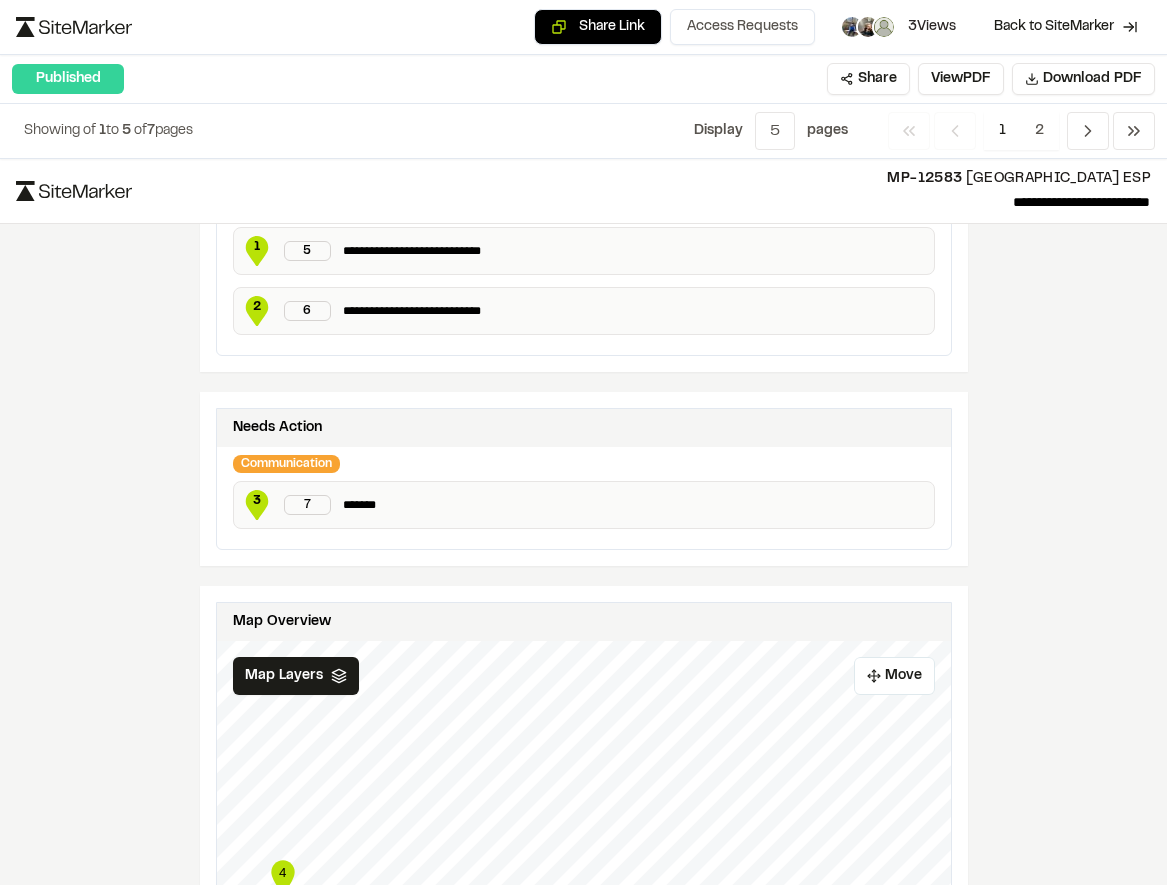 scroll, scrollTop: 0, scrollLeft: 0, axis: both 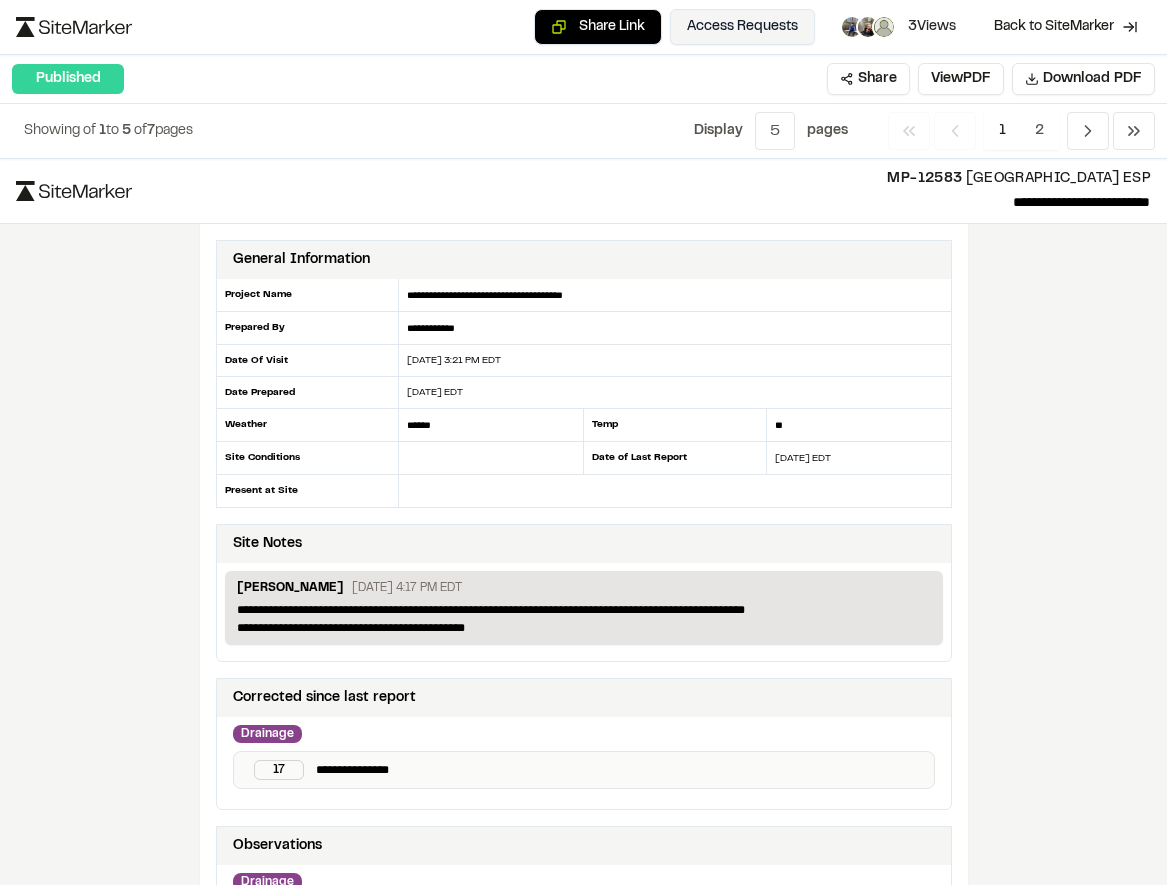 click on "Access Requests" at bounding box center (742, 27) 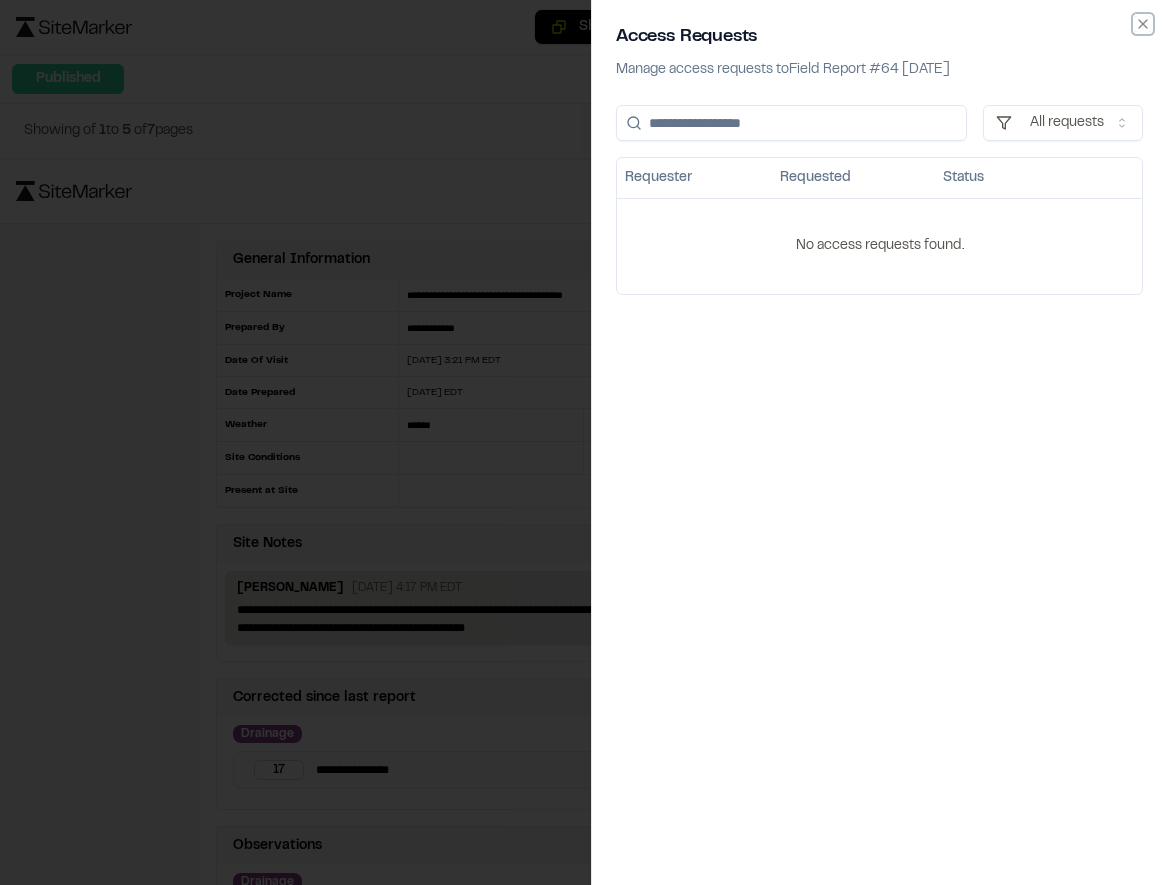 click on "All requests" at bounding box center (1063, 123) 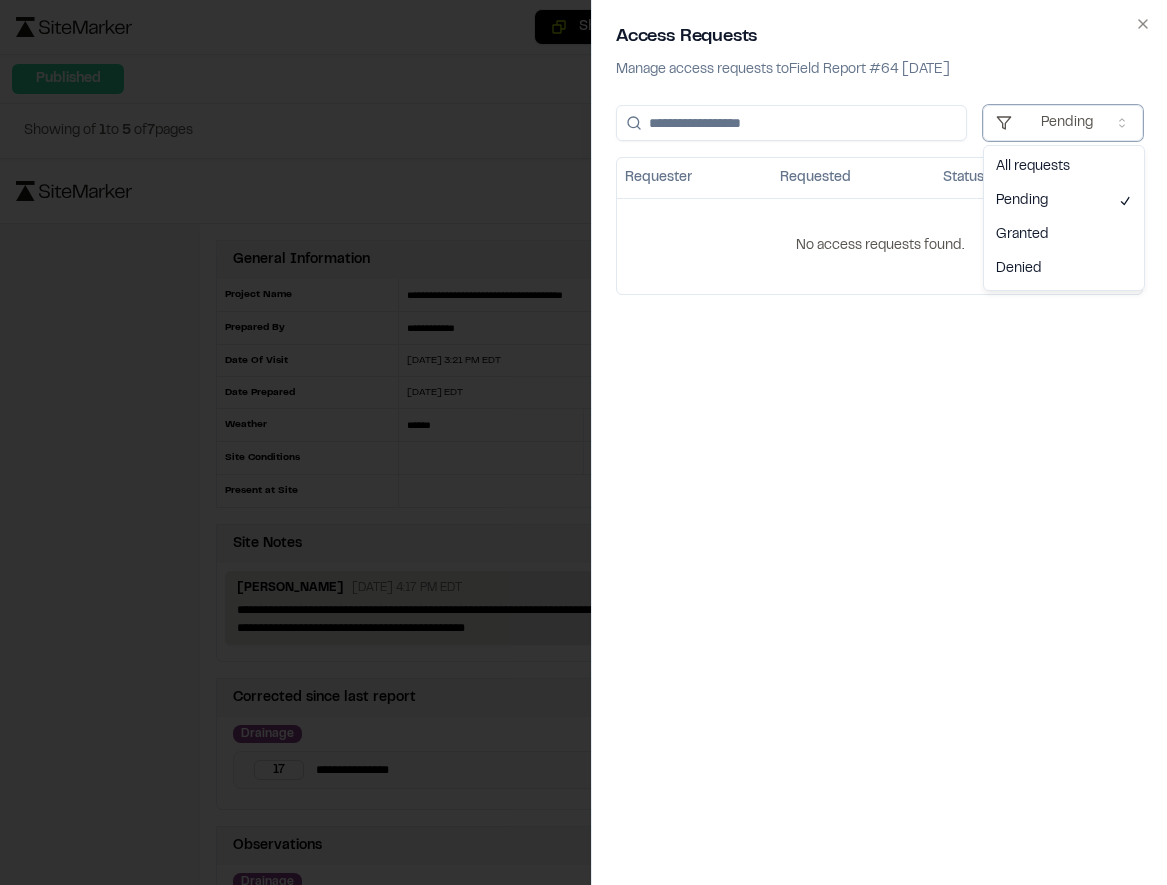 click on "Pending" at bounding box center (1063, 123) 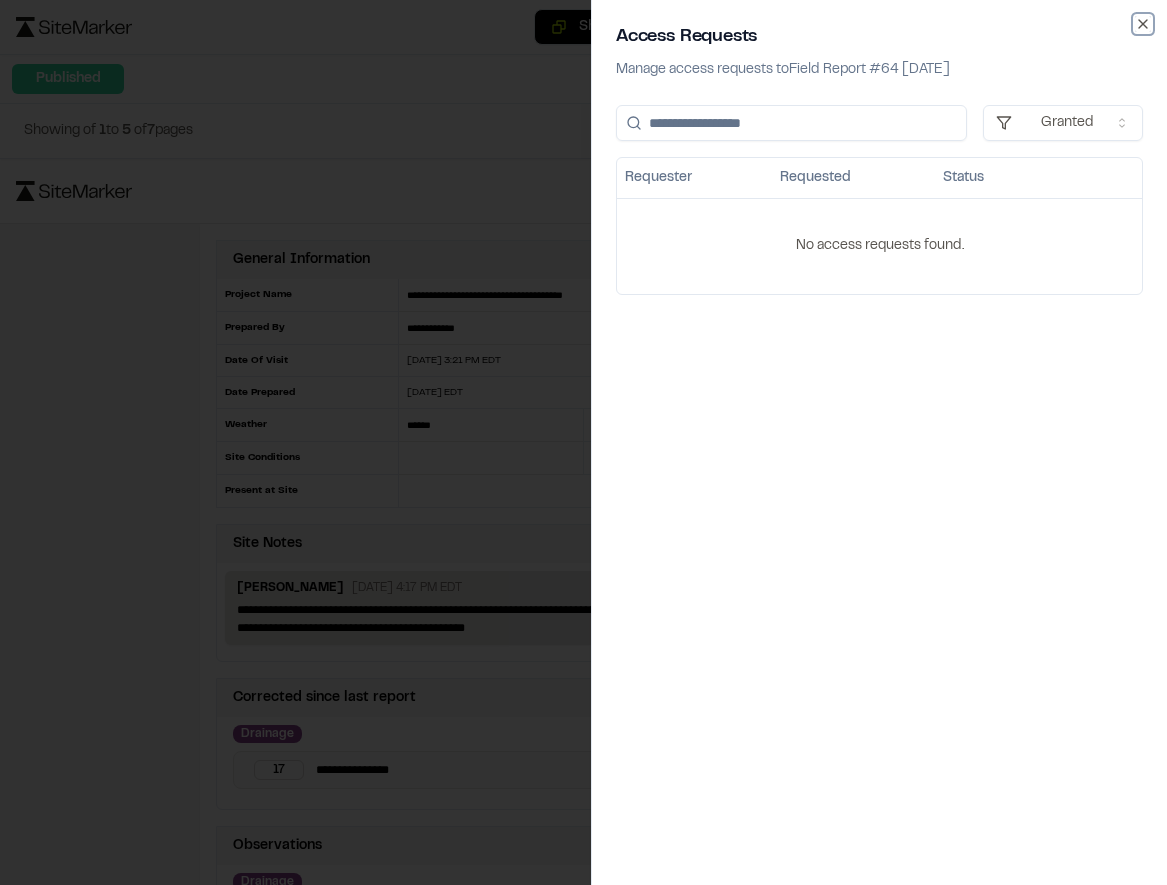 click 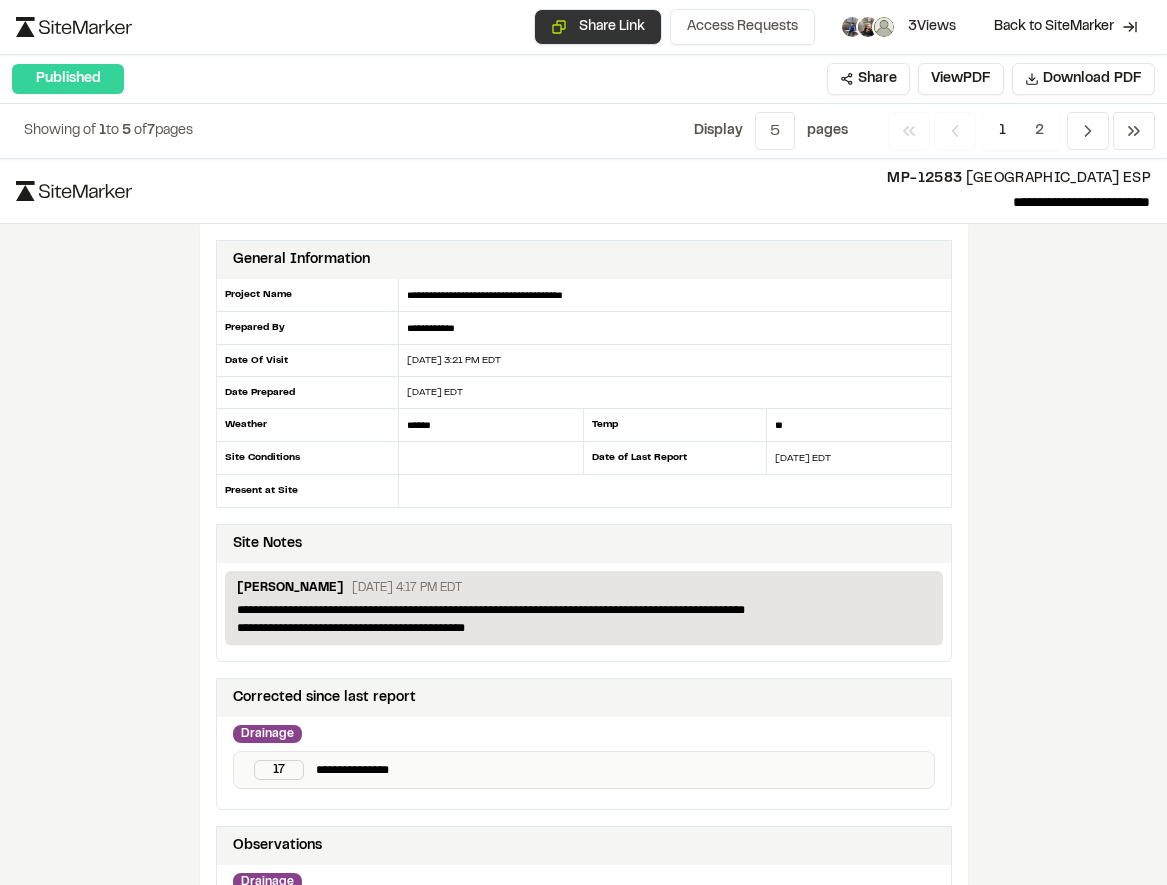 click on "Share Link" at bounding box center [598, 27] 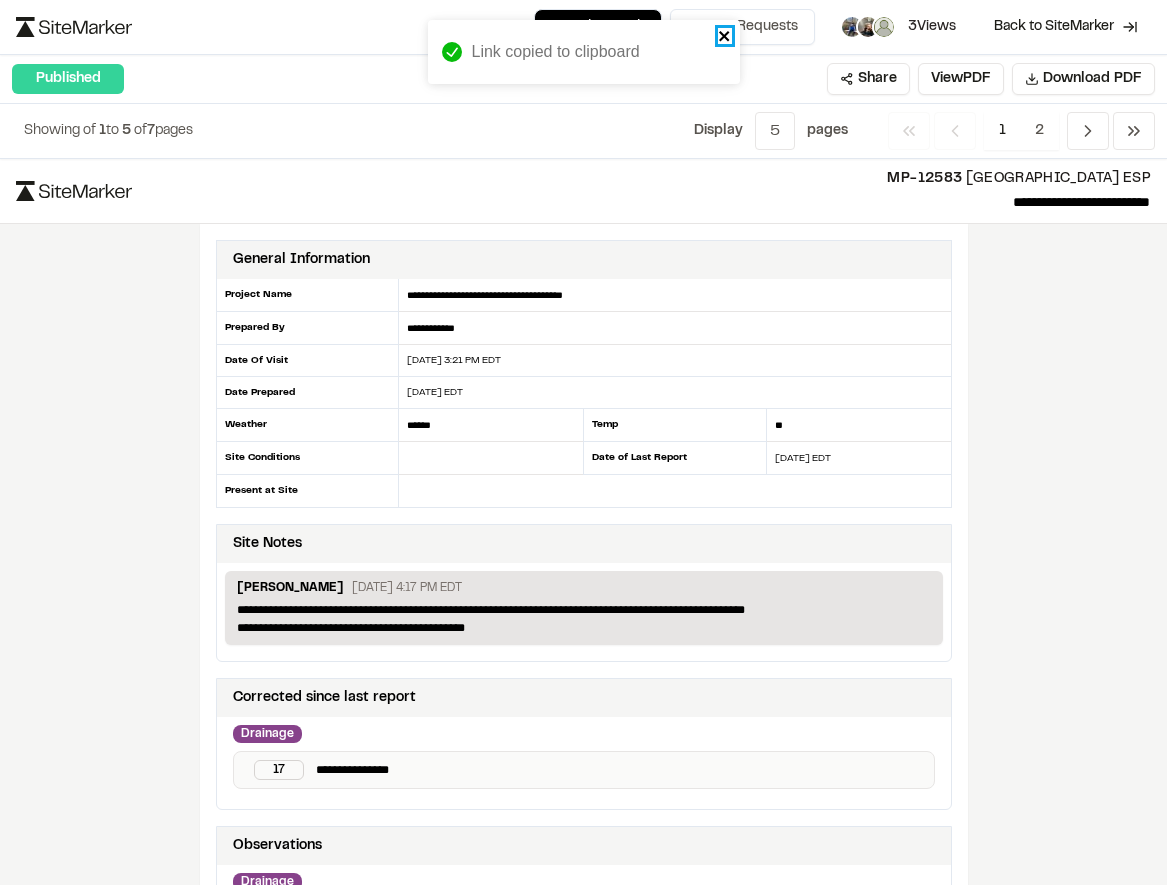 click 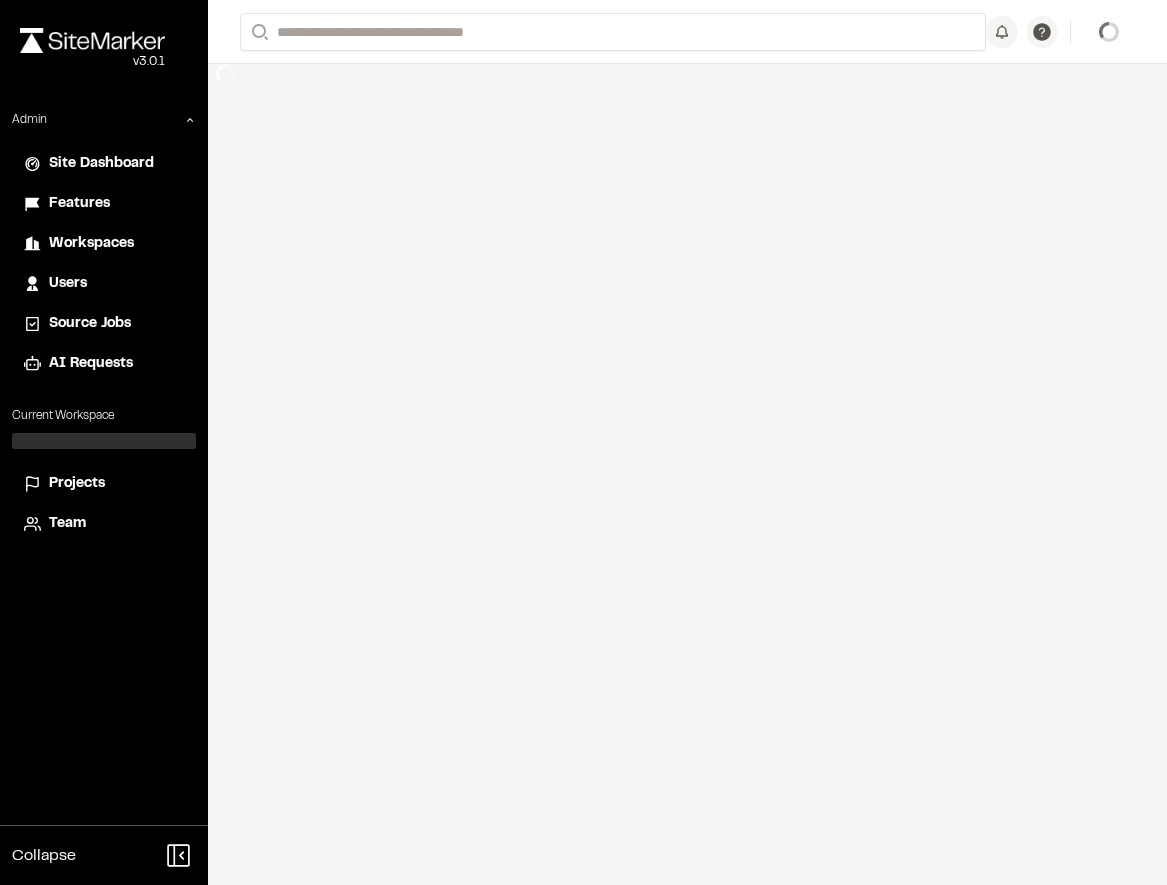 scroll, scrollTop: 0, scrollLeft: 0, axis: both 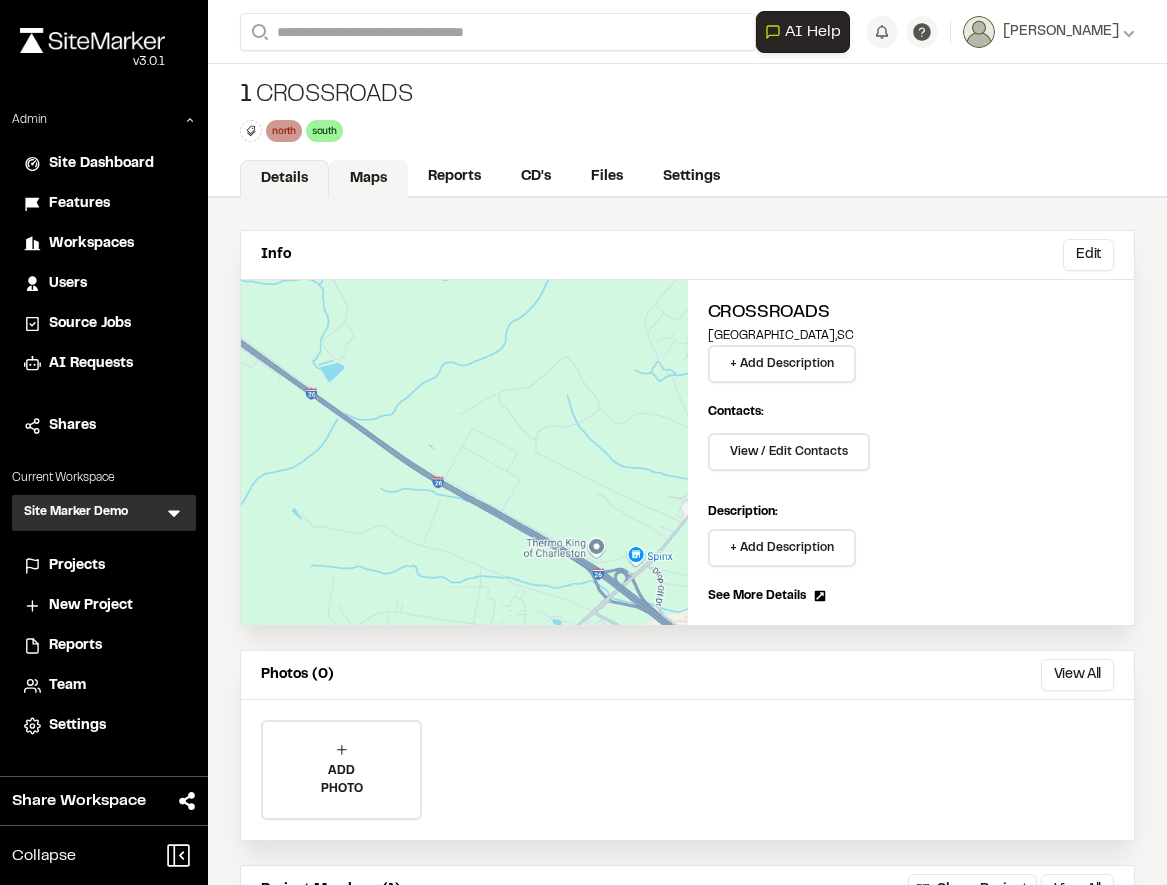 click on "Maps" at bounding box center (368, 179) 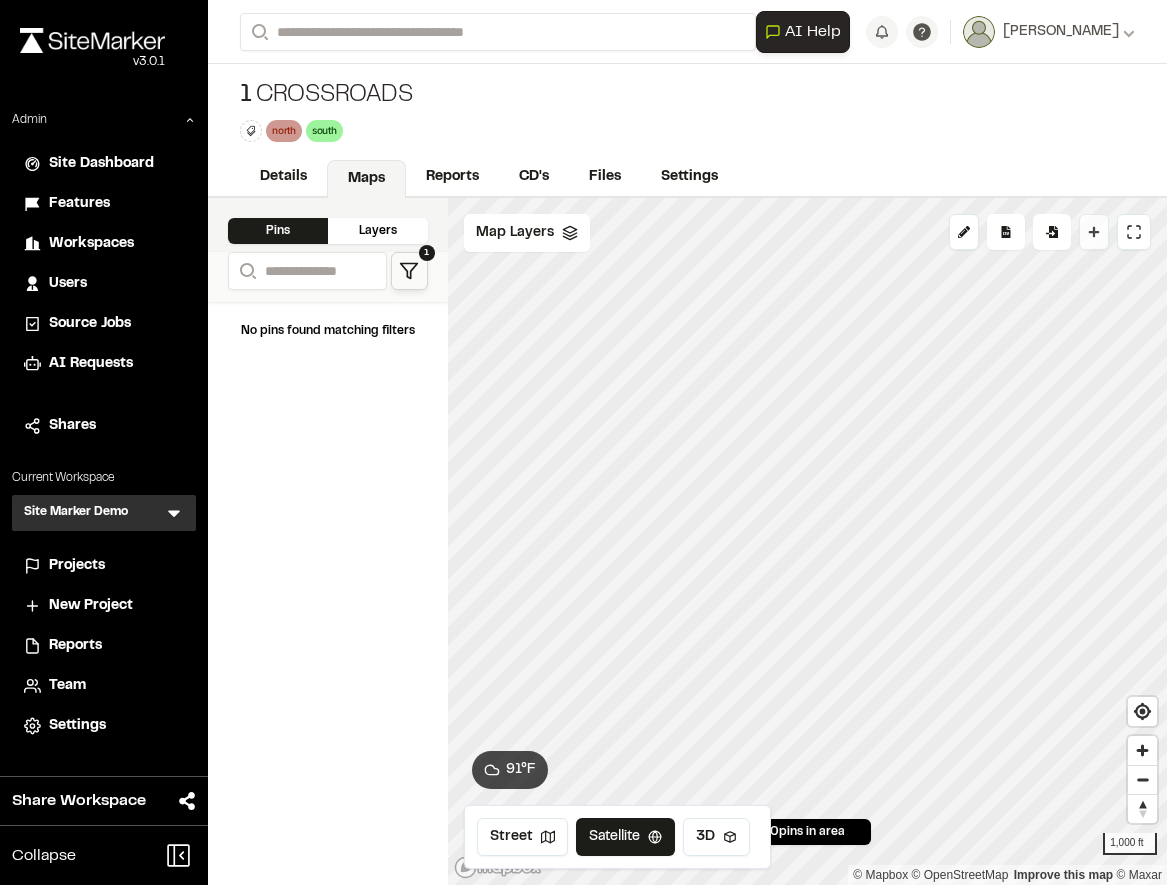 click 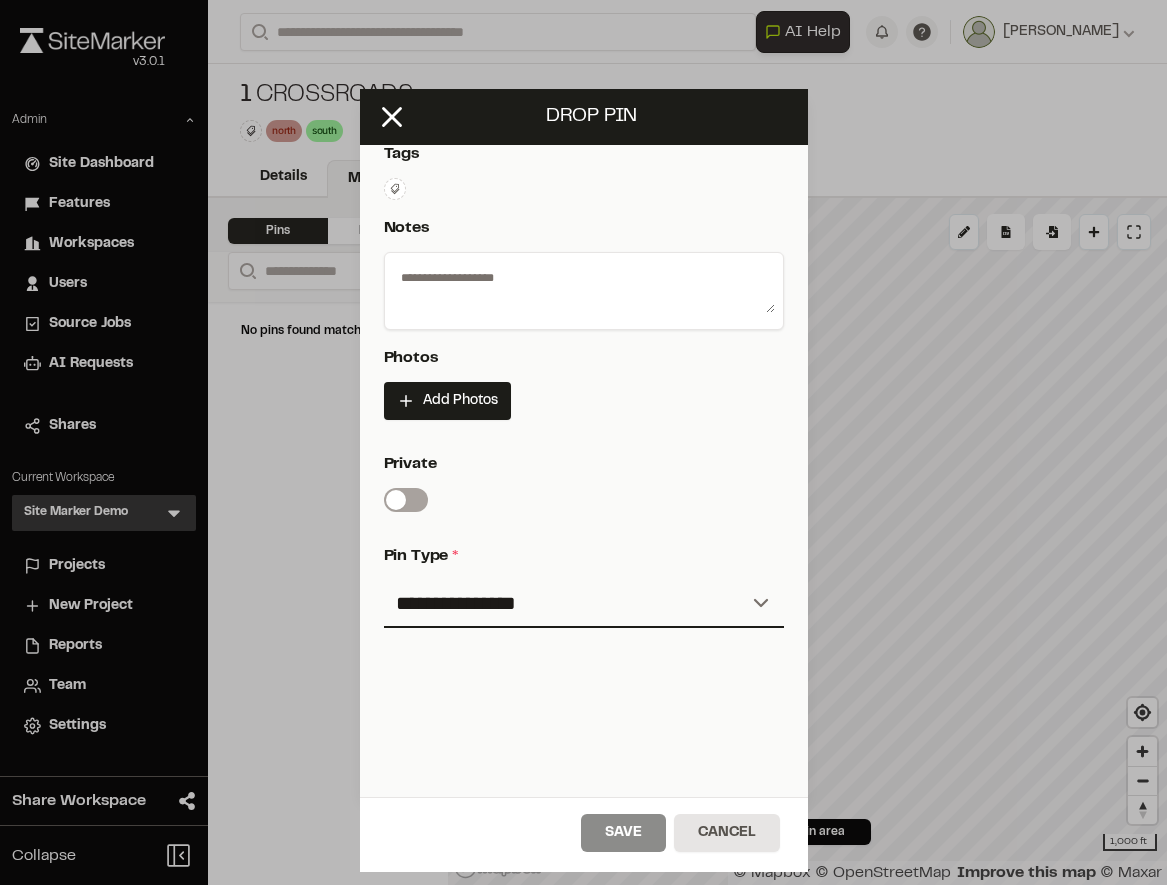 scroll, scrollTop: 301, scrollLeft: 0, axis: vertical 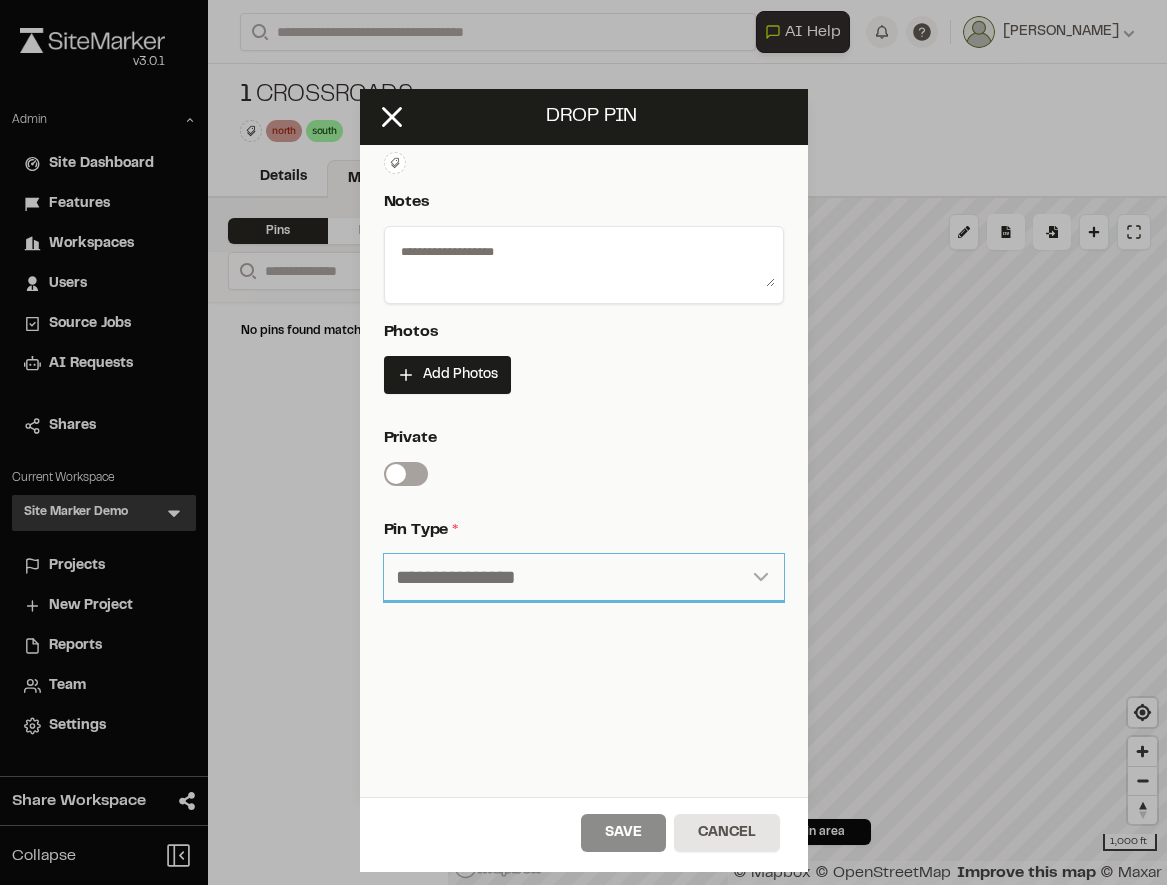 click on "**********" at bounding box center [584, 578] 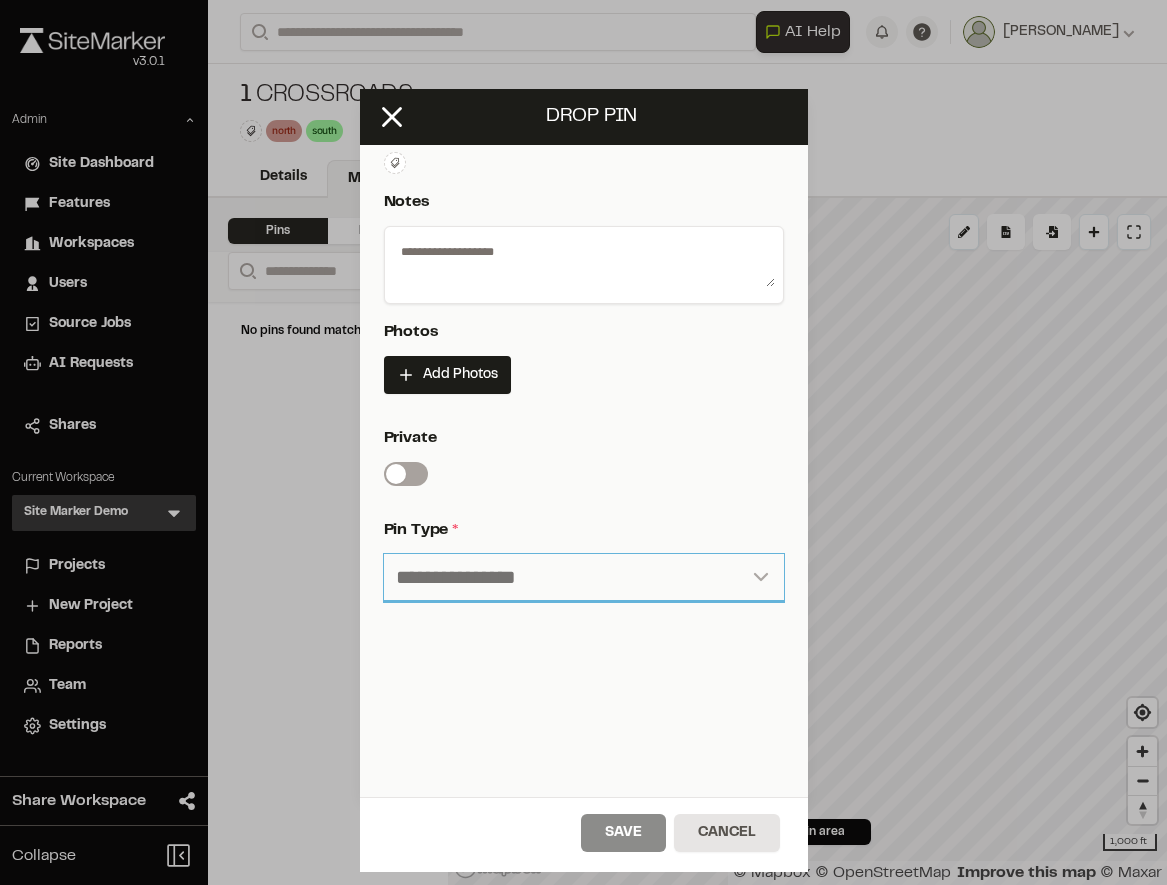 select on "***" 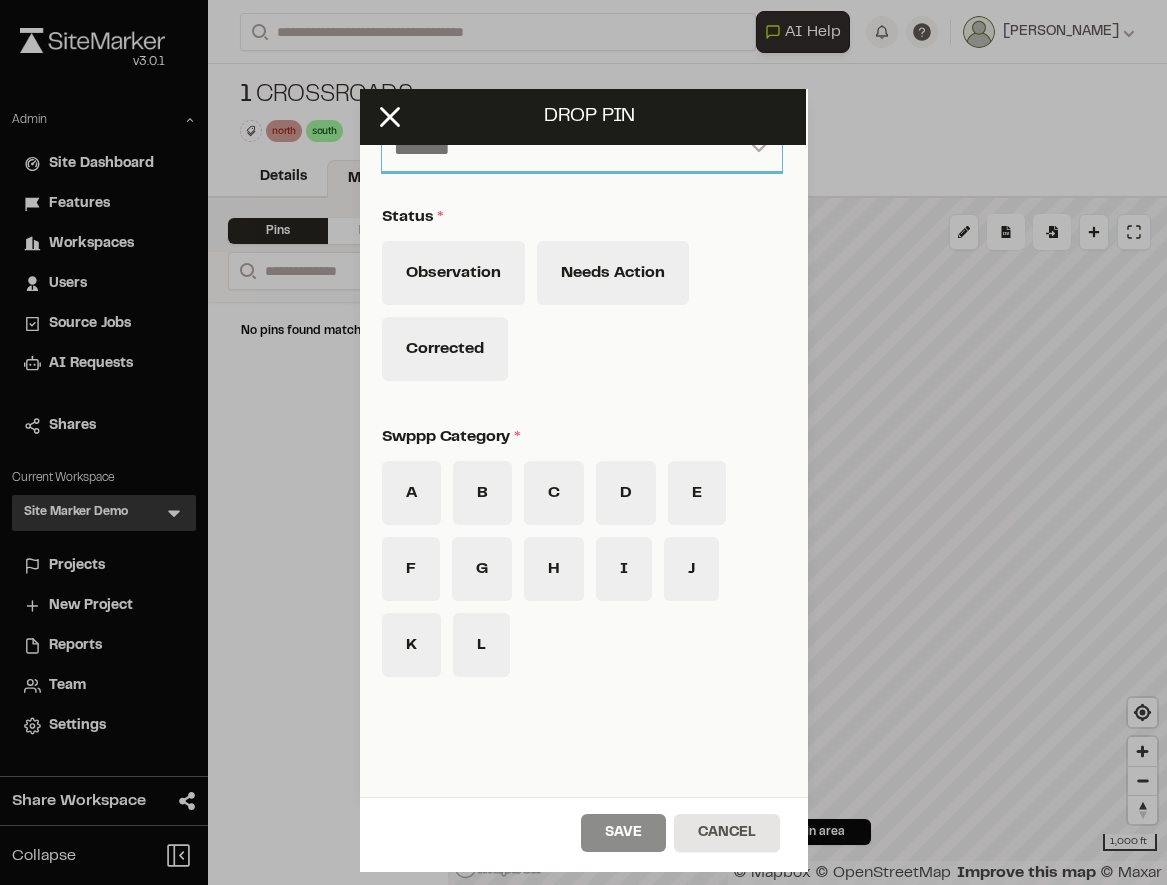 scroll, scrollTop: 747, scrollLeft: 2, axis: both 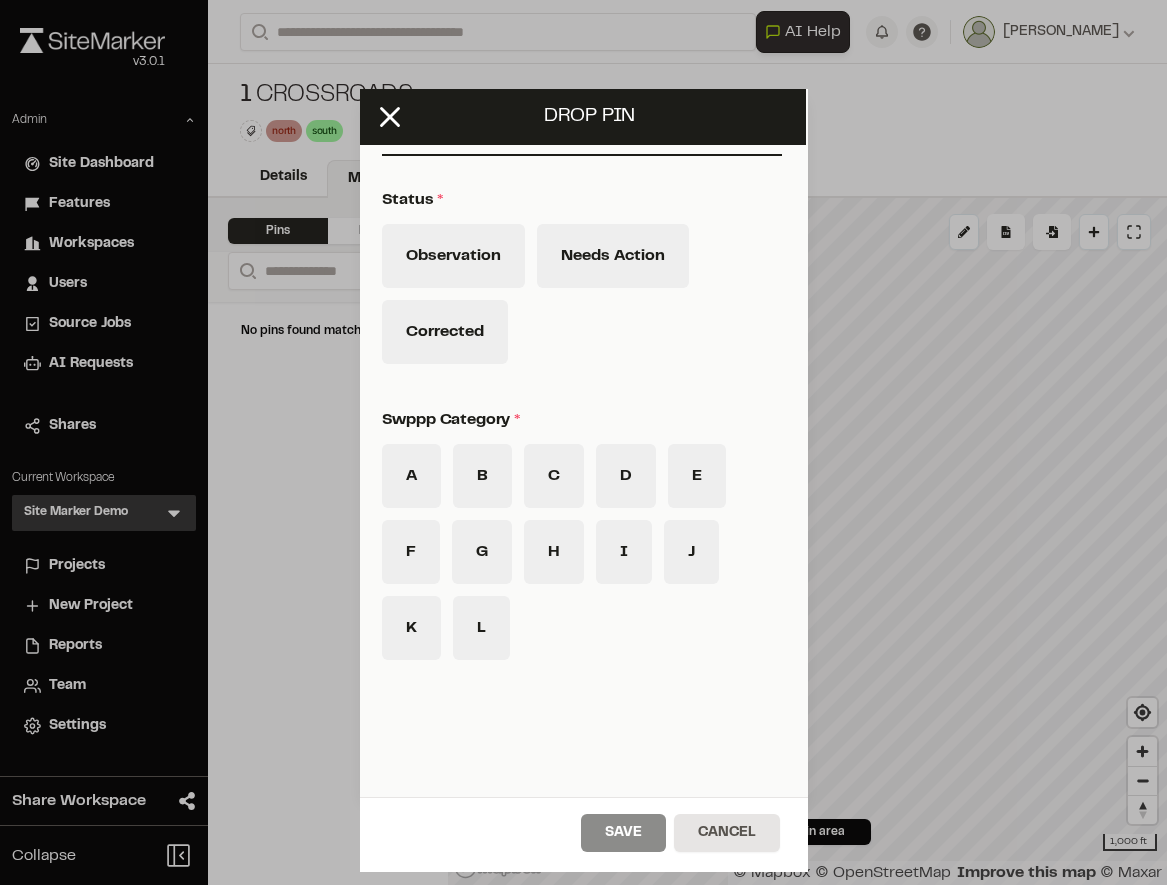 click on "*" at bounding box center [517, 420] 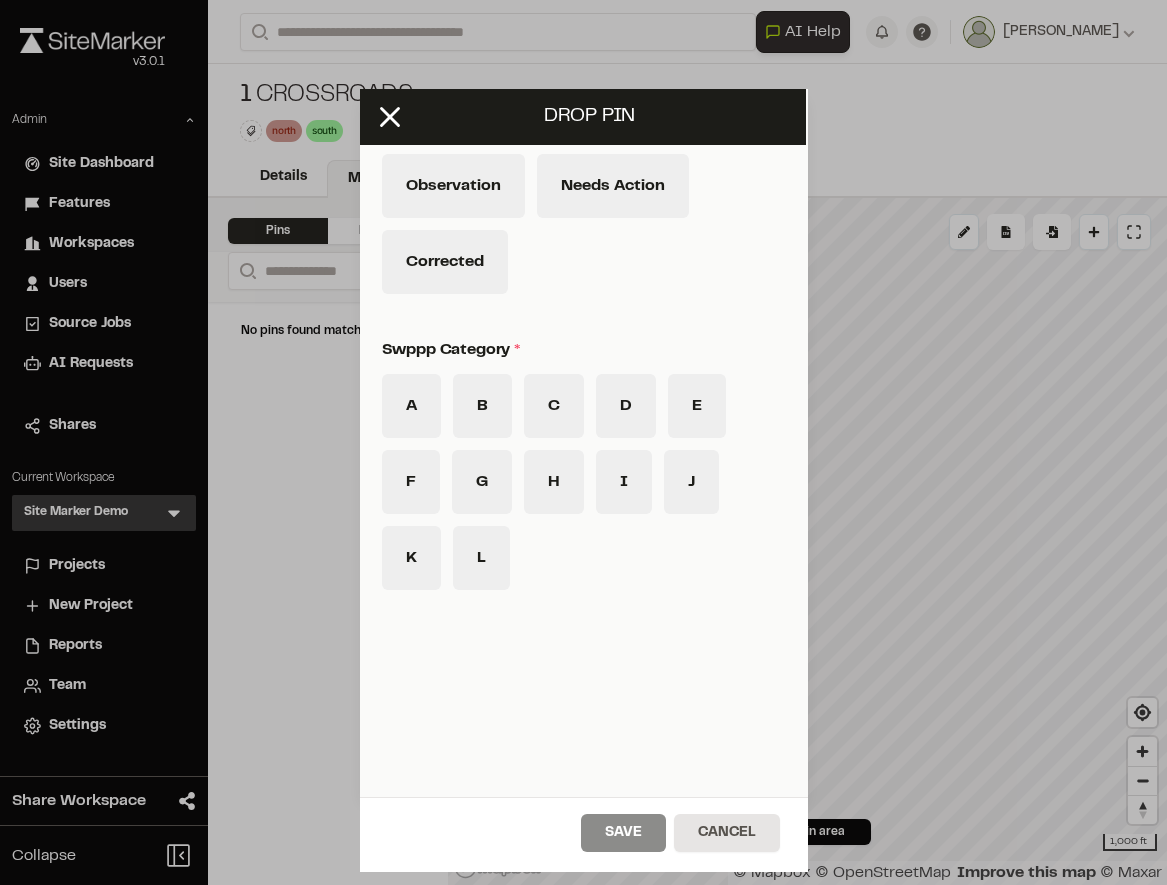 click on "A B C D E F G H I J K L" at bounding box center [582, 488] 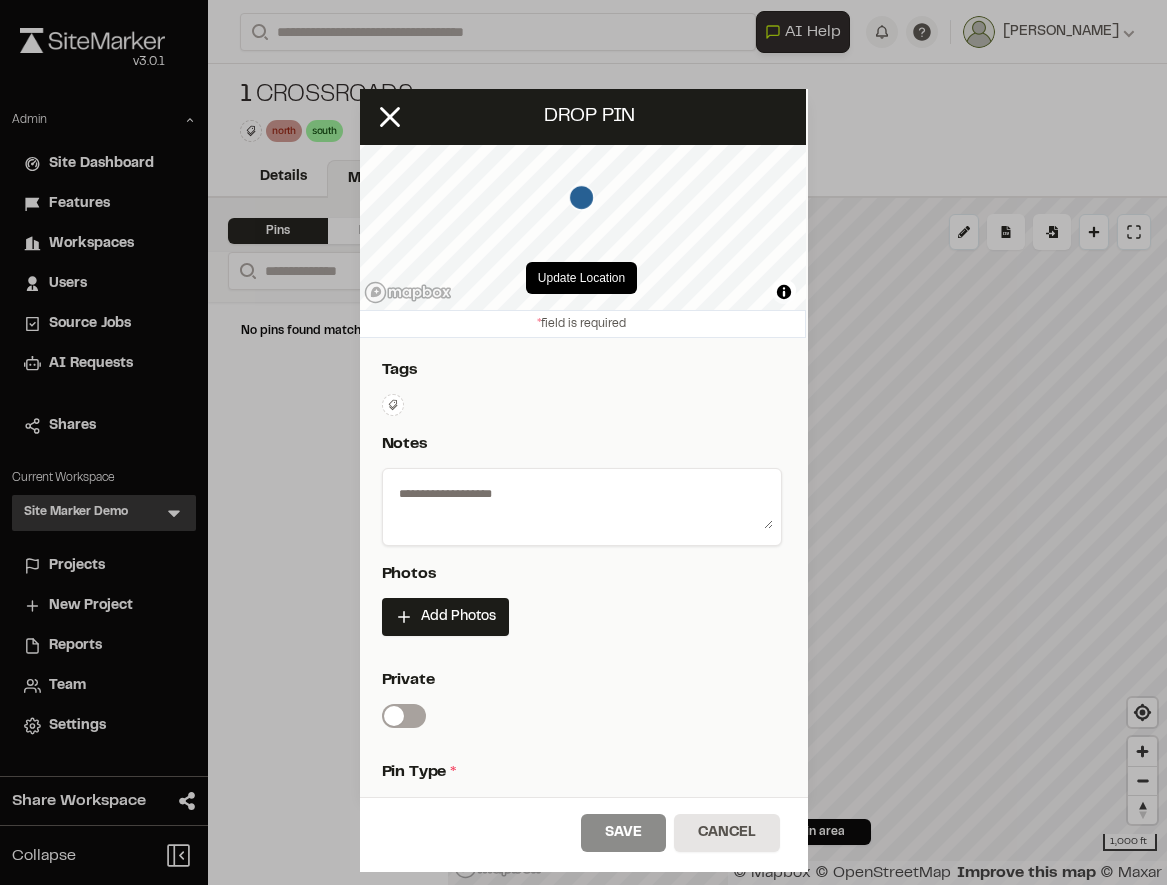 scroll, scrollTop: 91, scrollLeft: 2, axis: both 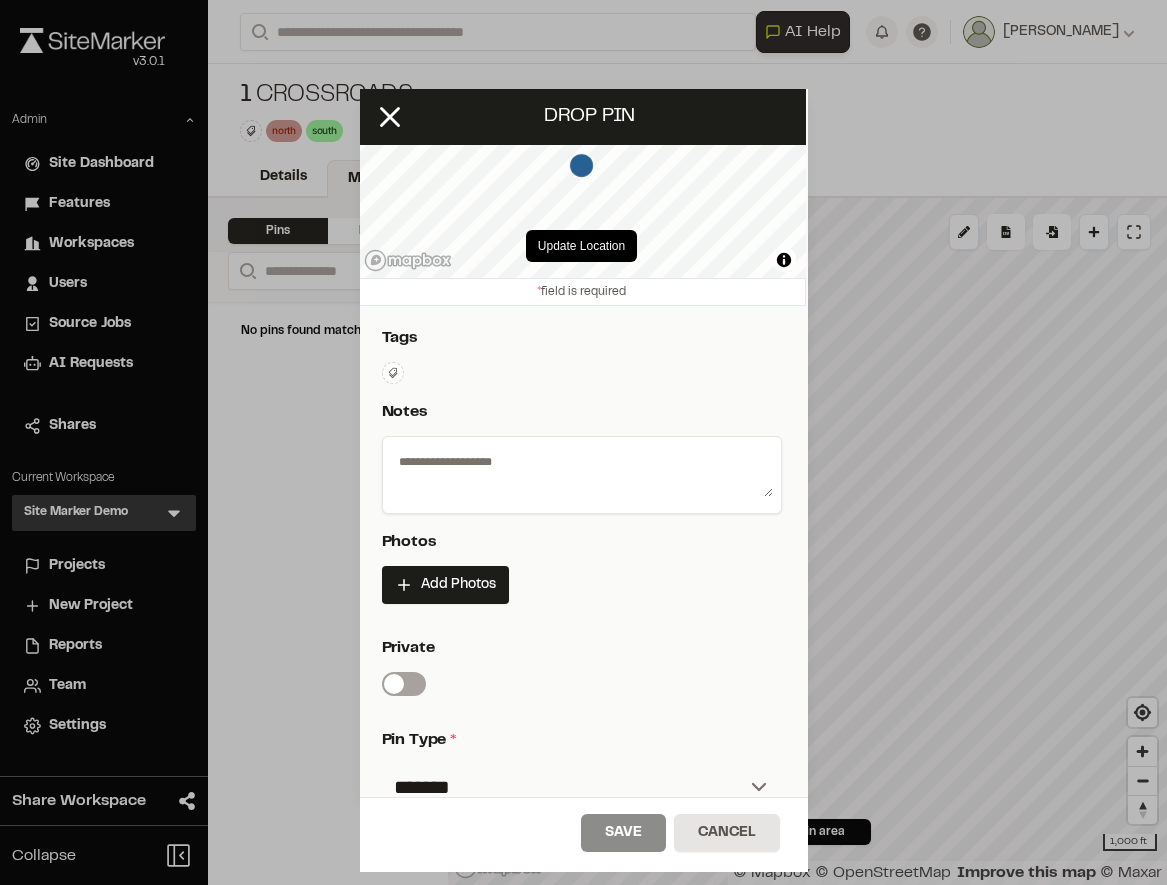 click on "Update Location" at bounding box center [582, 246] 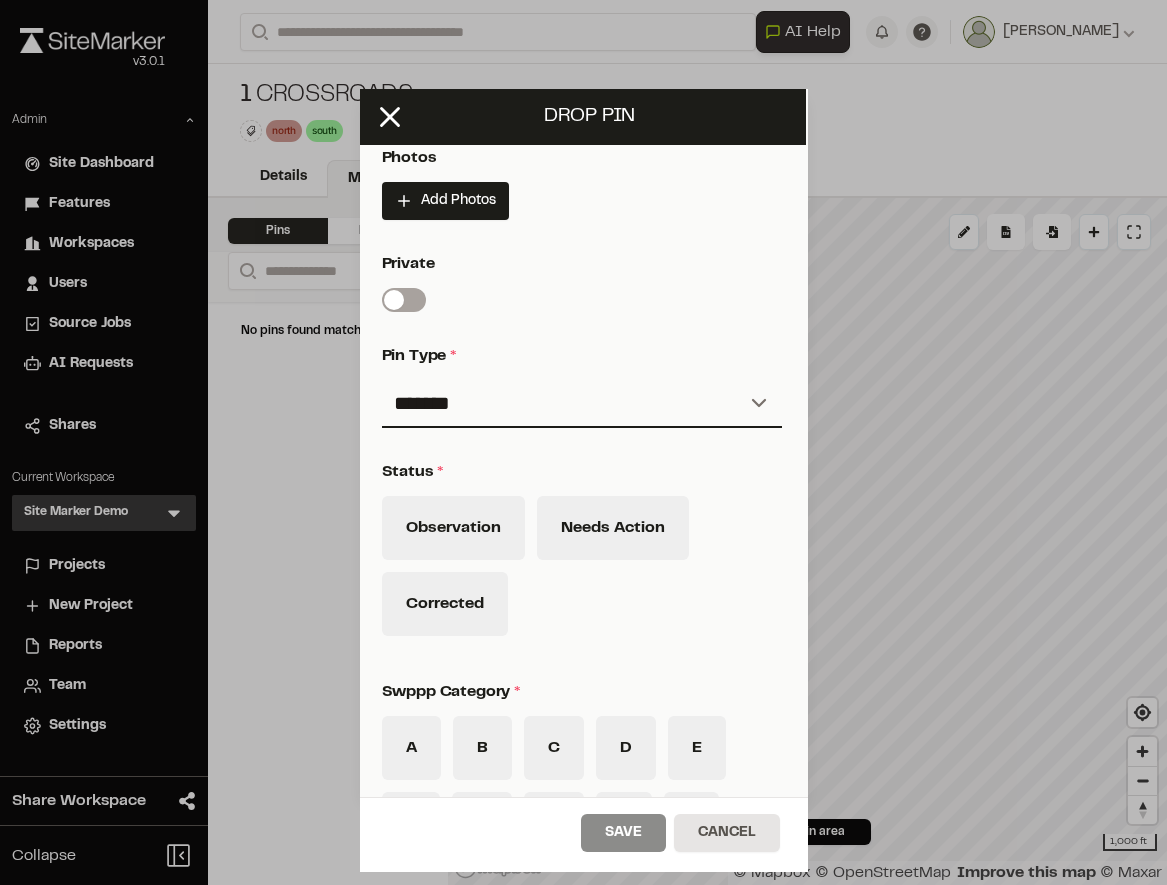 scroll, scrollTop: 817, scrollLeft: 2, axis: both 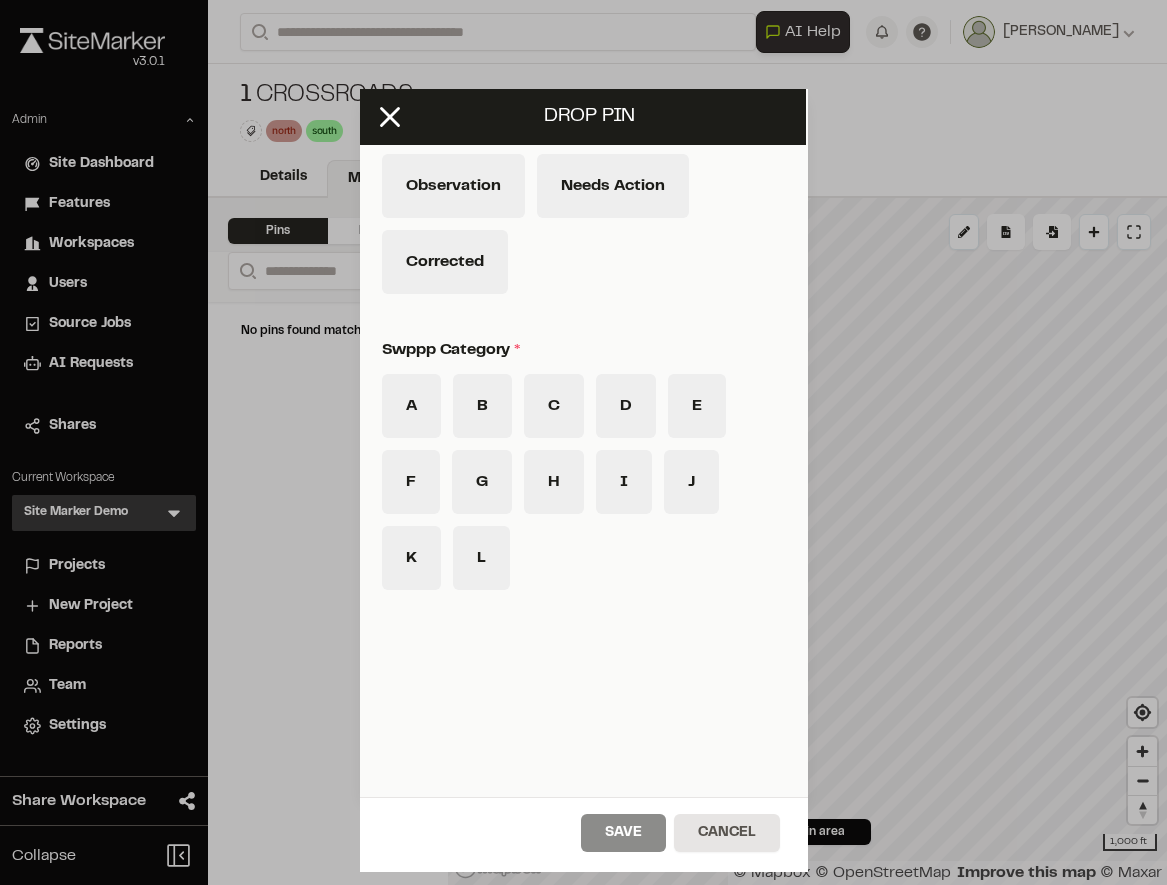click on "**********" at bounding box center [584, 443] 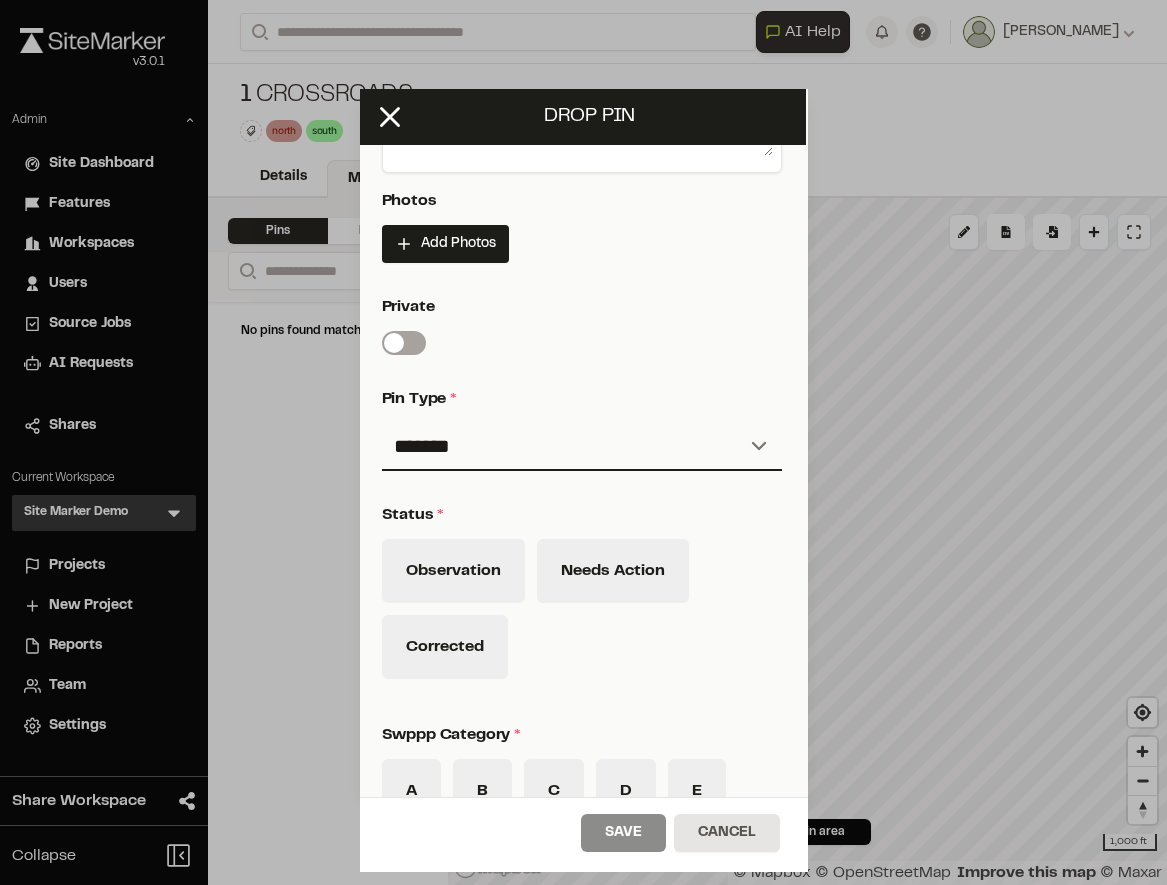 scroll, scrollTop: 817, scrollLeft: 2, axis: both 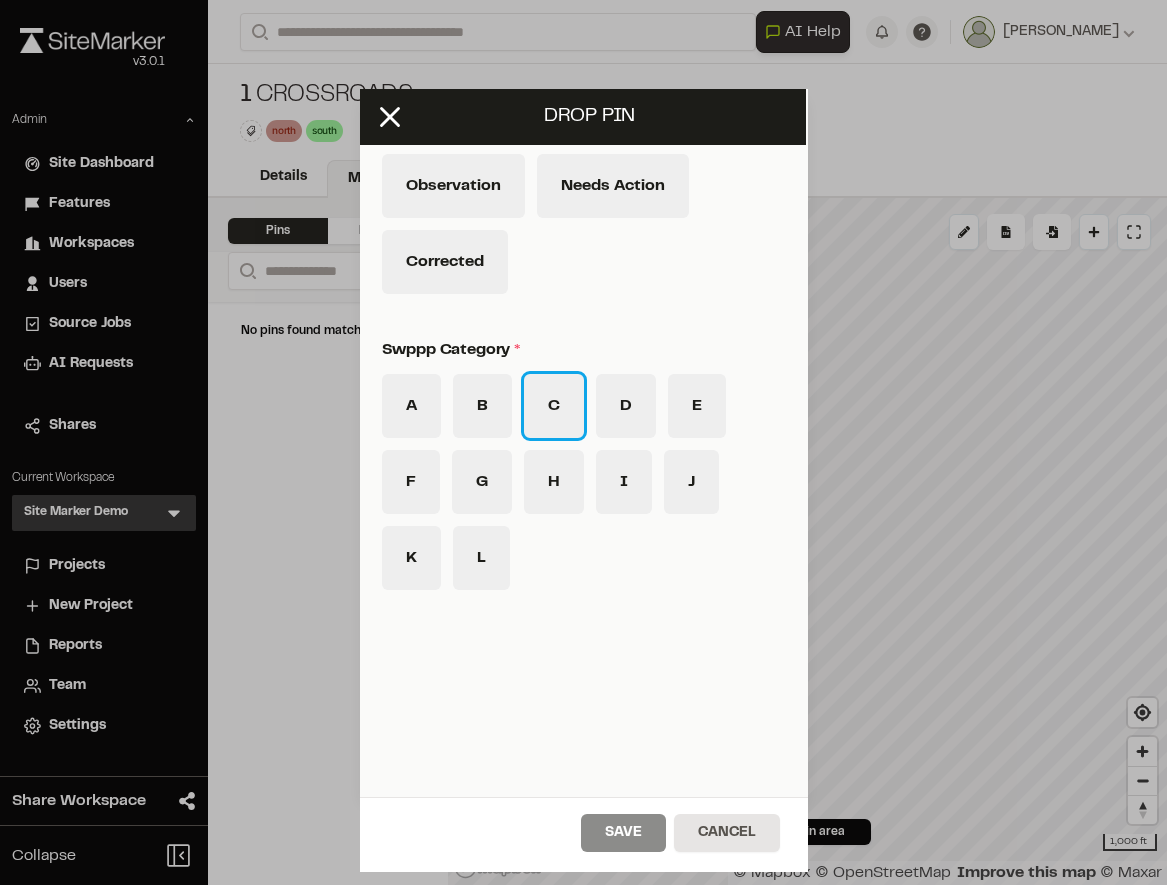 click on "C" at bounding box center [554, 406] 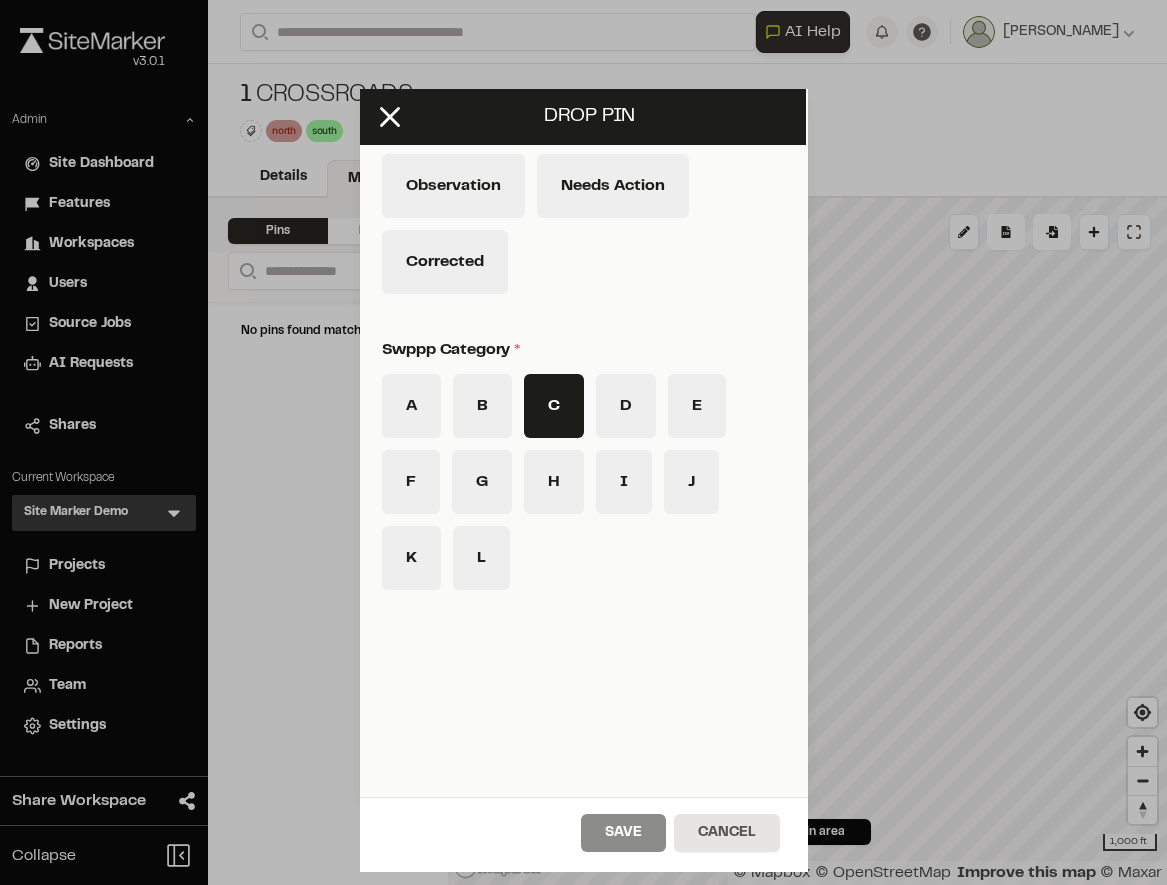 click on "swppp category   *" at bounding box center (578, 350) 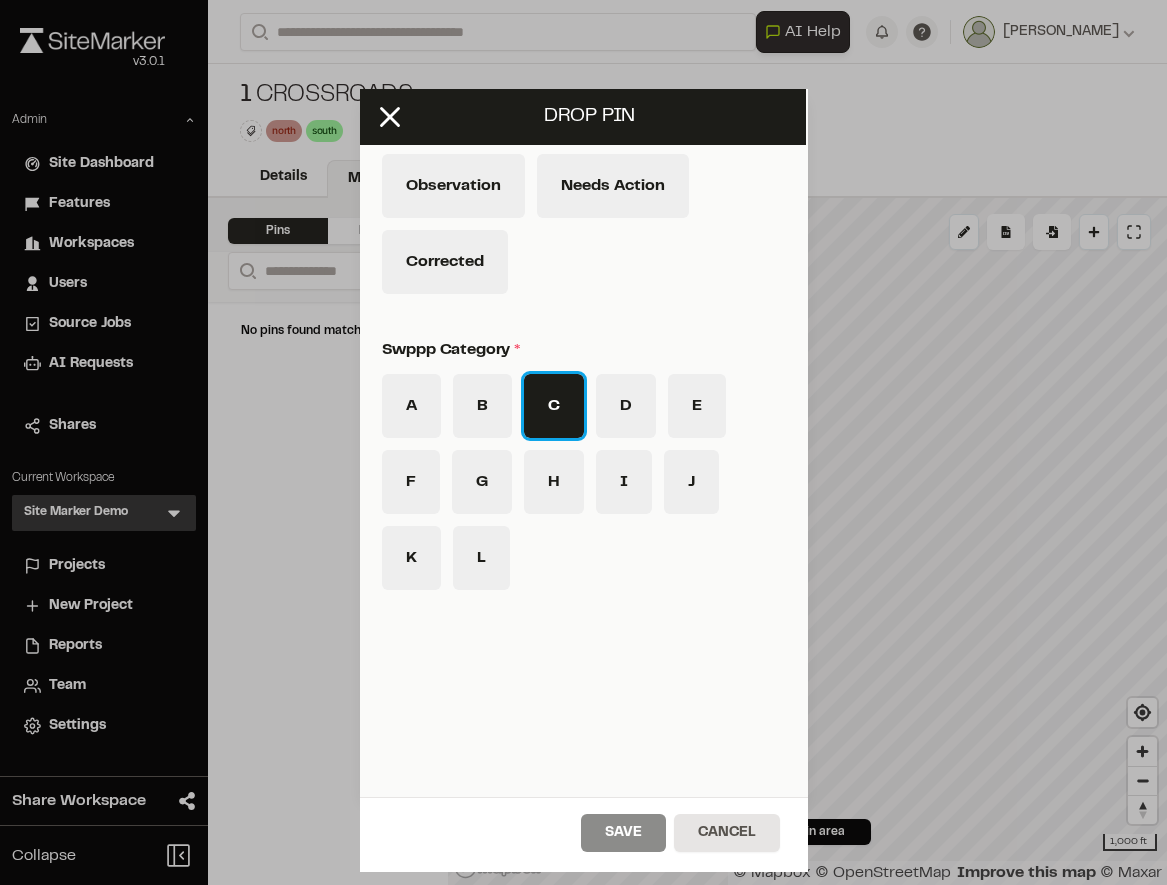 click on "C" at bounding box center [554, 406] 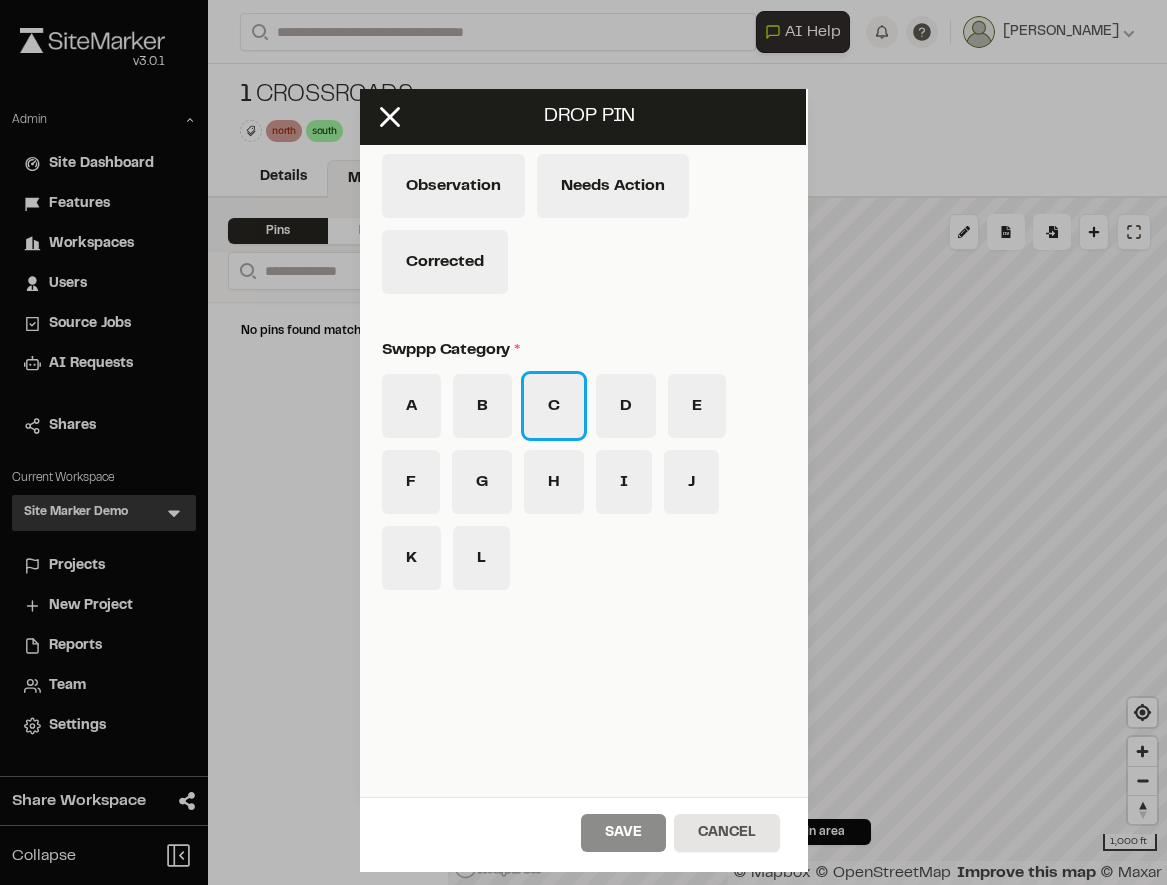 scroll, scrollTop: 755, scrollLeft: 2, axis: both 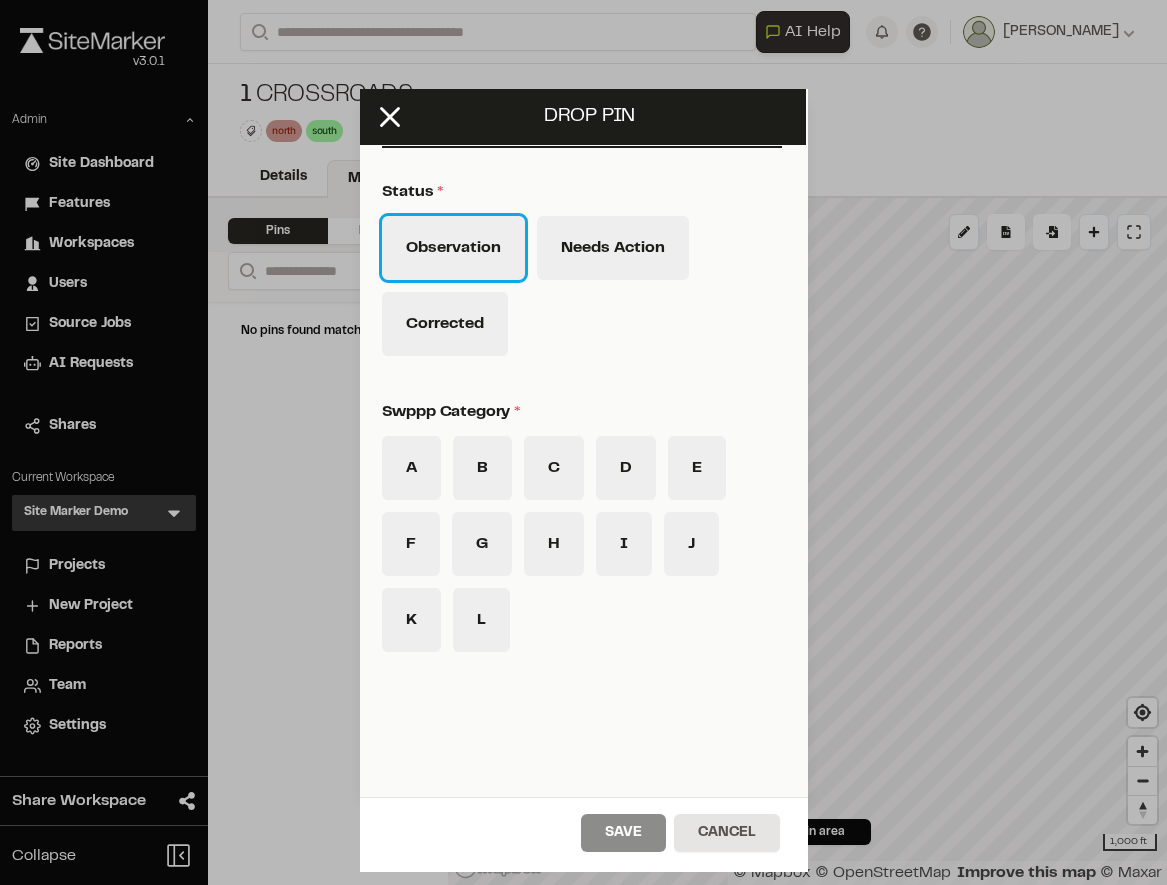 click on "Observation" at bounding box center (453, 248) 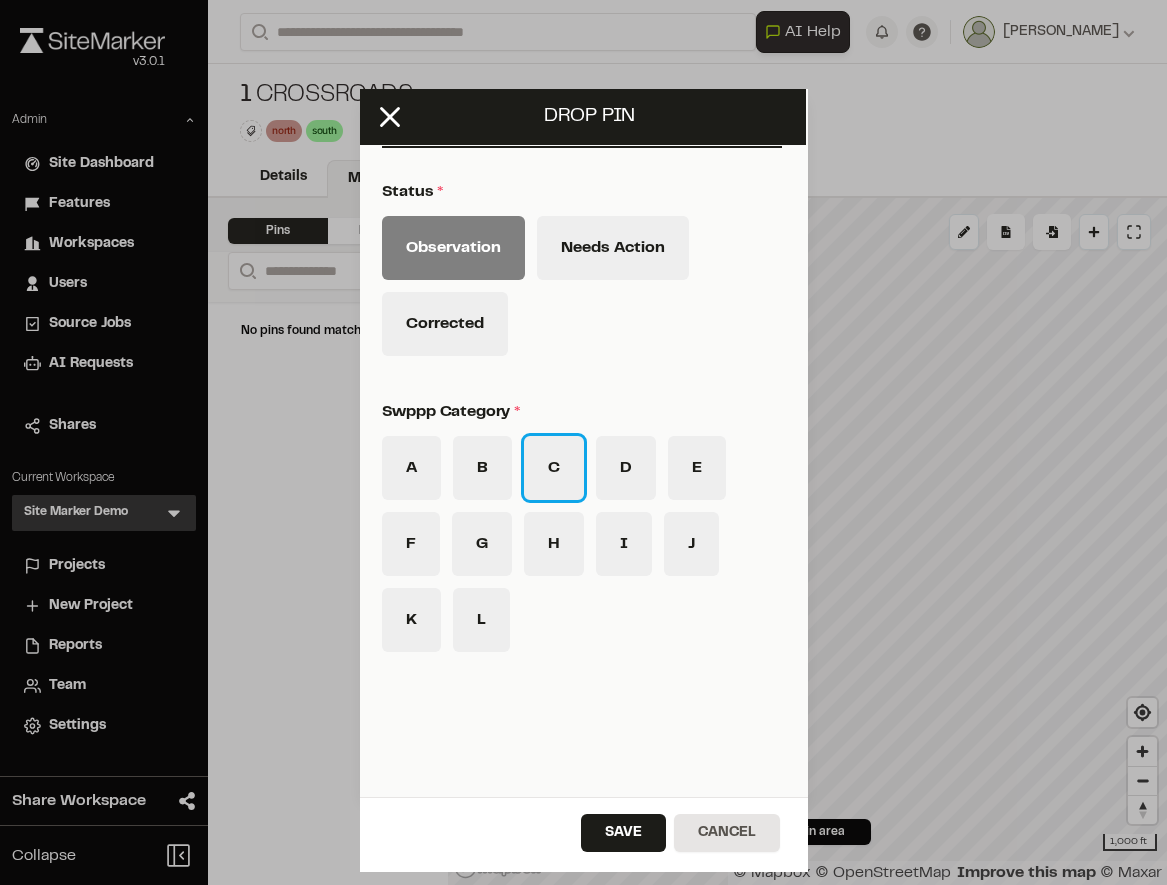 click on "C" at bounding box center (554, 468) 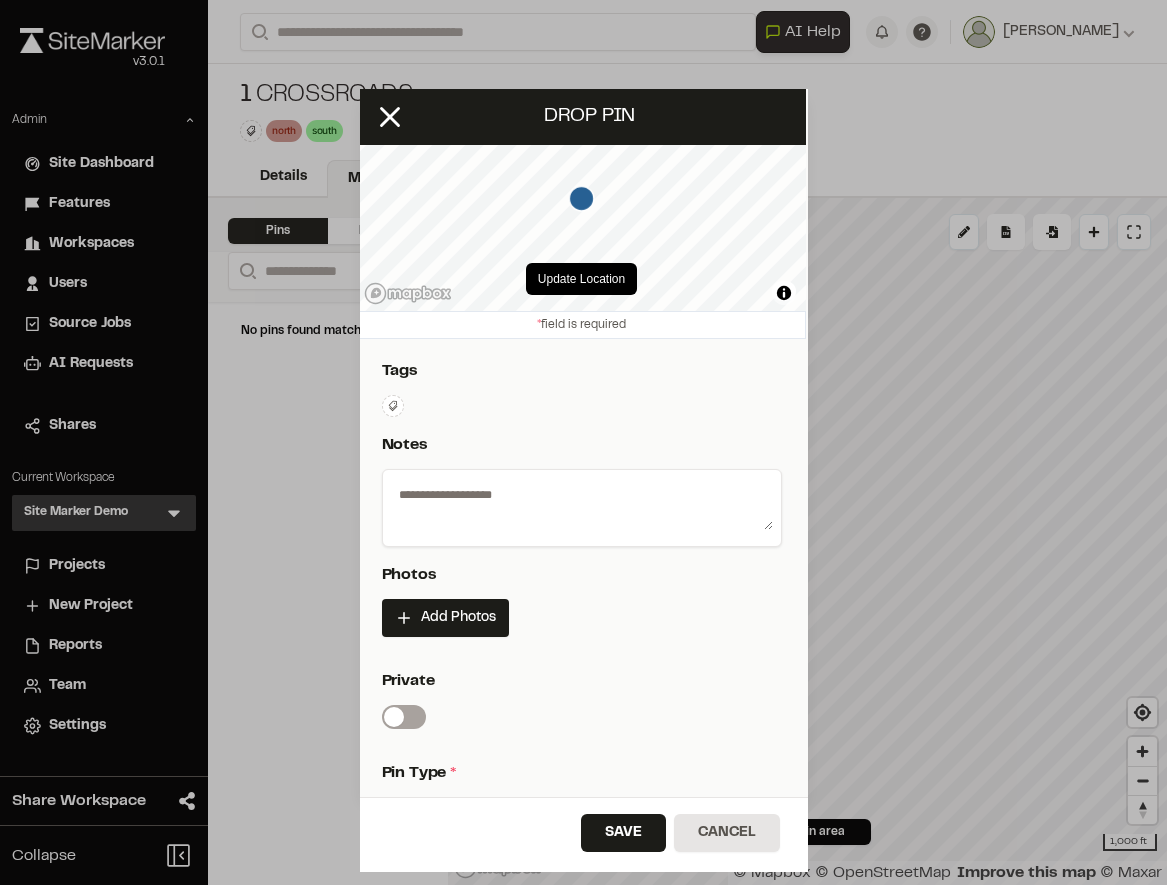 scroll, scrollTop: 0, scrollLeft: 2, axis: horizontal 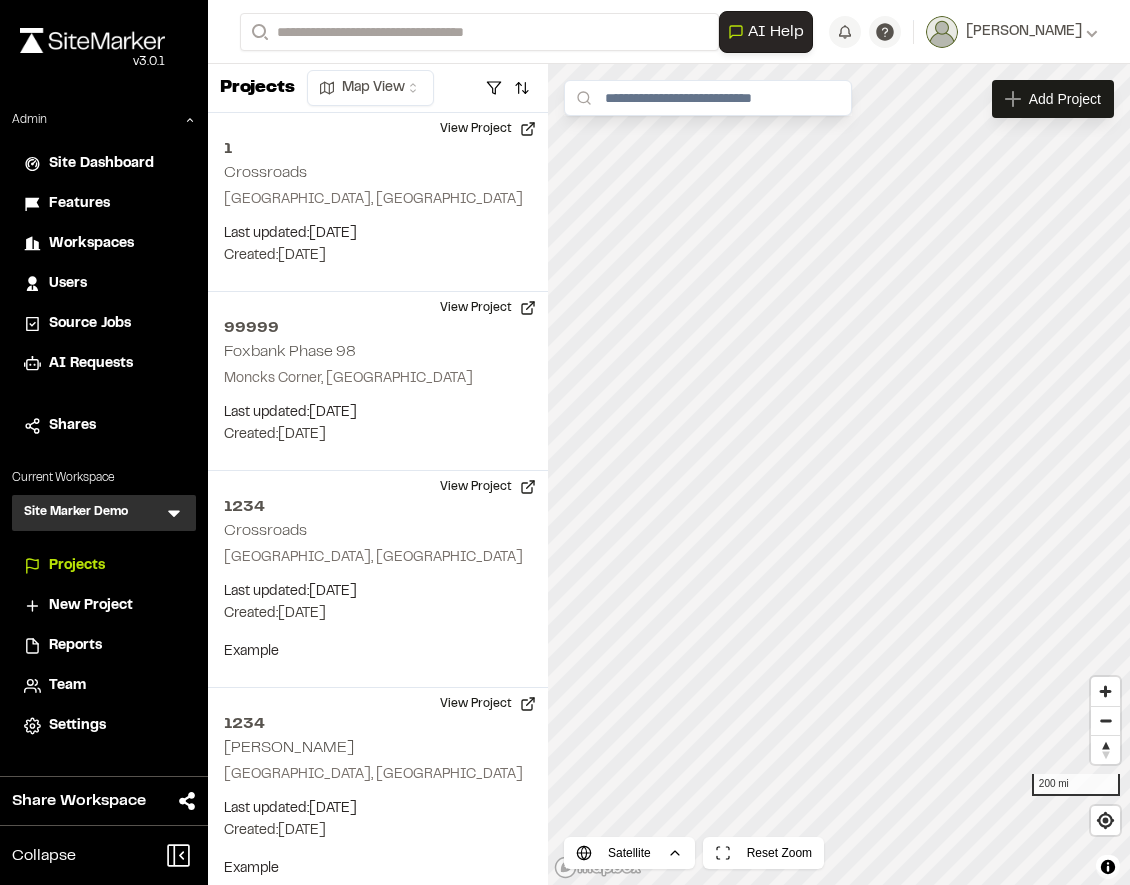 click 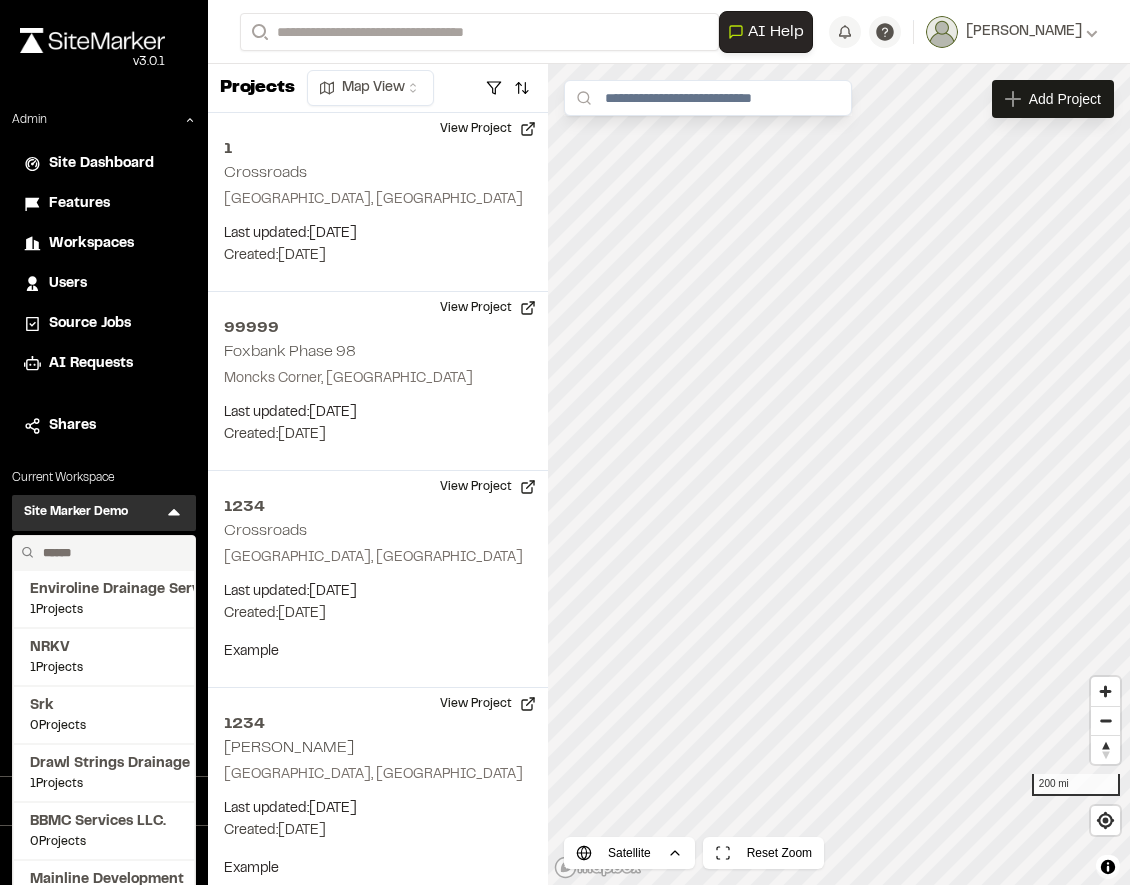 click at bounding box center [111, 553] 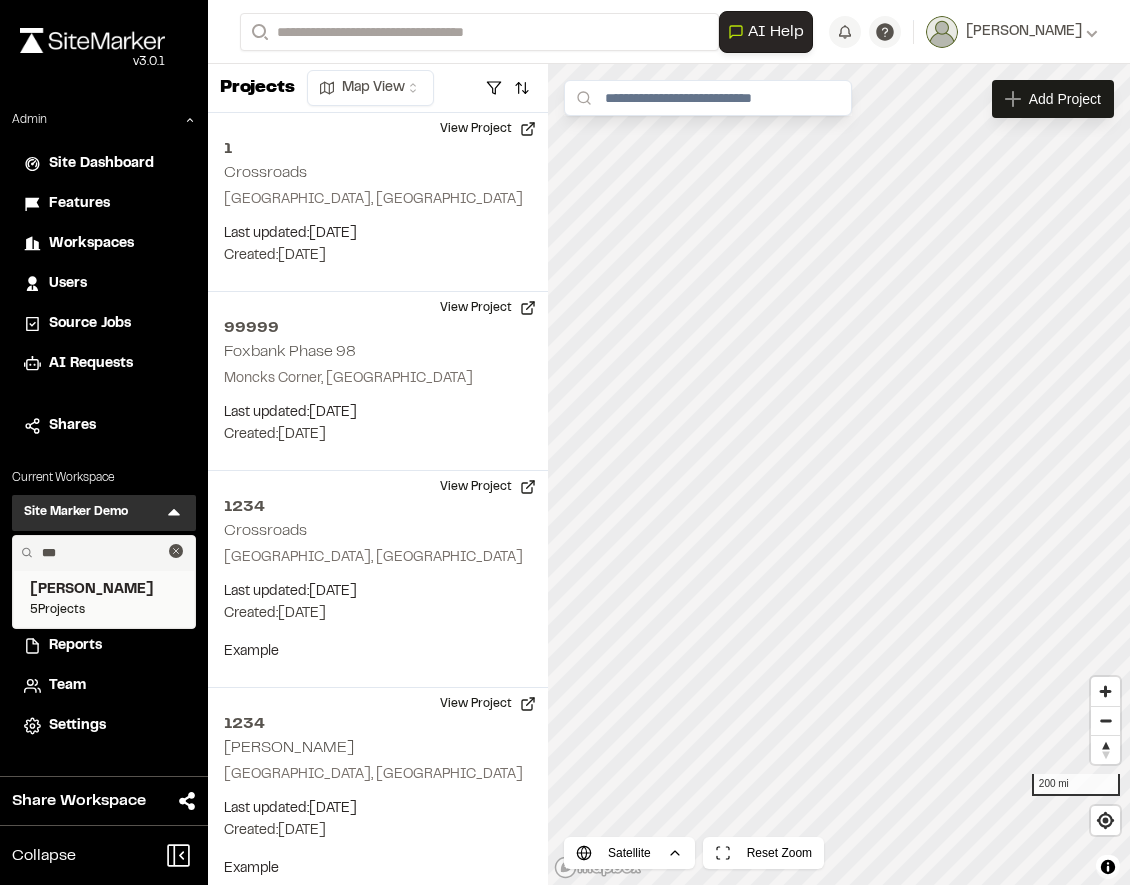 type on "***" 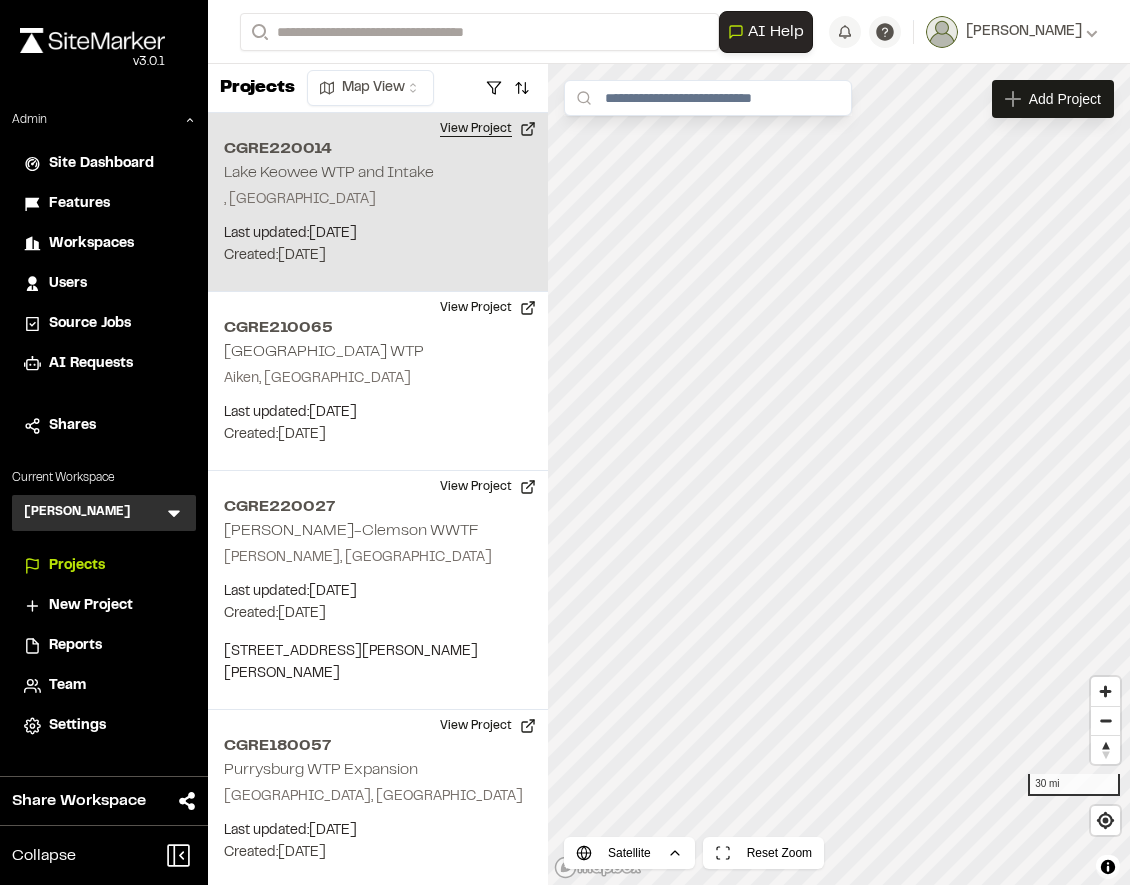 click on "View Project" at bounding box center (488, 129) 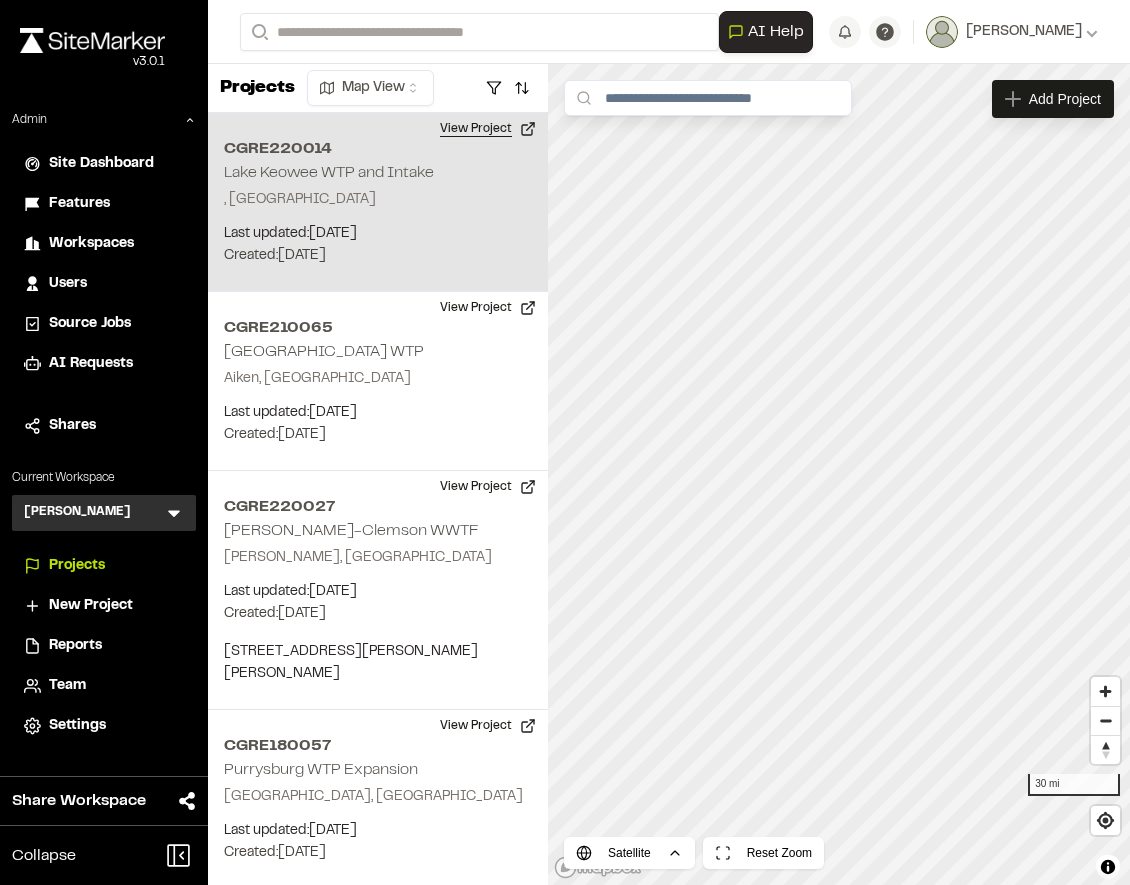 click on "View Project" at bounding box center [488, 129] 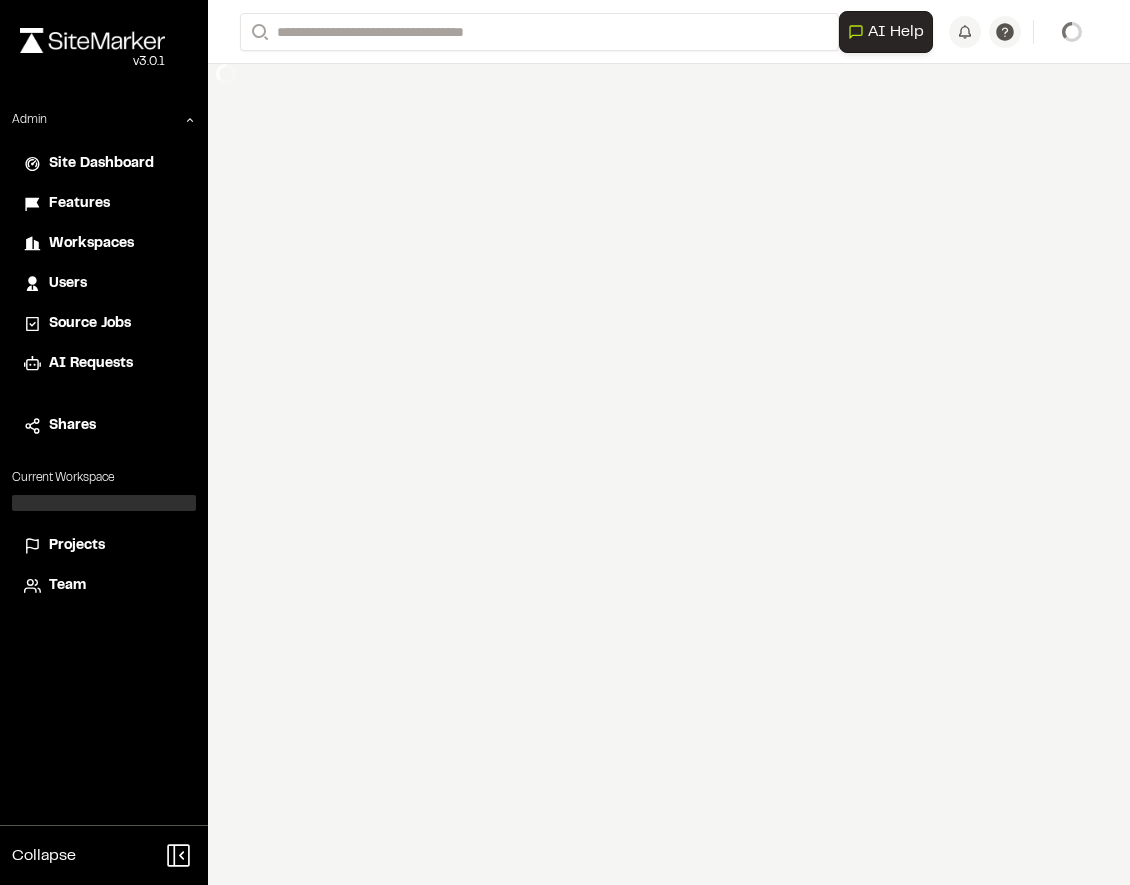 scroll, scrollTop: 0, scrollLeft: 0, axis: both 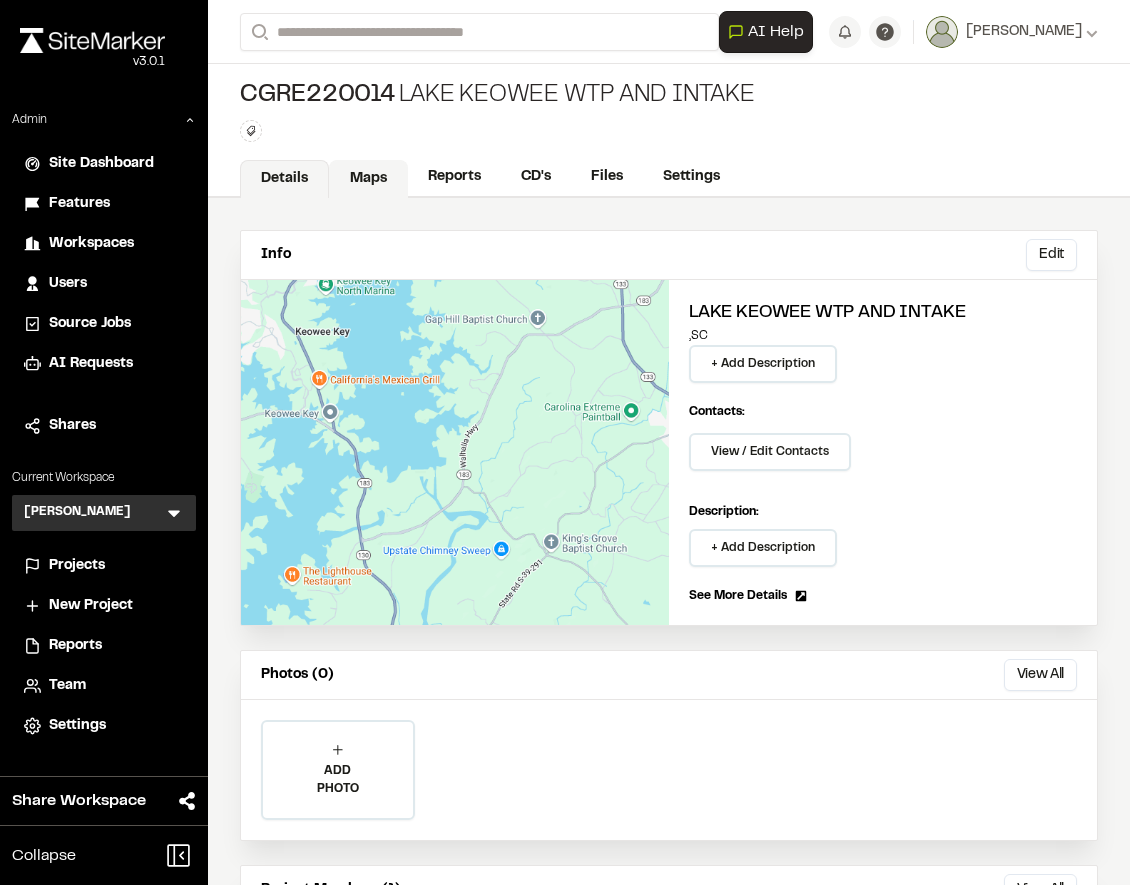 click on "Maps" at bounding box center [368, 179] 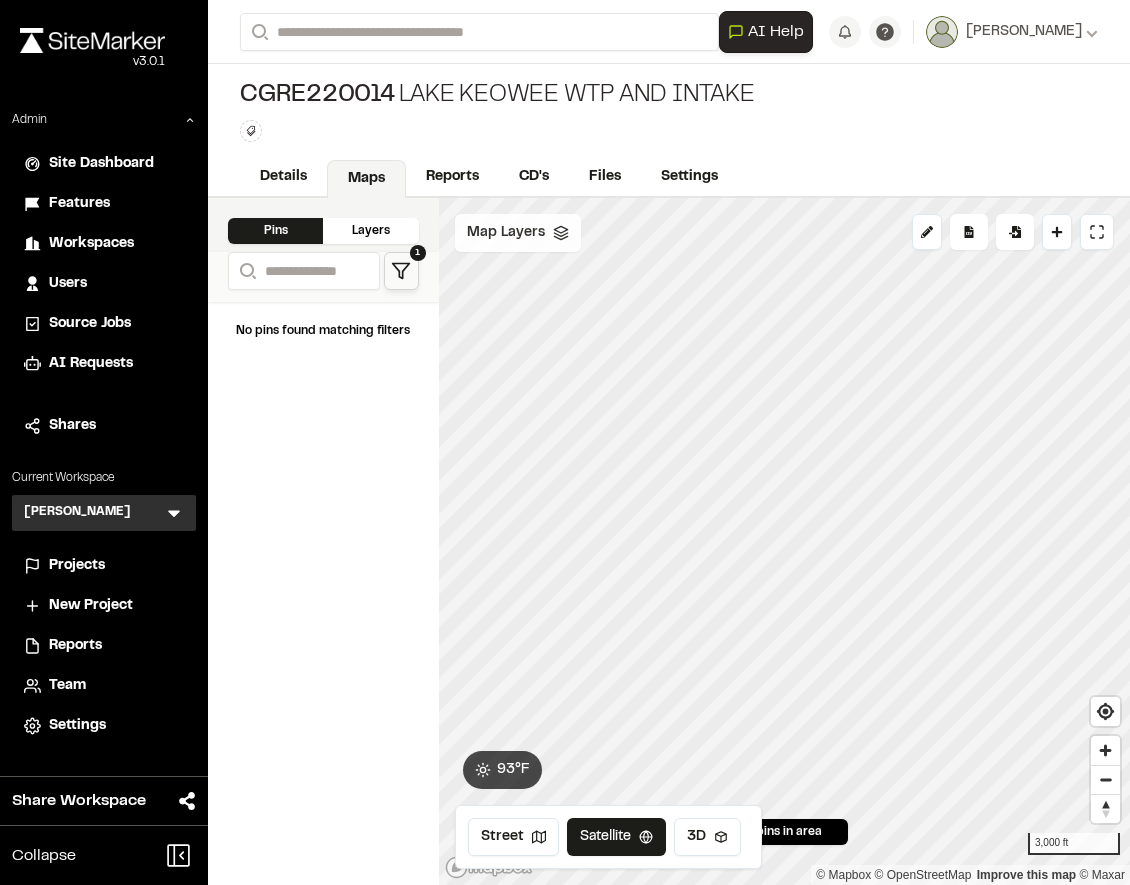 click on "Map Layers" at bounding box center (506, 233) 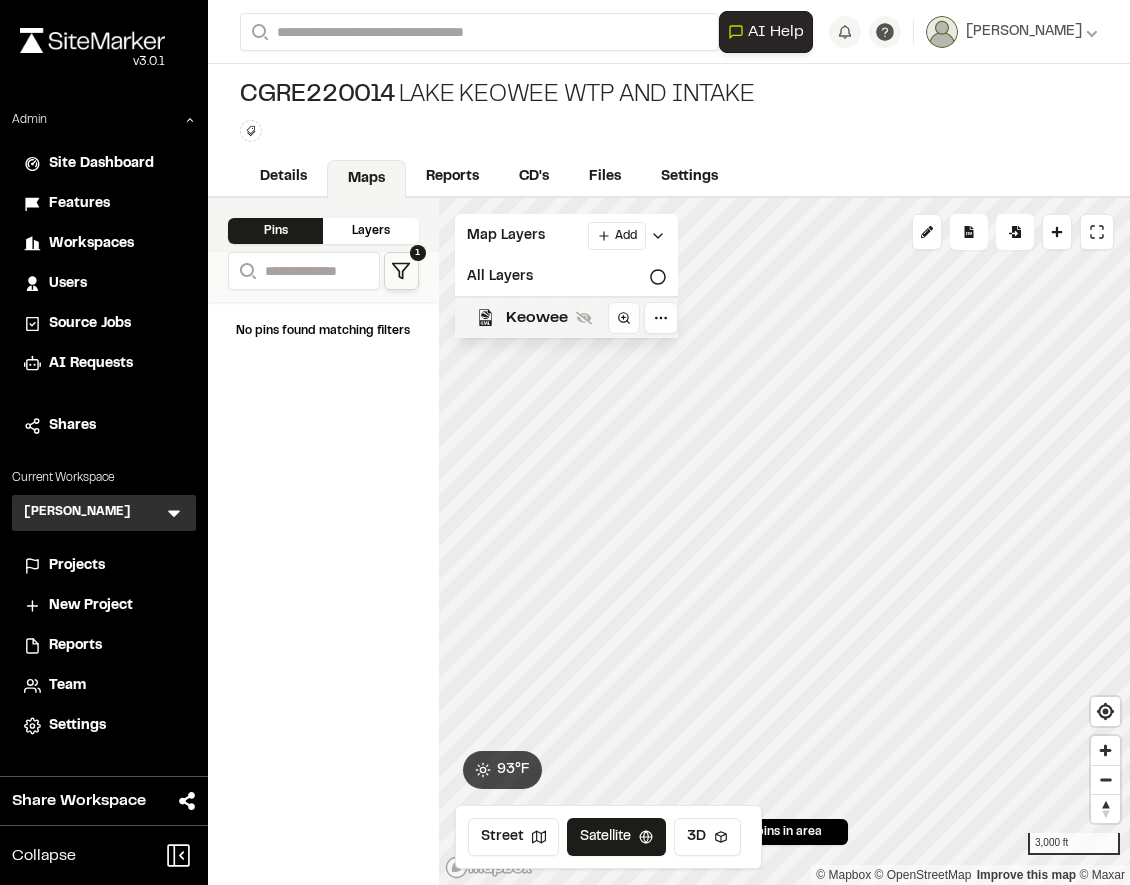 click on "Keowee" at bounding box center [537, 318] 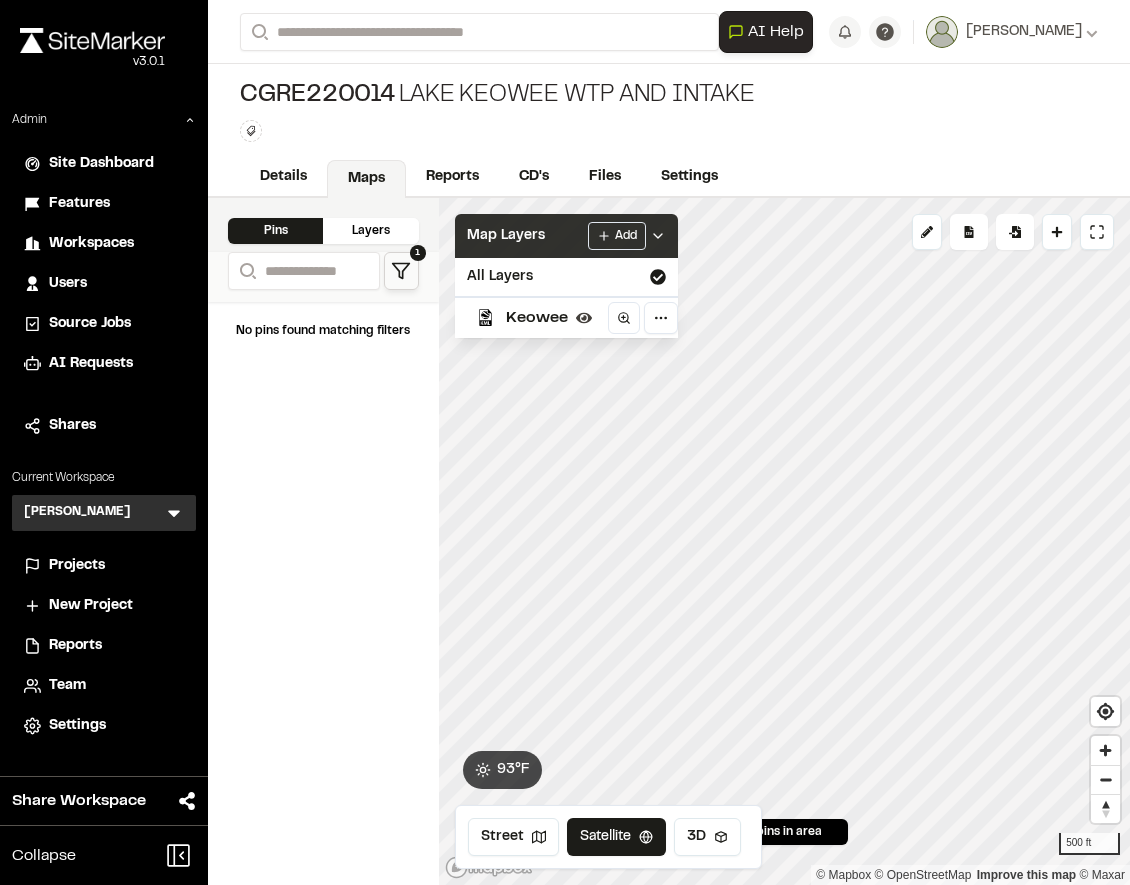 click on "Map Layers" at bounding box center (506, 236) 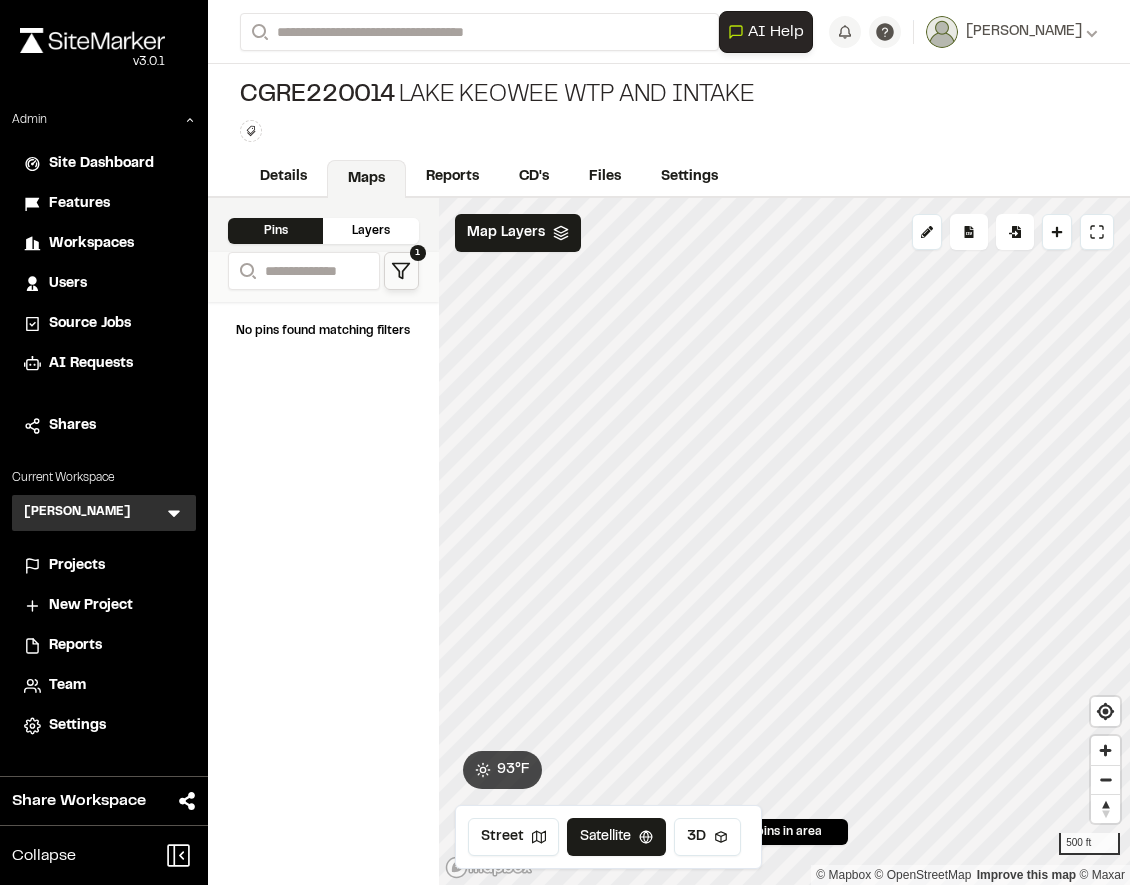 click on "CGRE220014   Lake Keowee WTP and Intake Type Enter or comma to add tag." at bounding box center (669, 111) 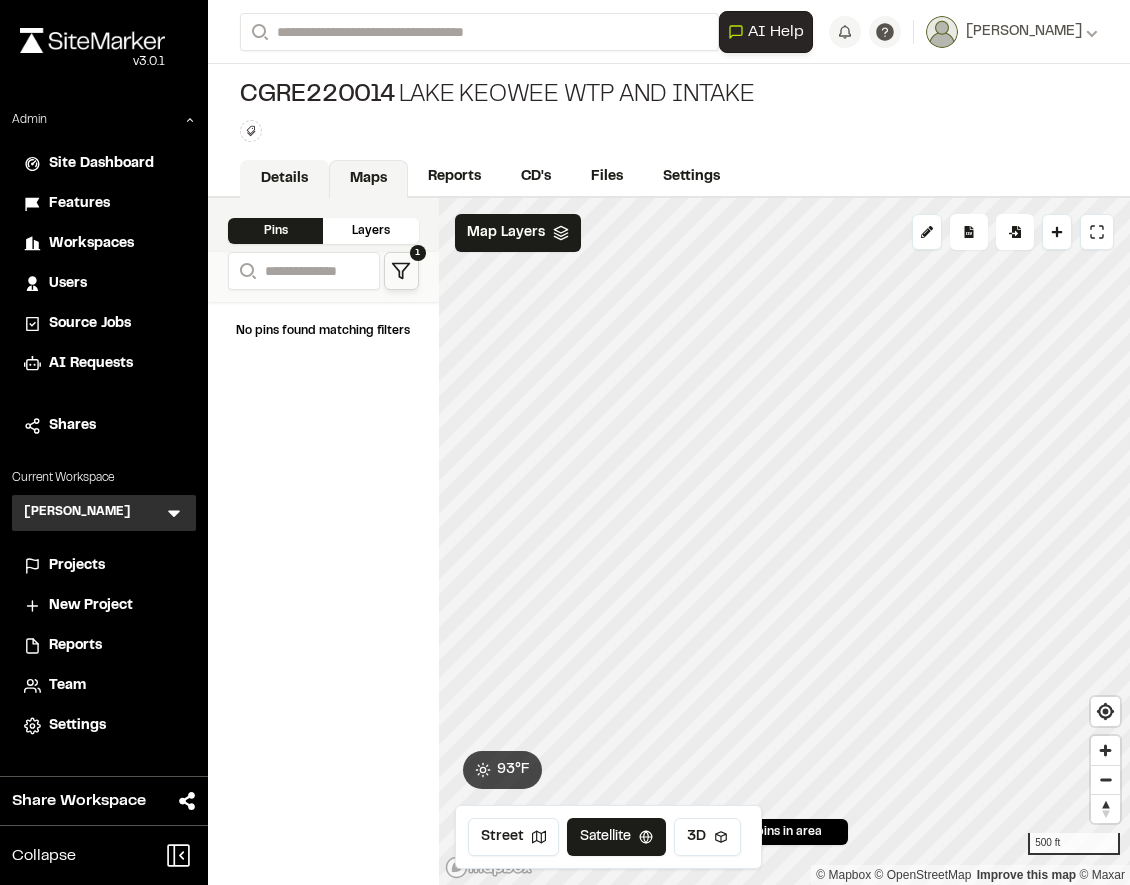 click on "Details" at bounding box center (284, 179) 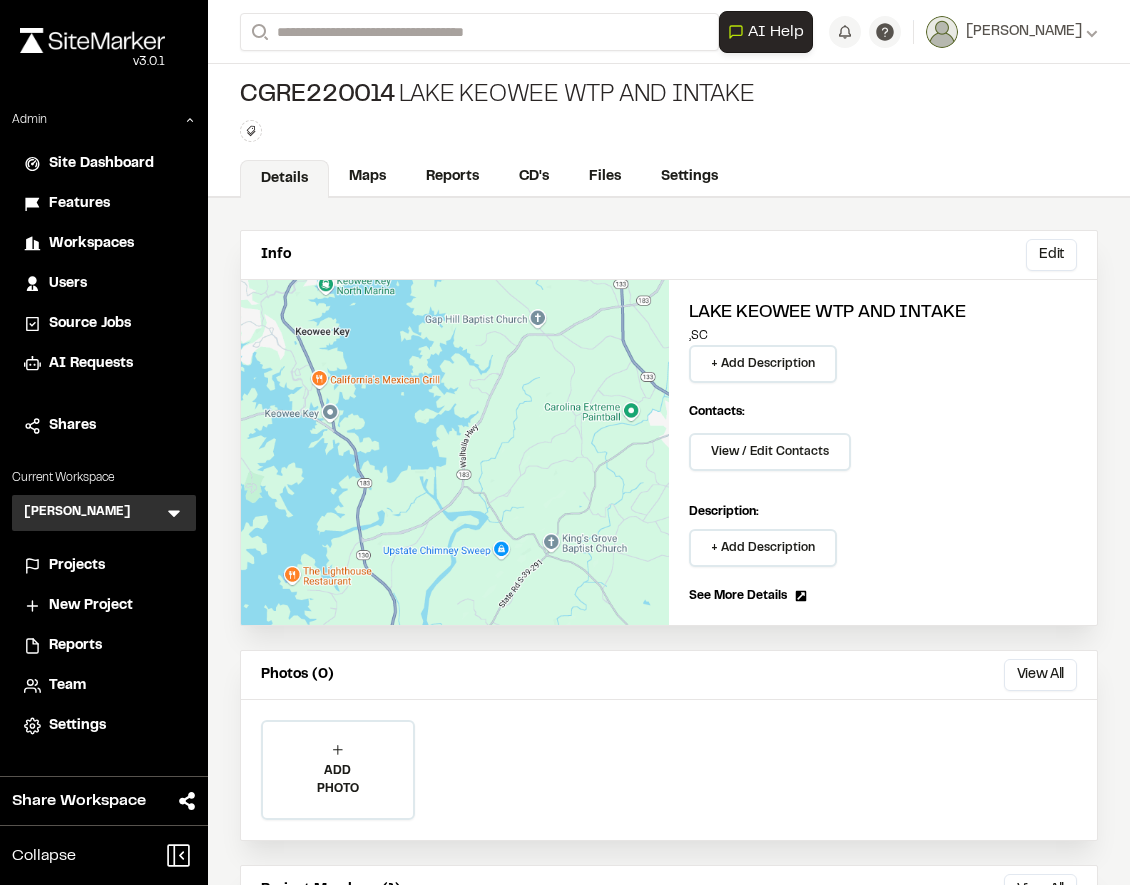 click on "Type Enter or comma to add tag." at bounding box center (497, 131) 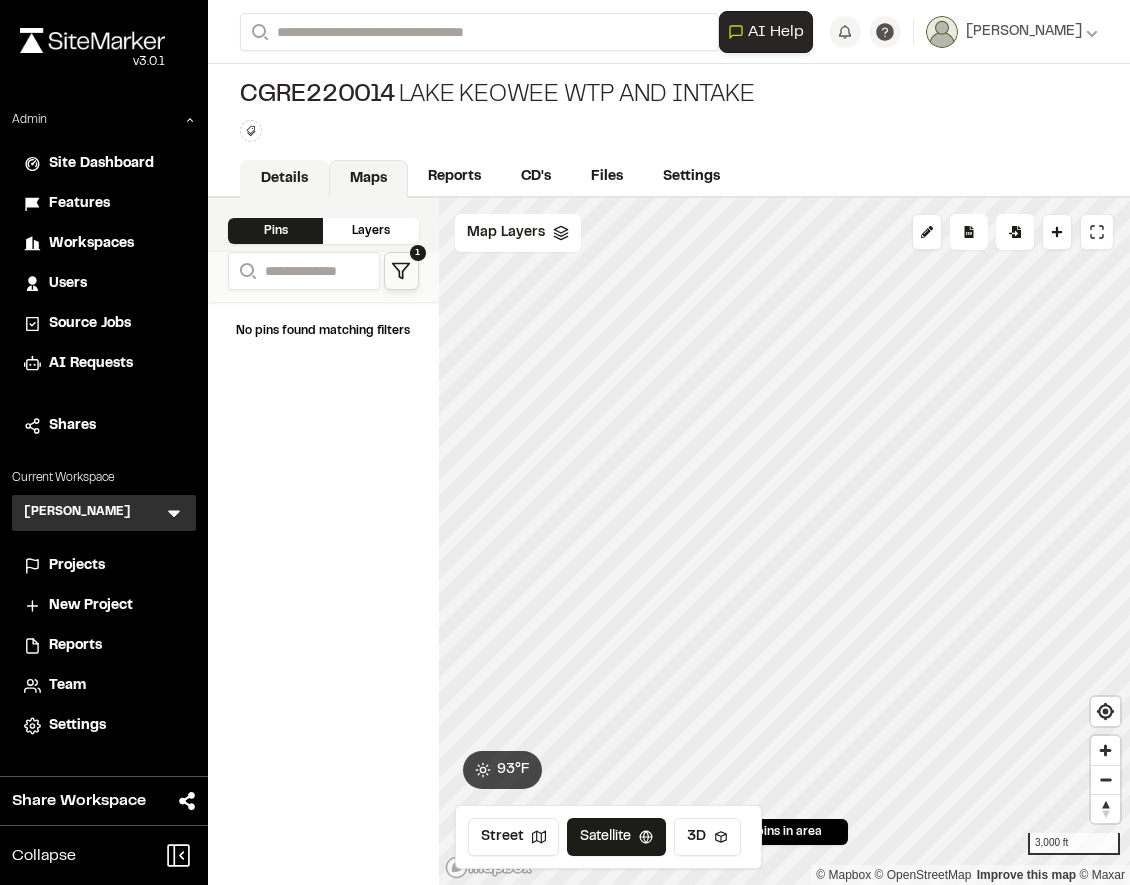 click on "Details" at bounding box center (284, 179) 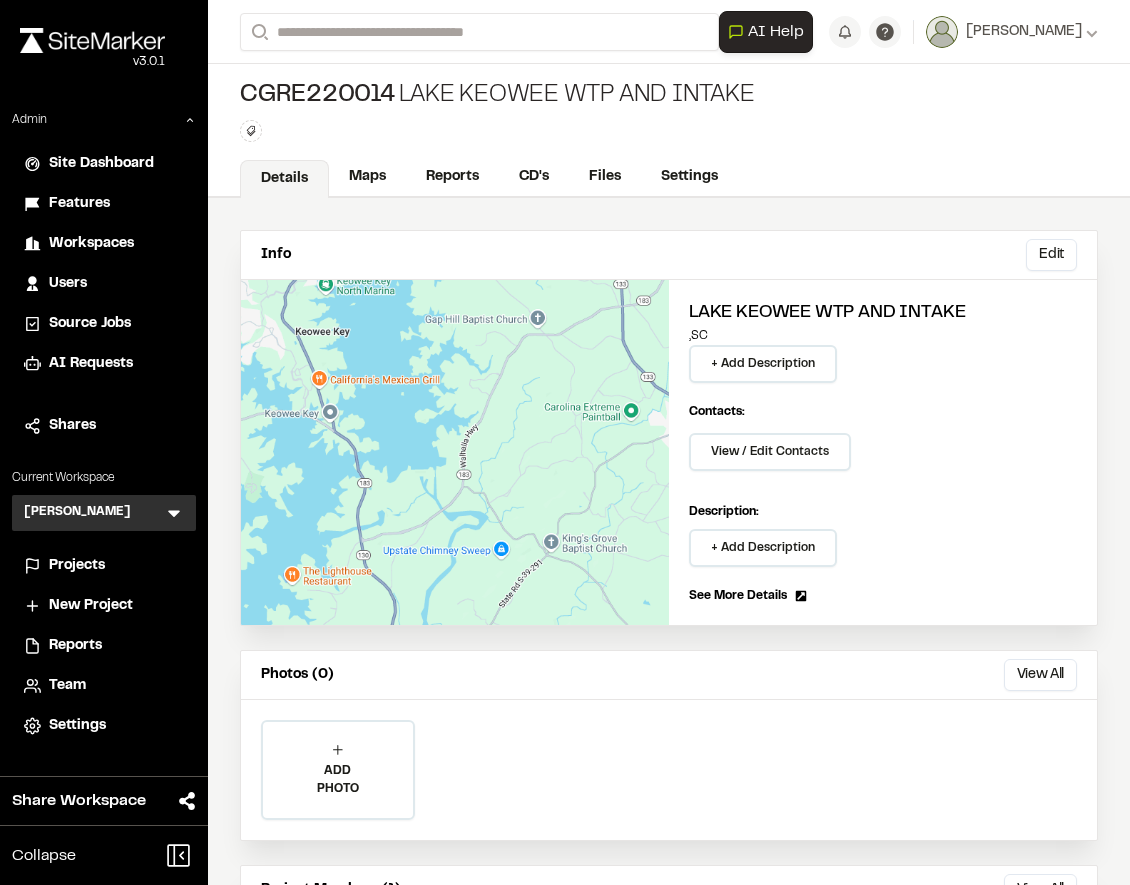 click on "Type Enter or comma to add tag." at bounding box center [497, 131] 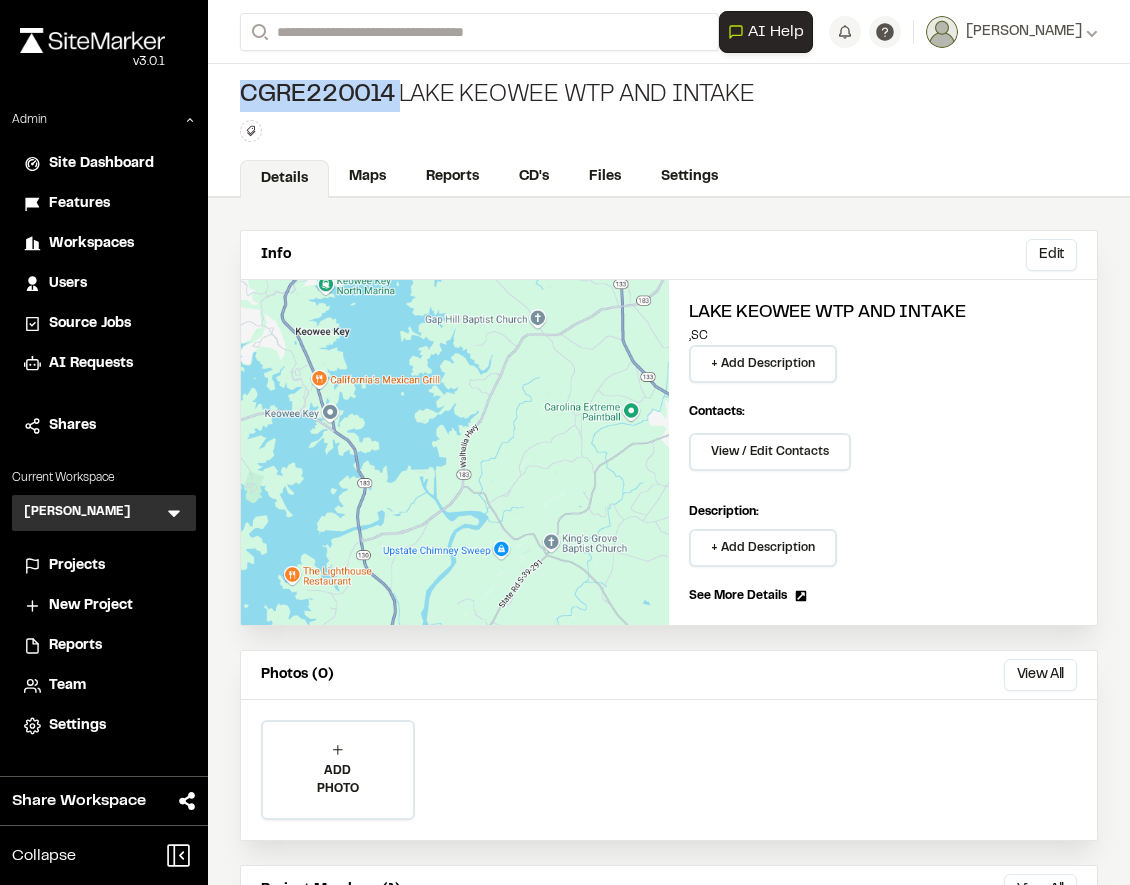 drag, startPoint x: 234, startPoint y: 95, endPoint x: 402, endPoint y: 91, distance: 168.0476 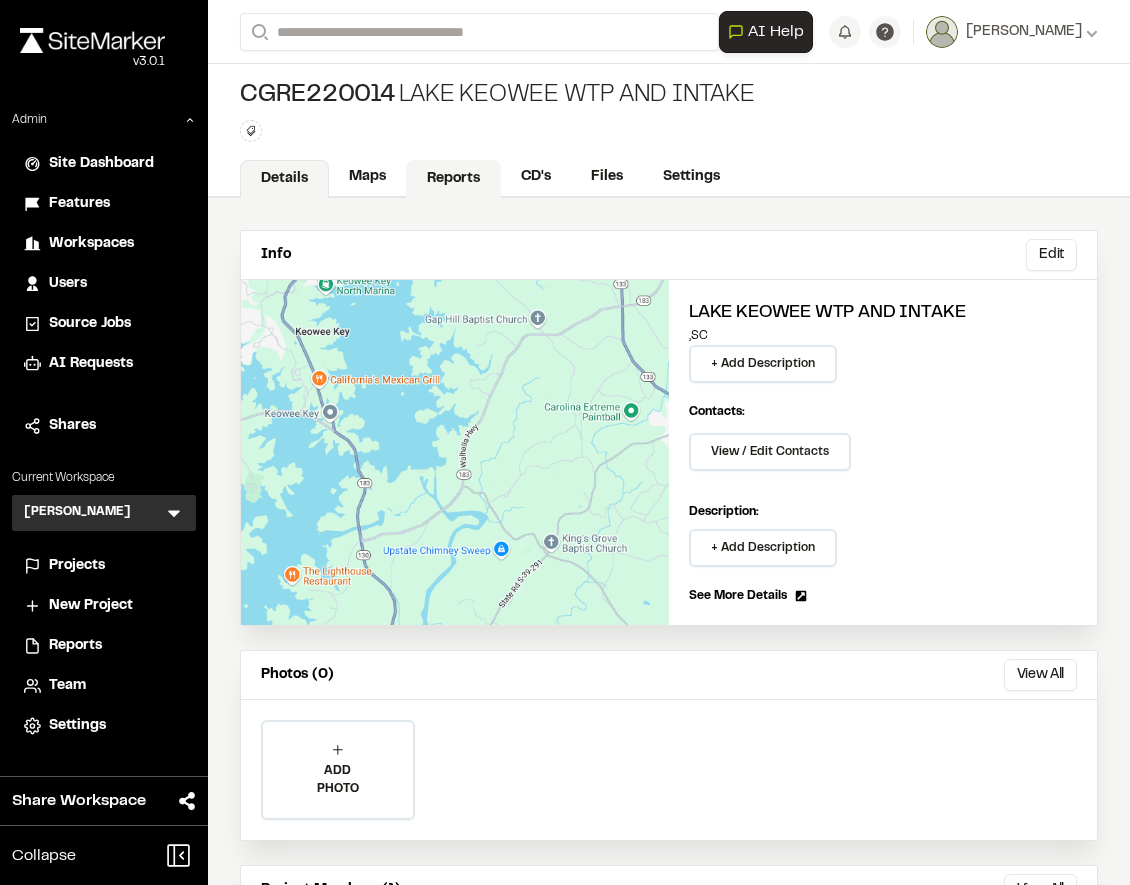 click on "Reports" at bounding box center (453, 179) 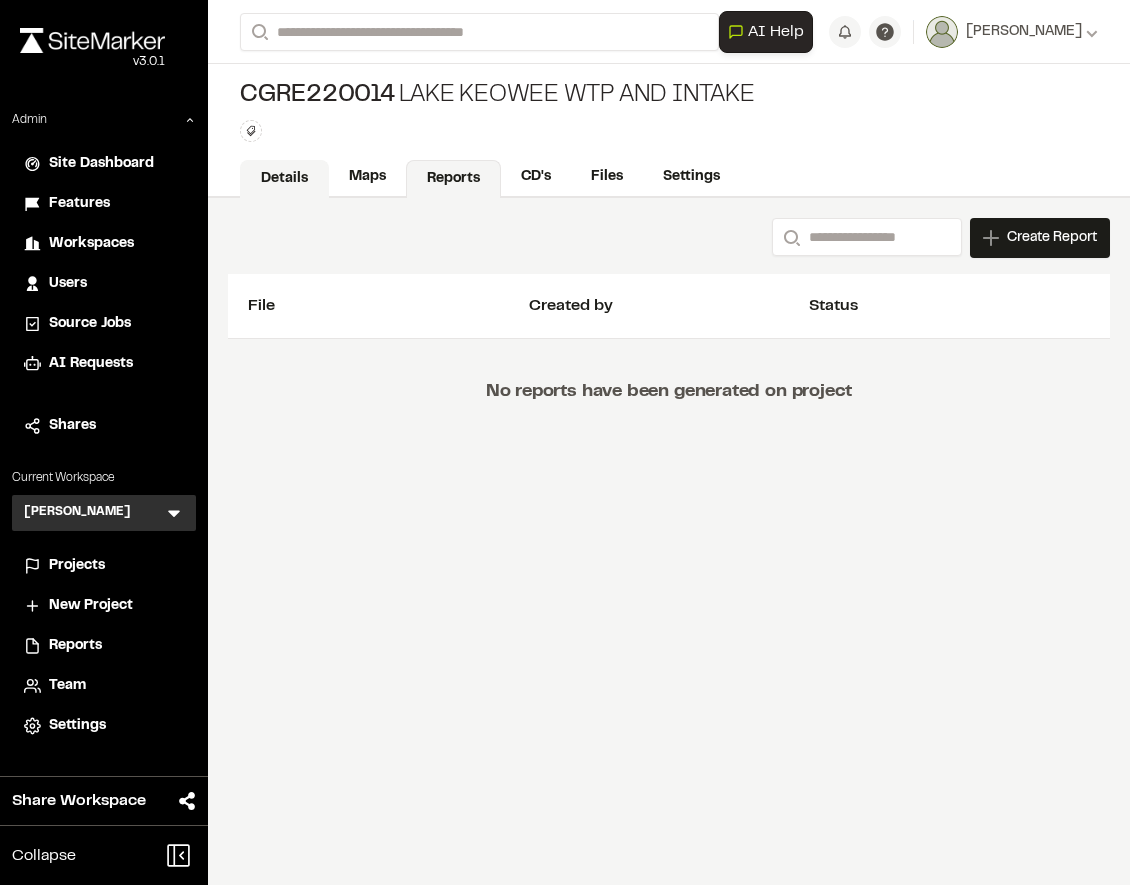click on "Details" at bounding box center [284, 179] 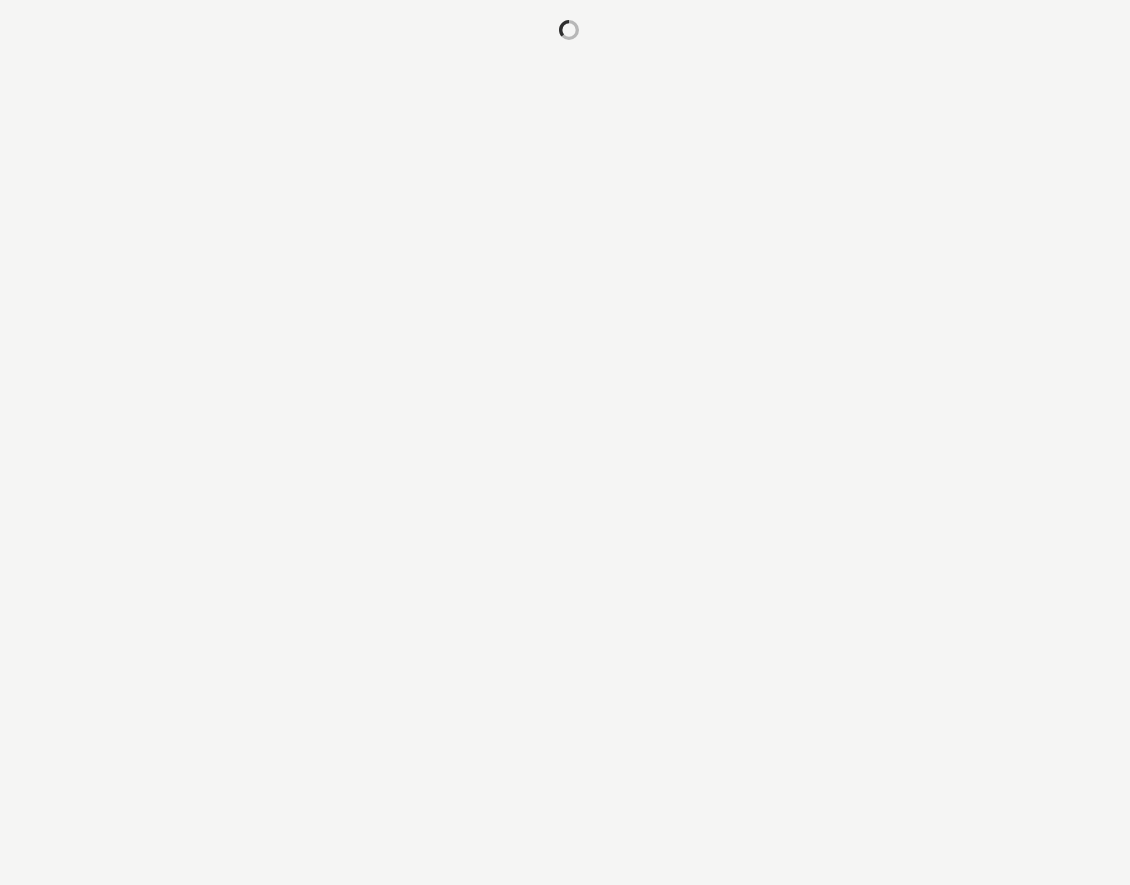scroll, scrollTop: 0, scrollLeft: 0, axis: both 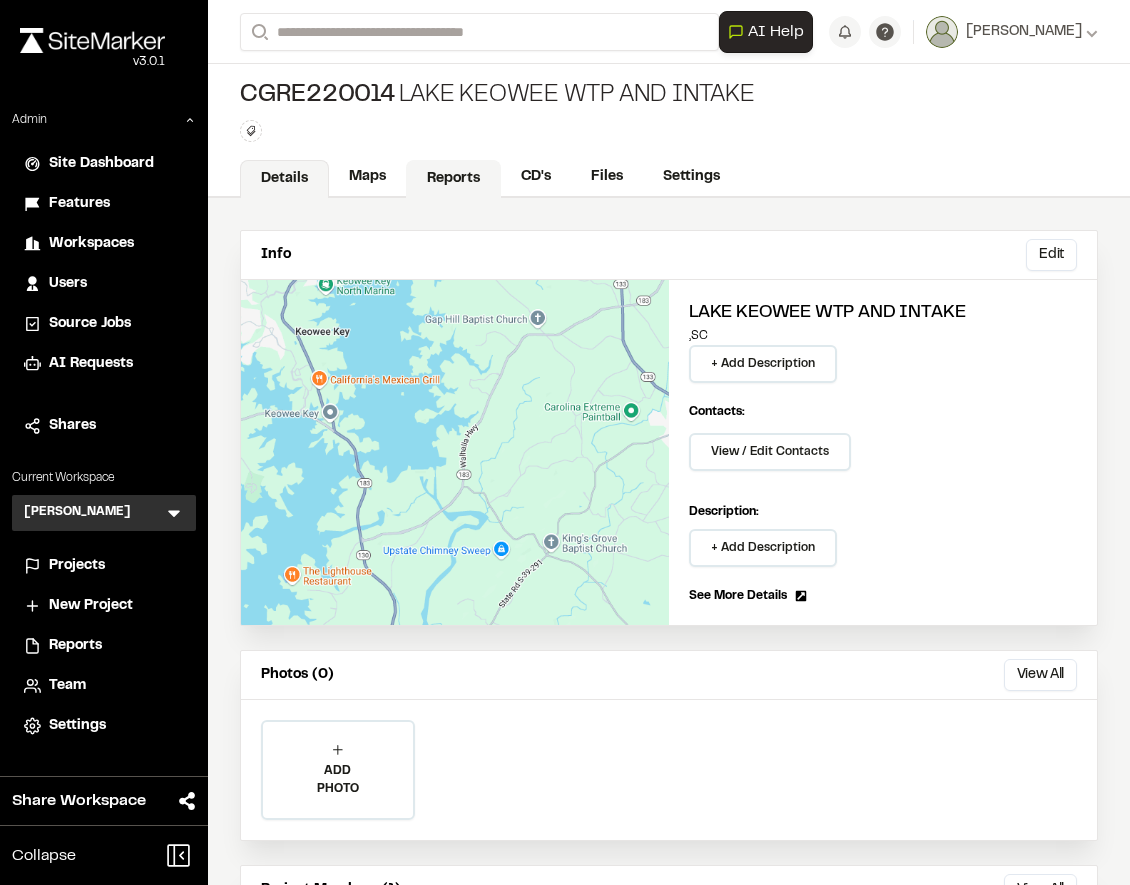 click on "Reports" at bounding box center (453, 179) 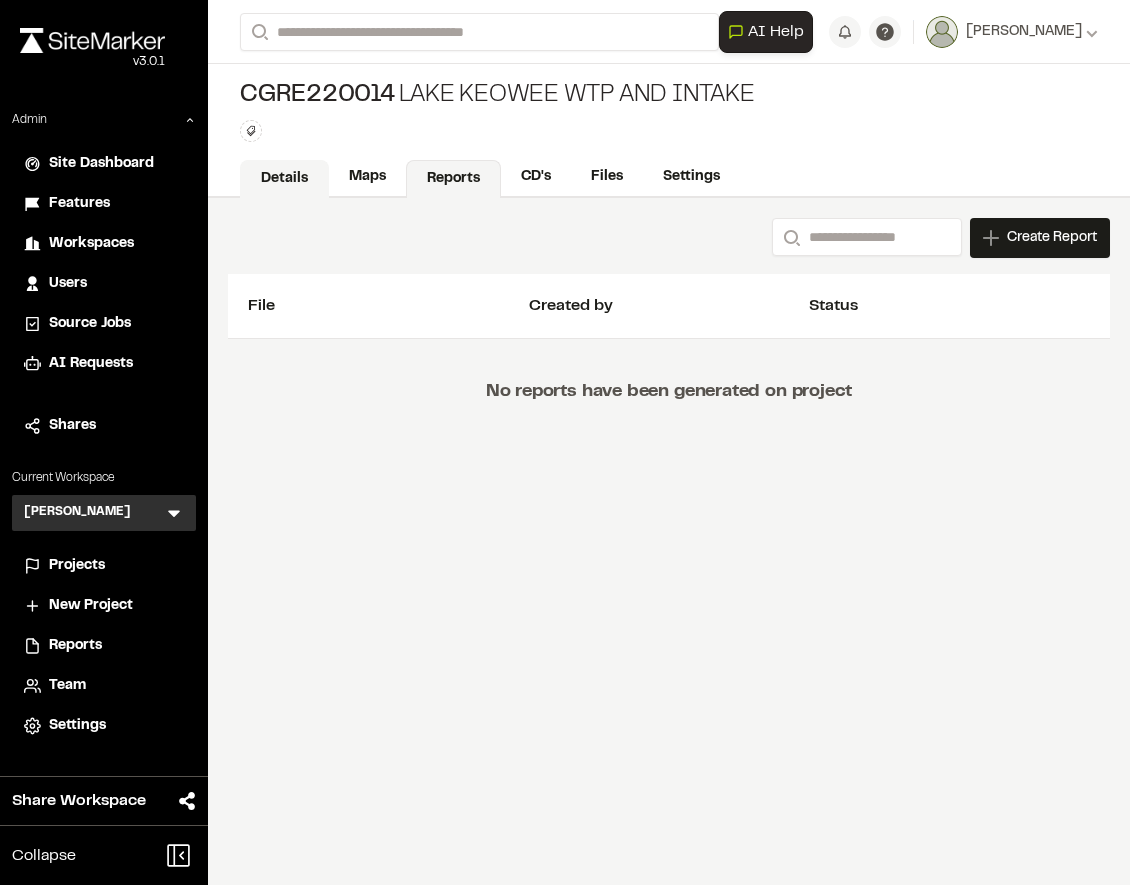 click on "Details" at bounding box center (284, 179) 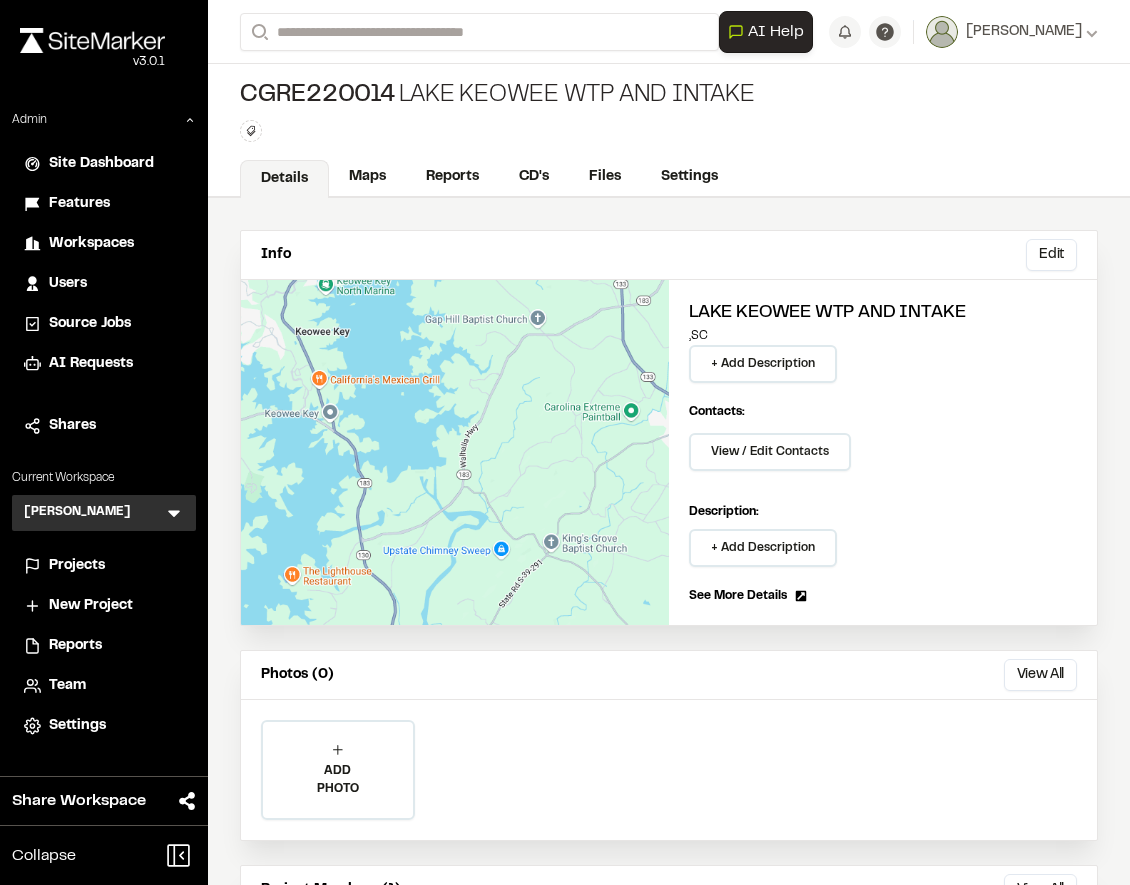 click on "Projects" at bounding box center (77, 566) 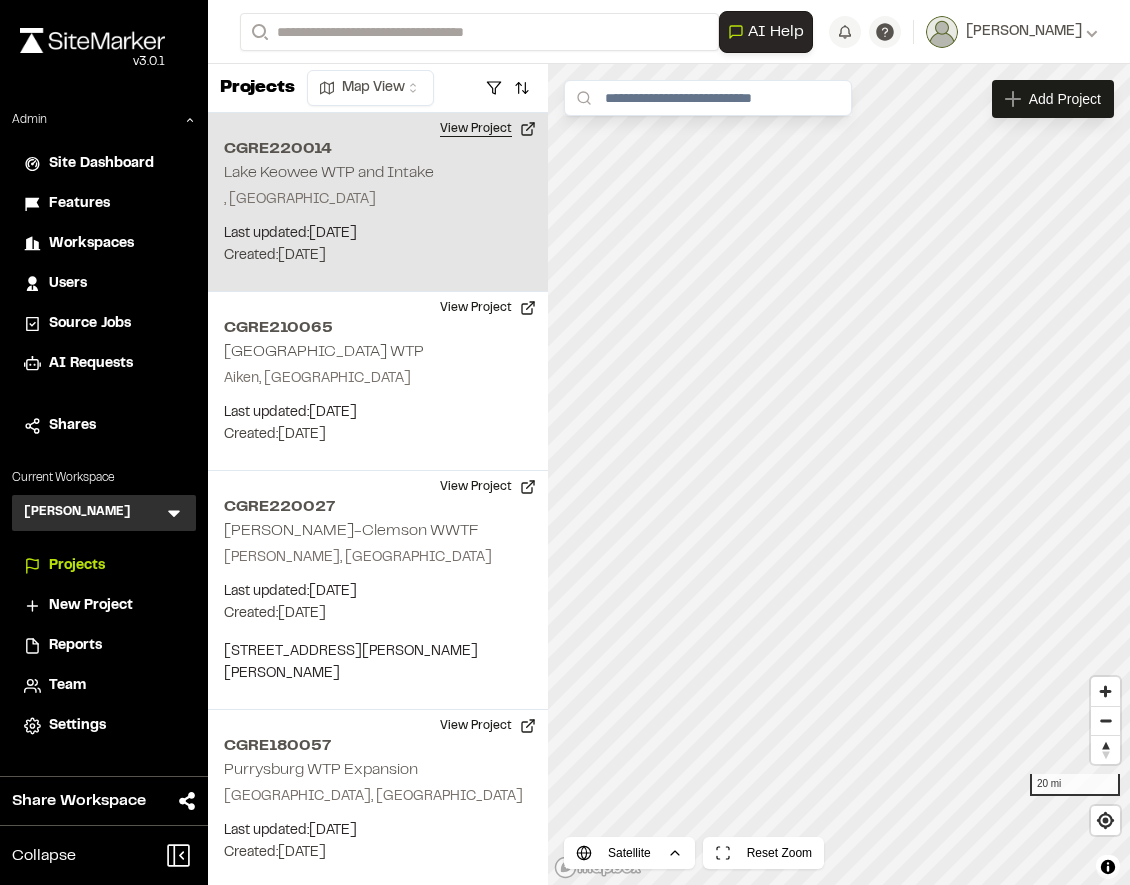 click on "View Project" at bounding box center [488, 129] 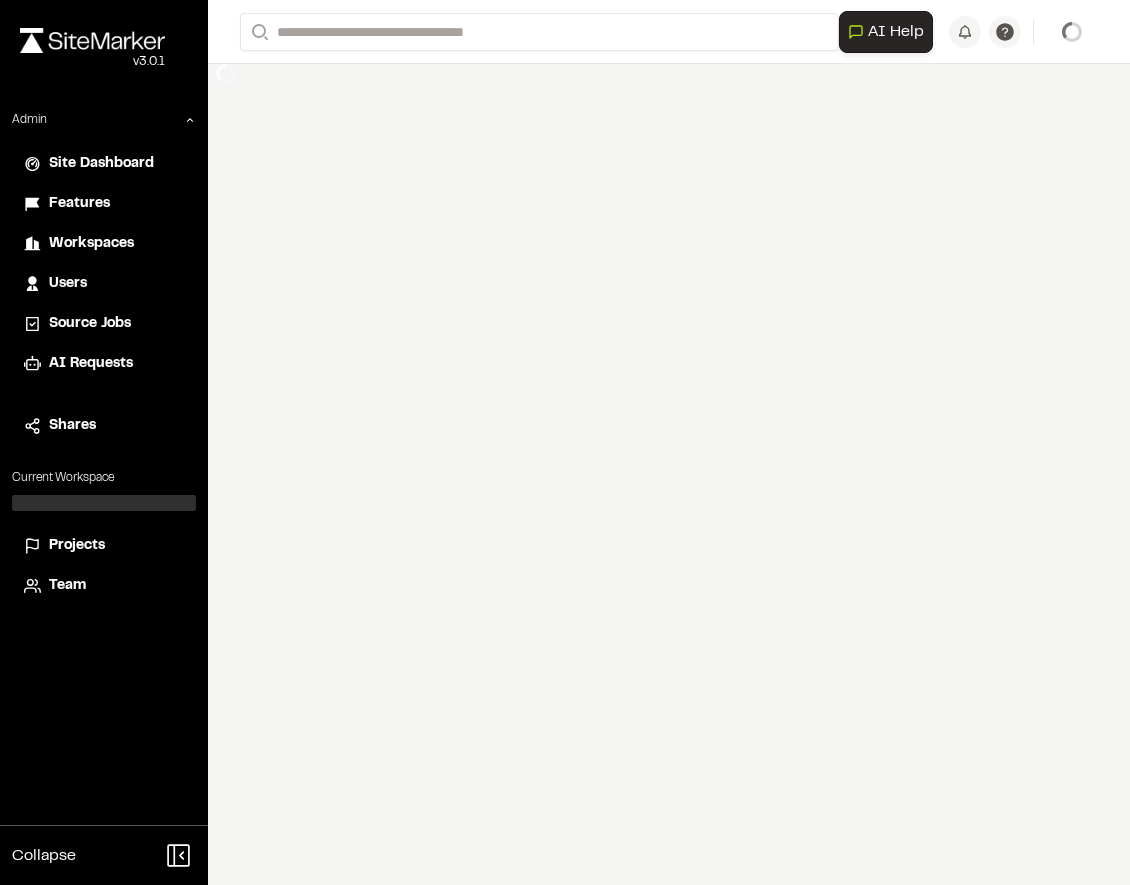 scroll, scrollTop: 0, scrollLeft: 0, axis: both 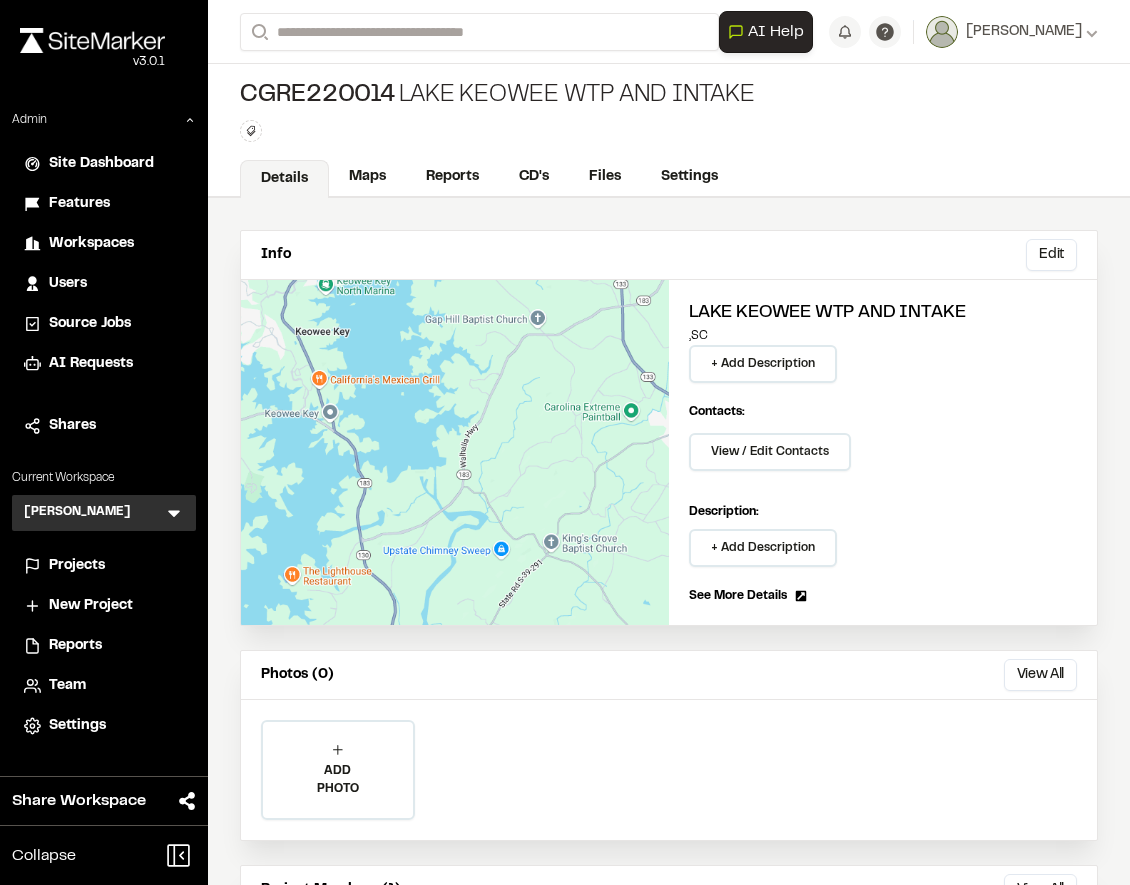 click on "Type Enter or comma to add tag." at bounding box center (497, 131) 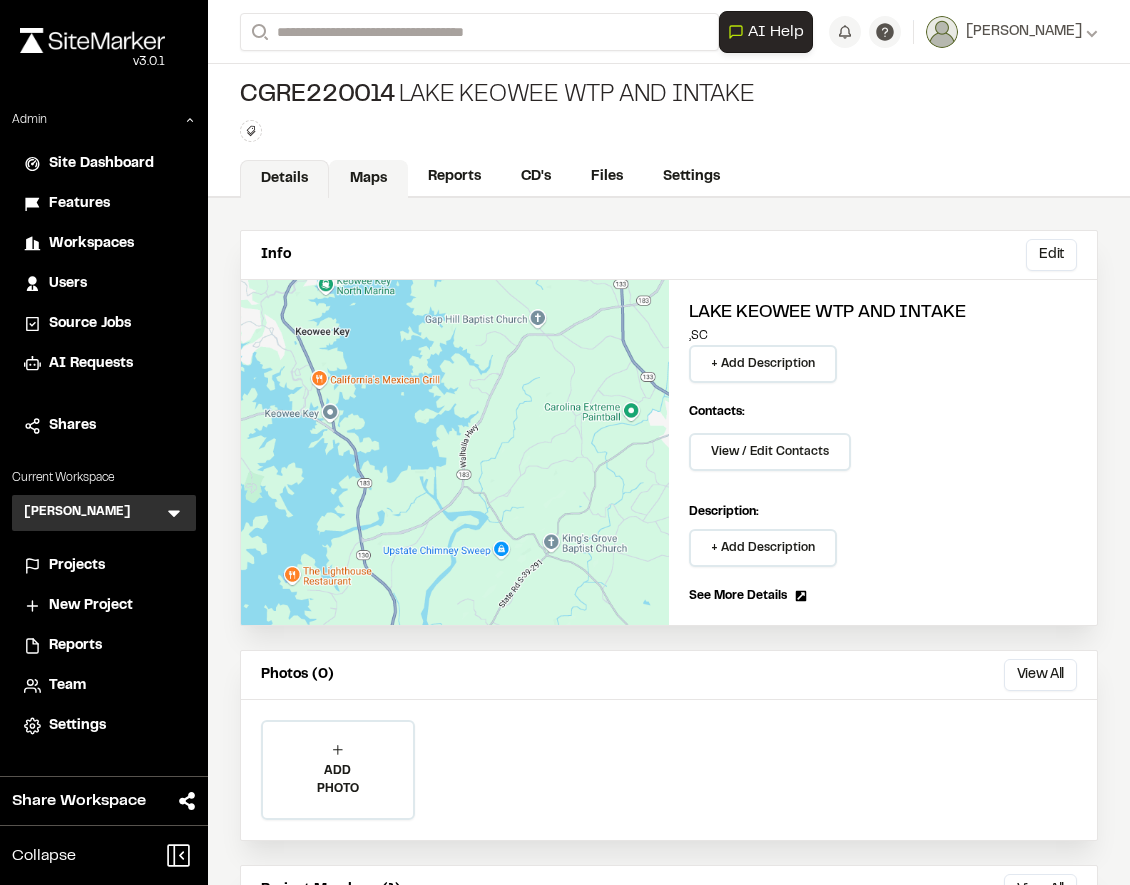 click on "Maps" at bounding box center [368, 179] 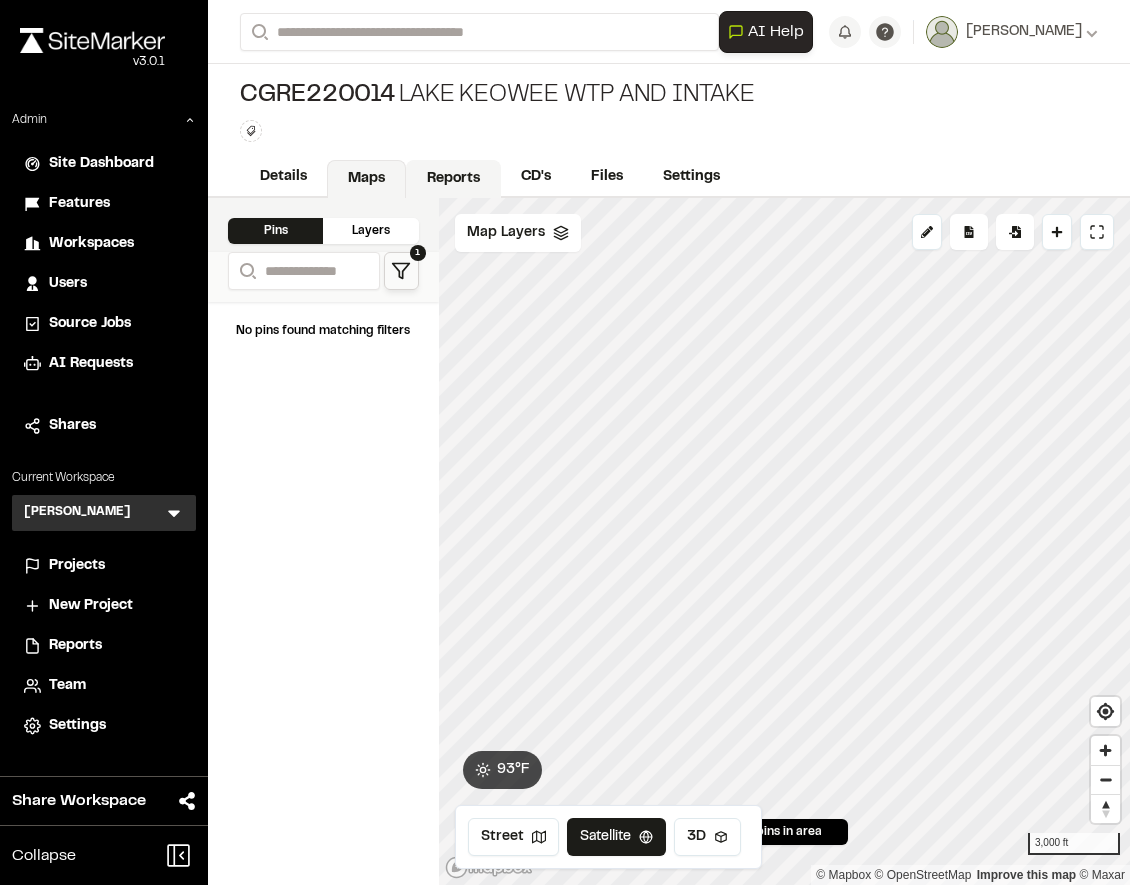 click on "Reports" at bounding box center (453, 179) 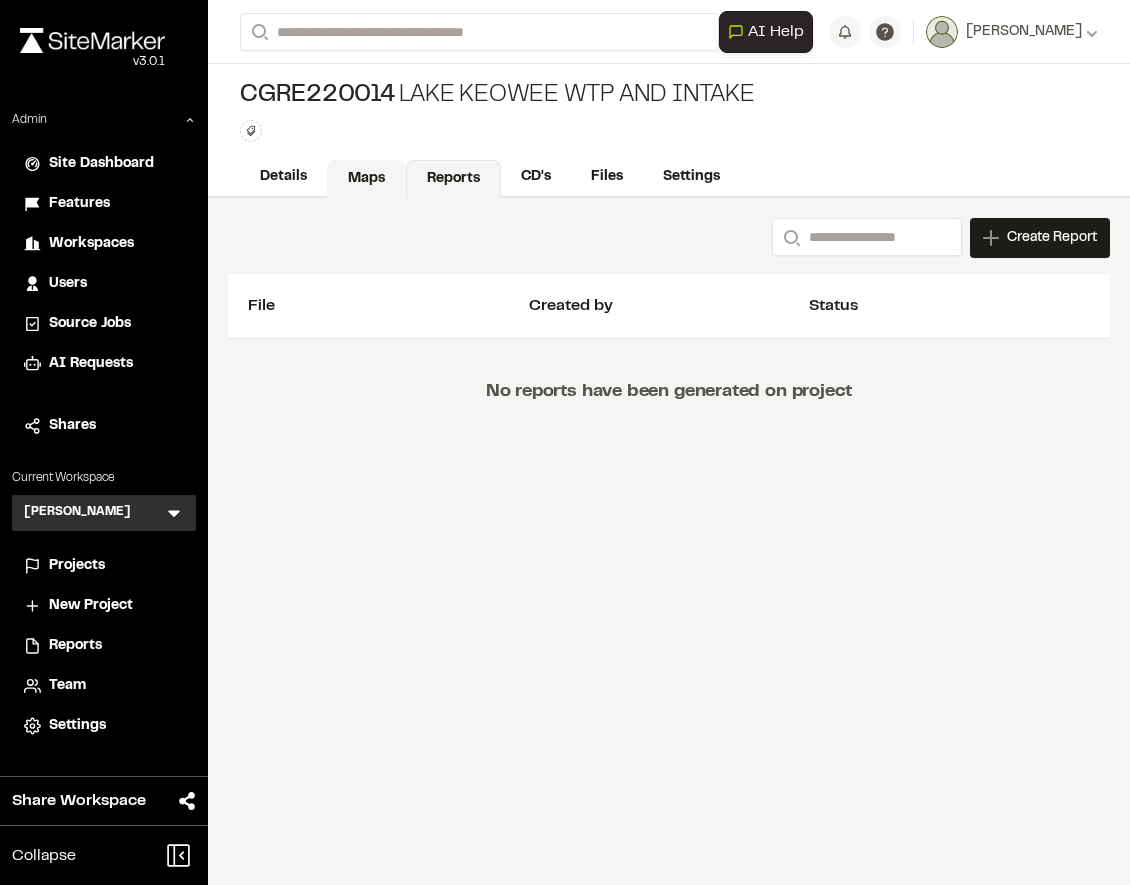 click on "Maps" at bounding box center (366, 179) 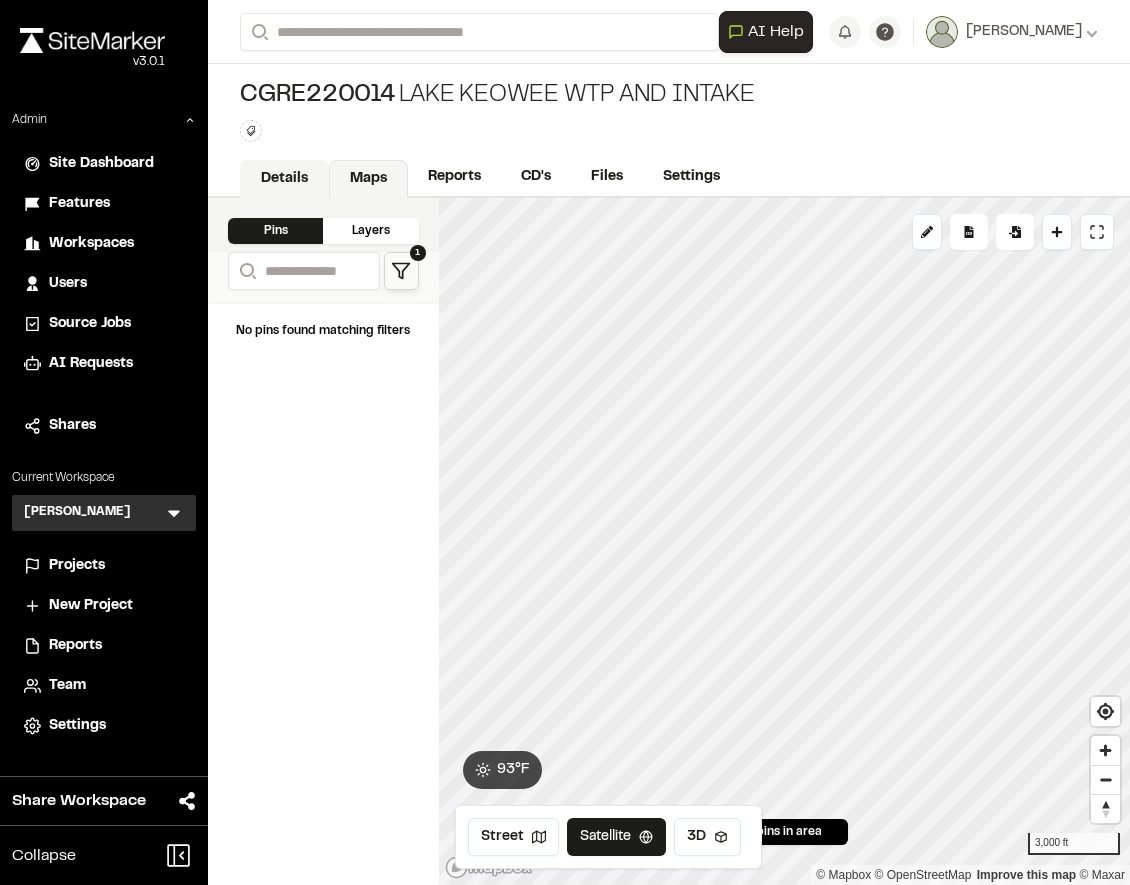 click on "Details" at bounding box center (284, 179) 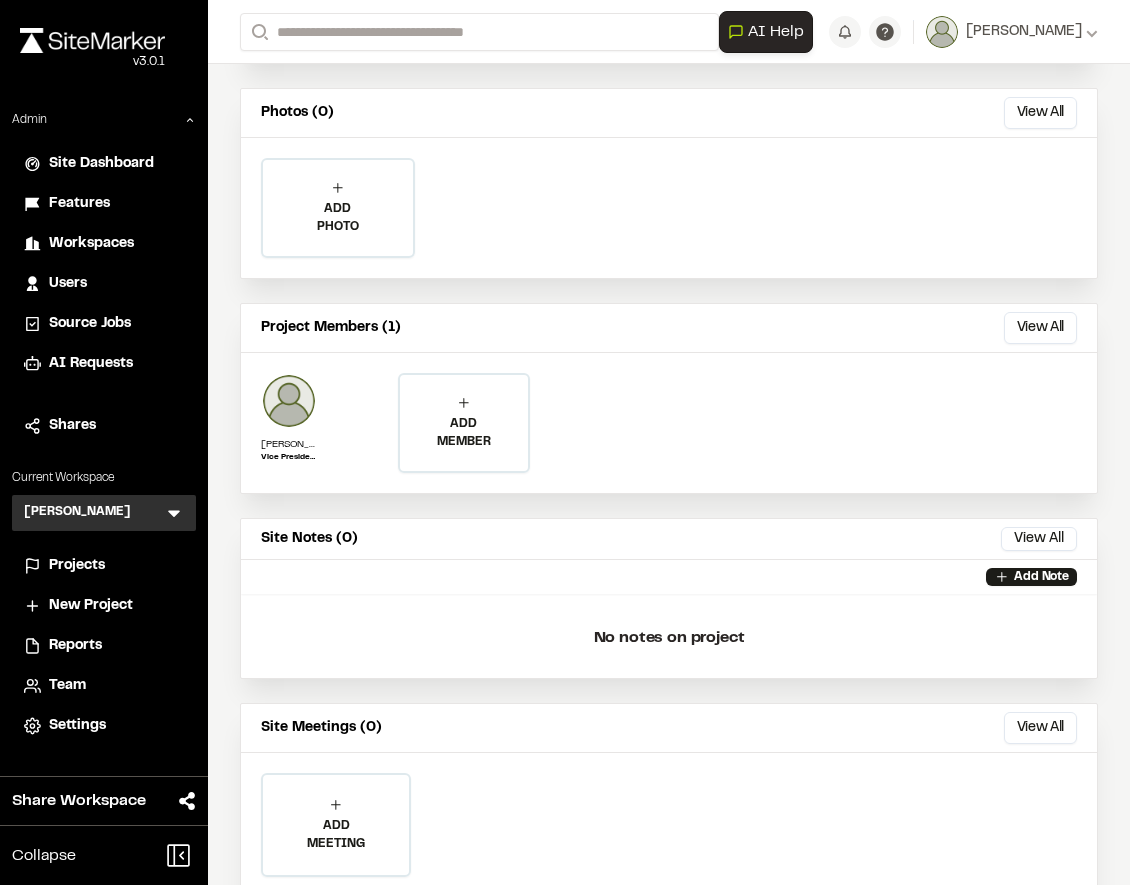 scroll, scrollTop: 631, scrollLeft: 0, axis: vertical 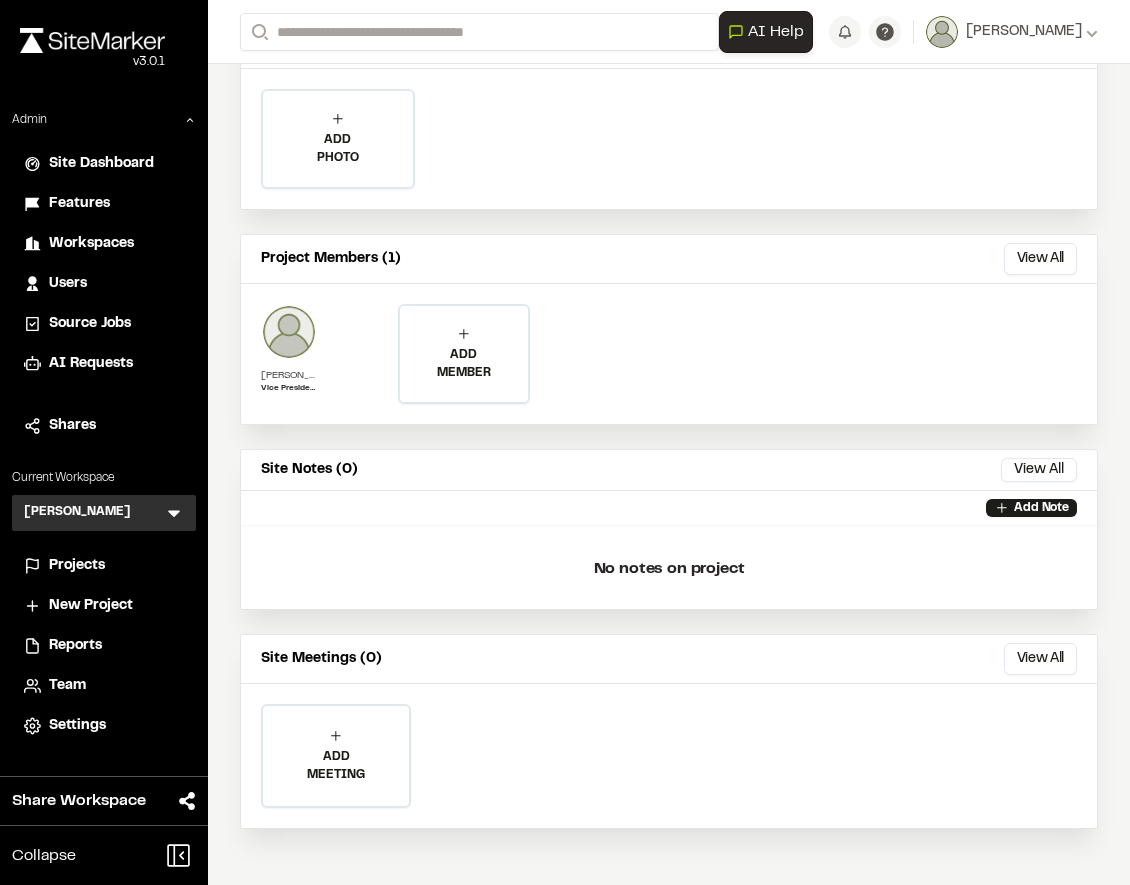 click at bounding box center [289, 332] 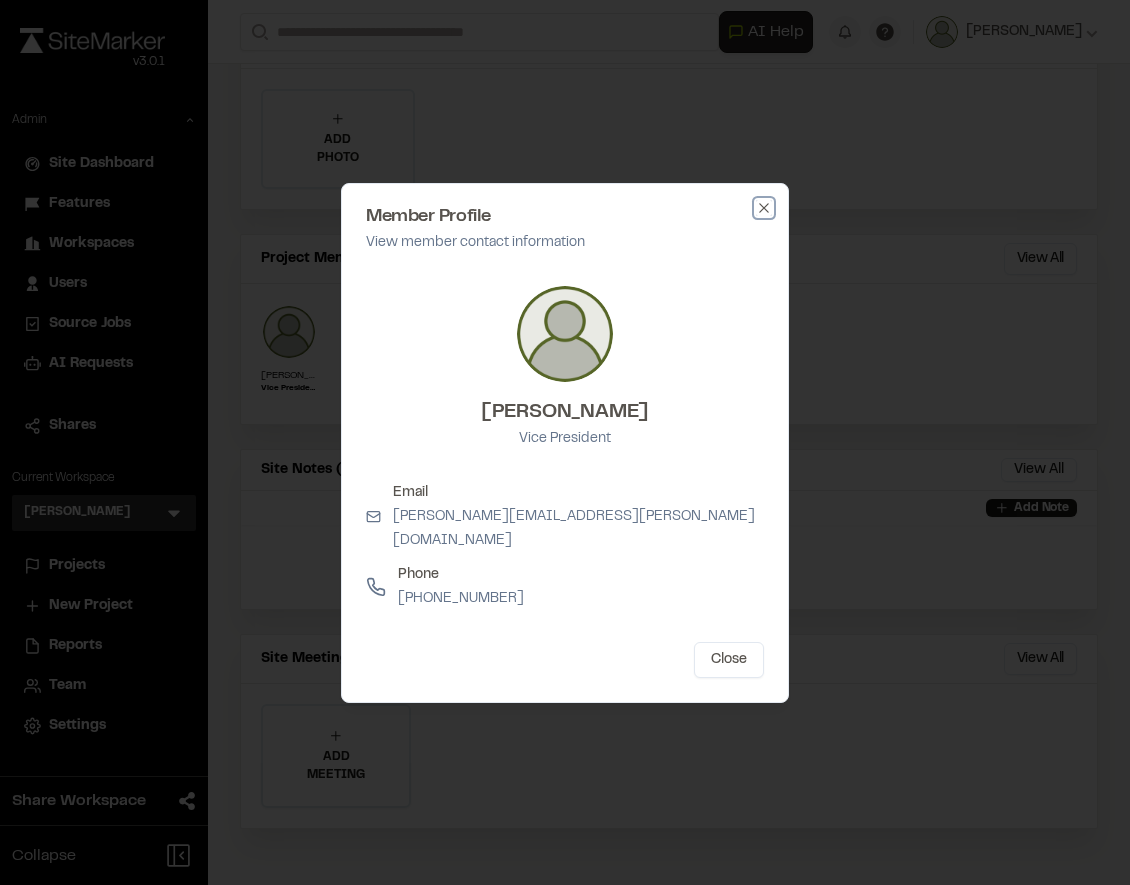click 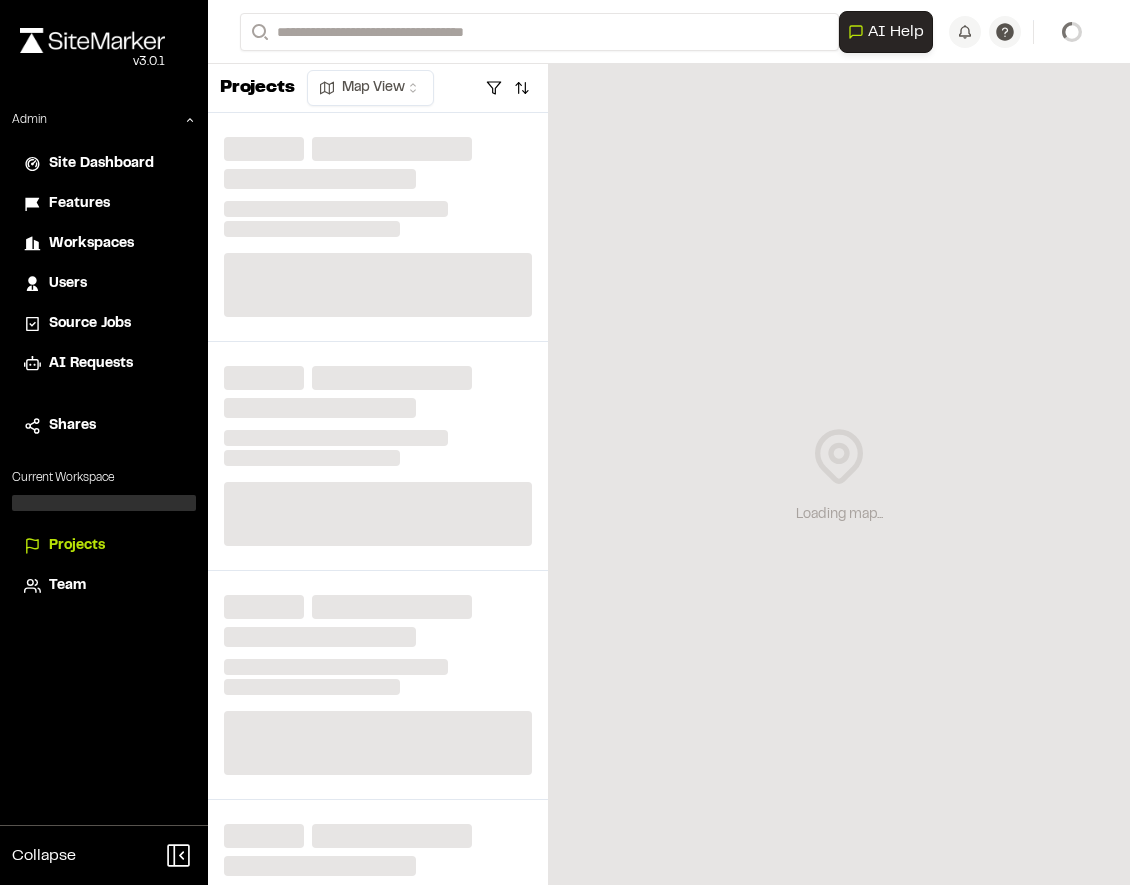 scroll, scrollTop: 0, scrollLeft: 0, axis: both 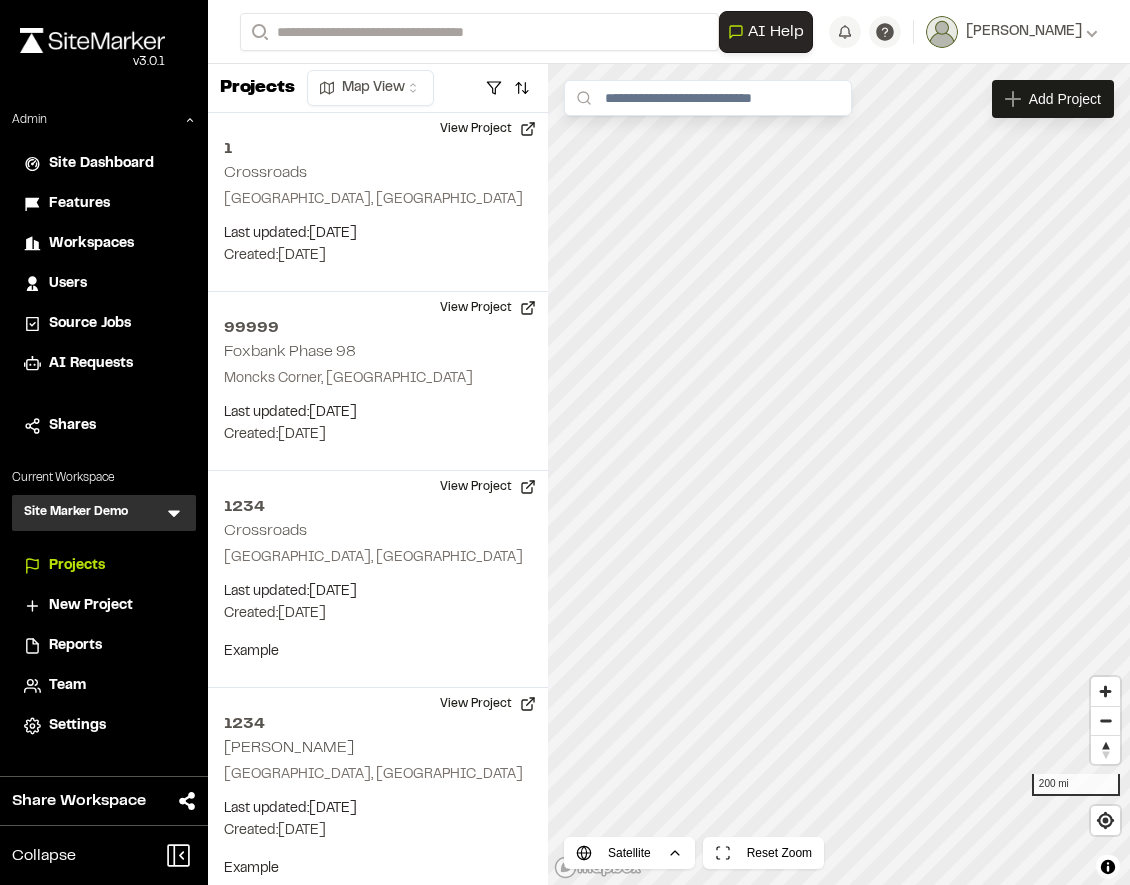 click 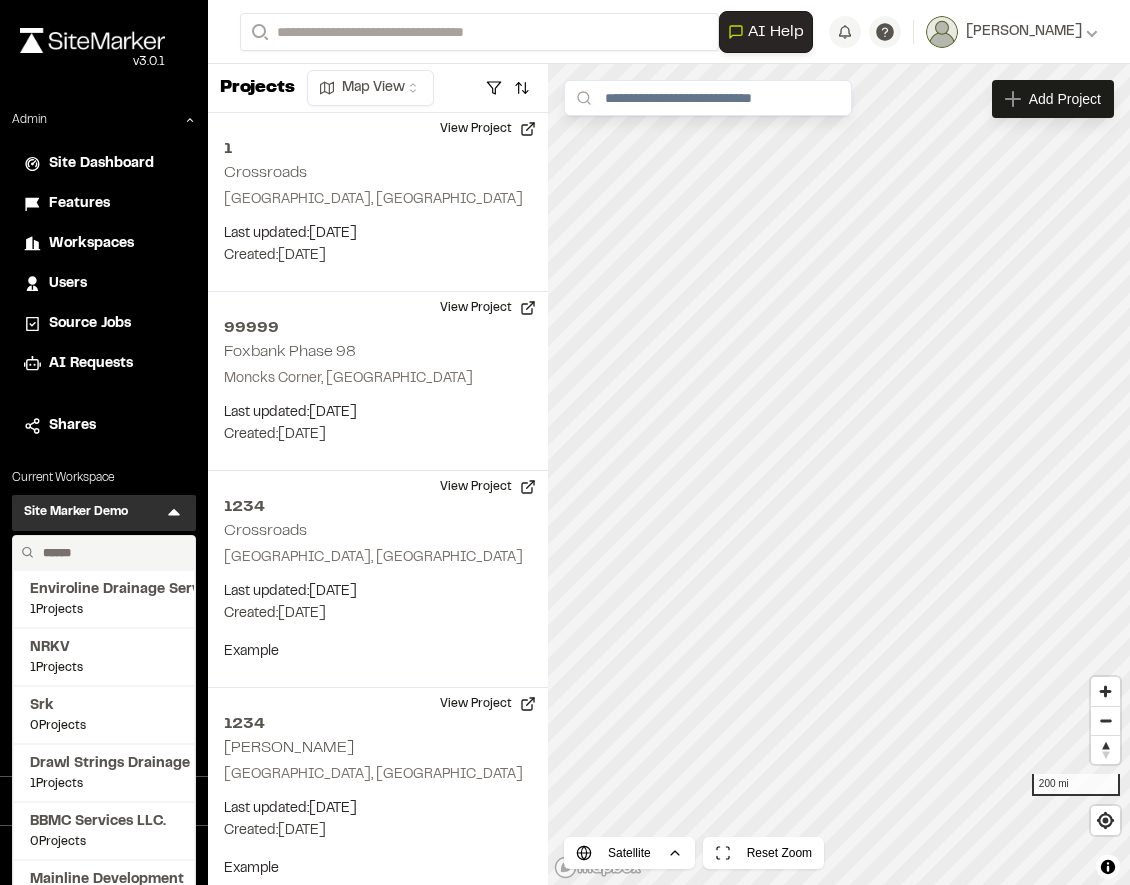 click at bounding box center [111, 553] 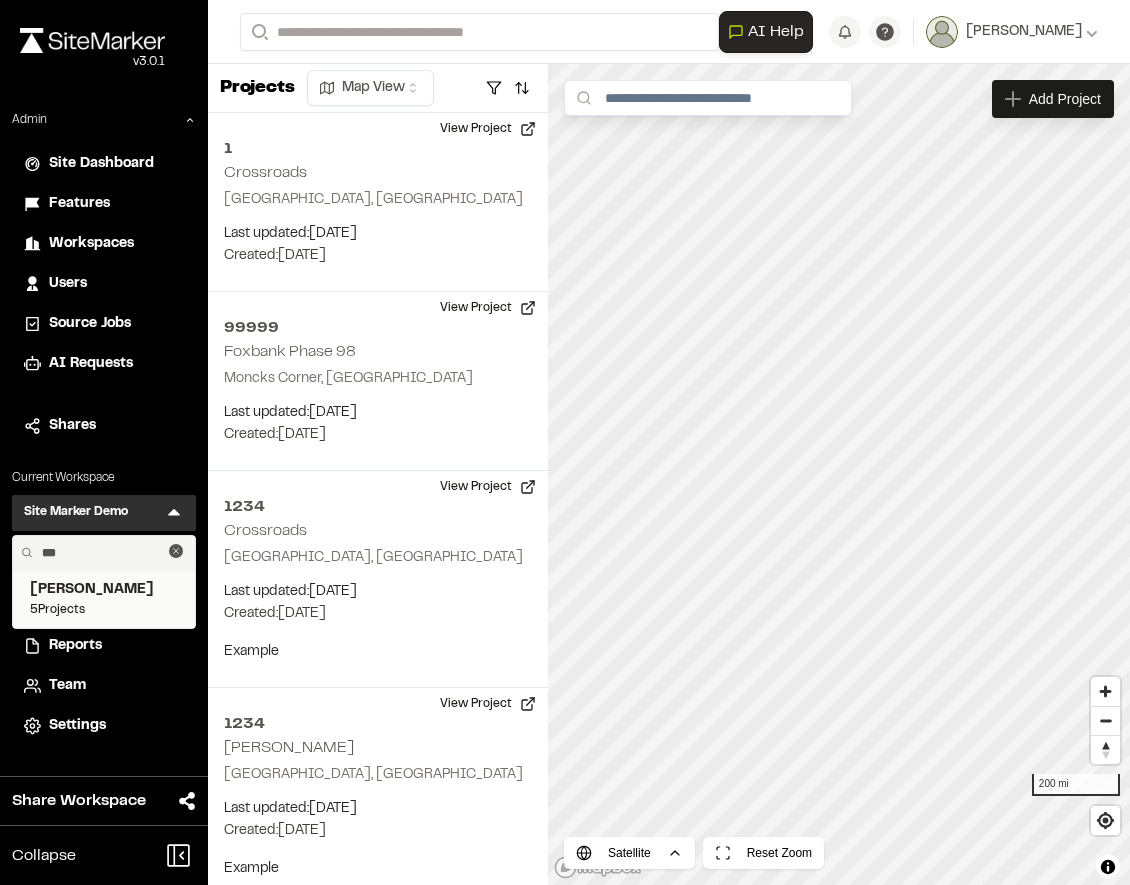 type on "***" 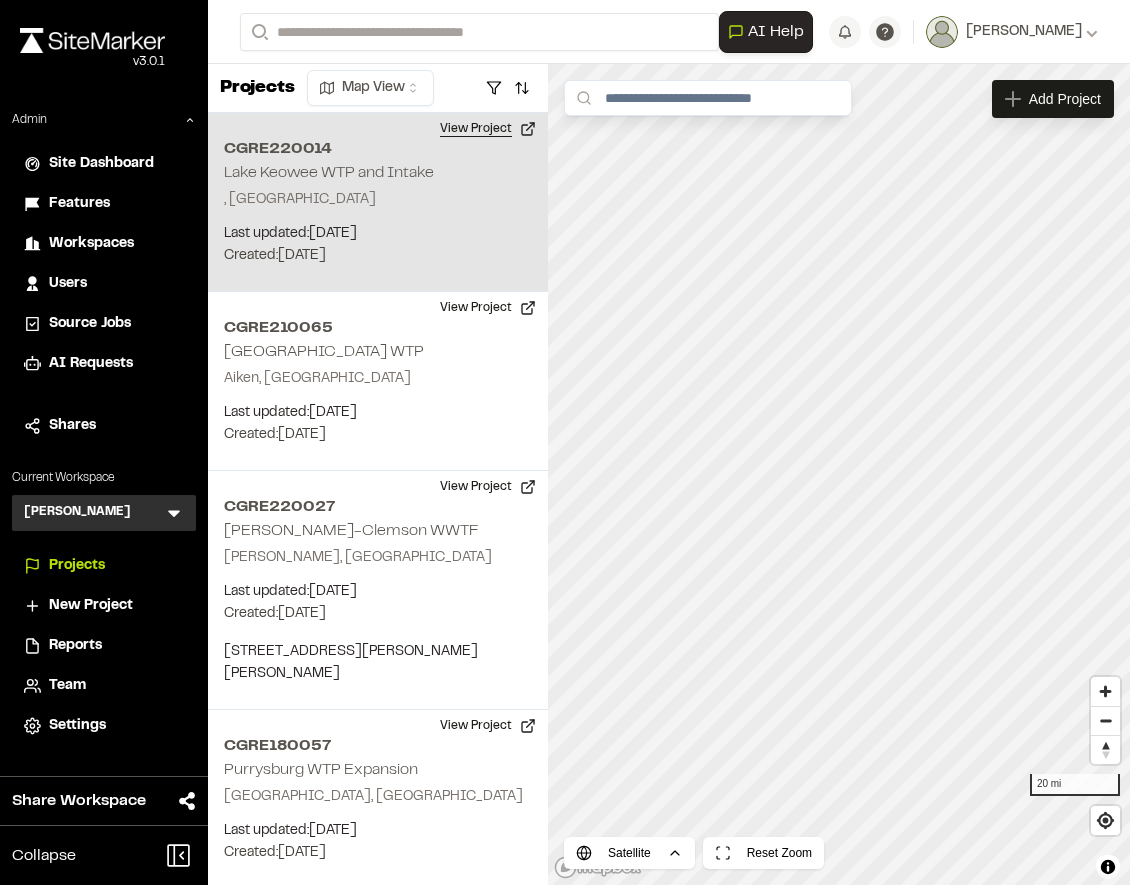 click on "View Project" at bounding box center [488, 129] 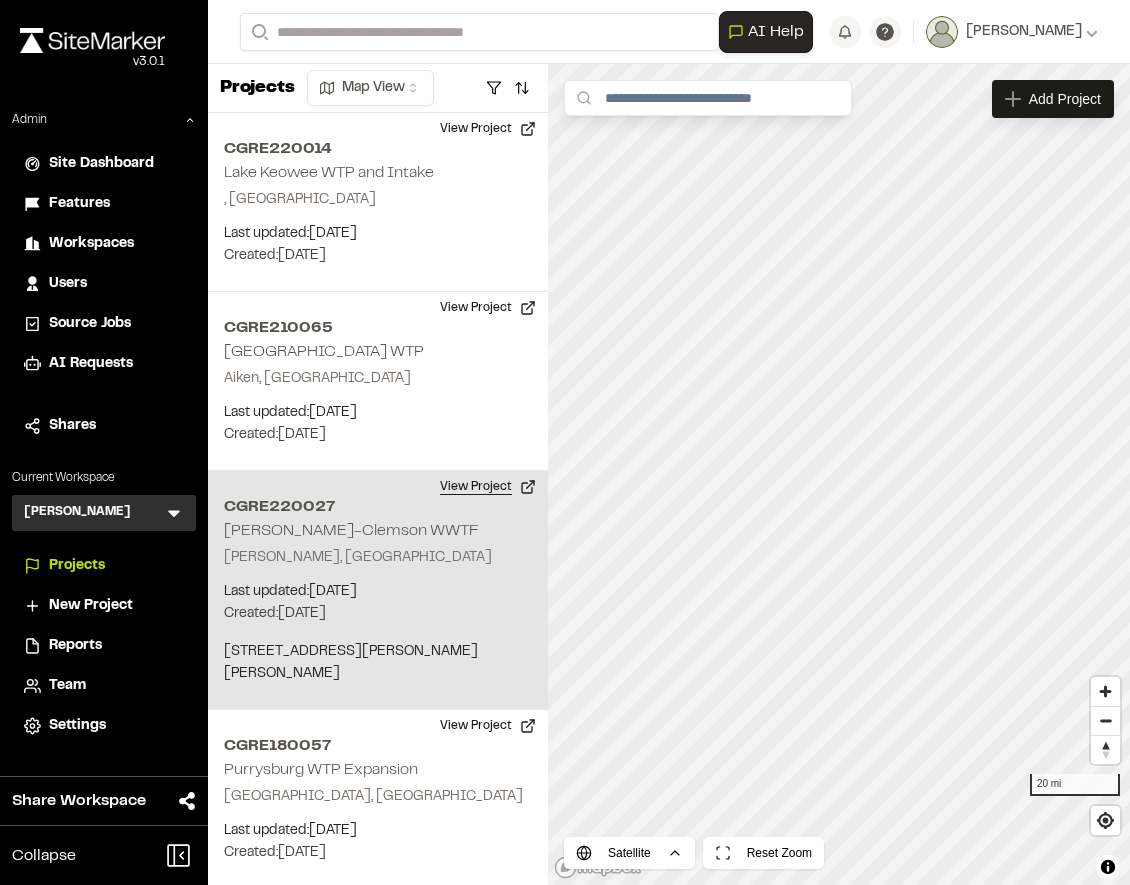 click on "View Project" at bounding box center (488, 487) 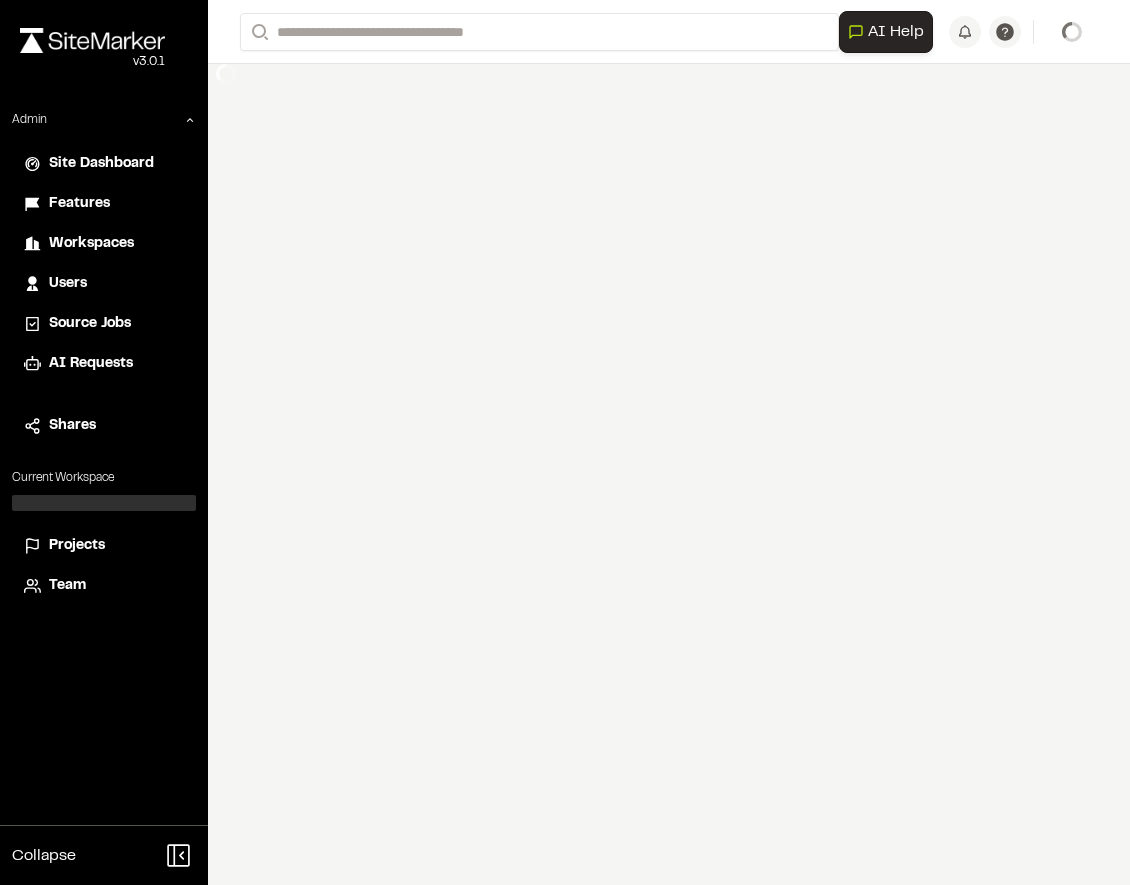 scroll, scrollTop: 0, scrollLeft: 0, axis: both 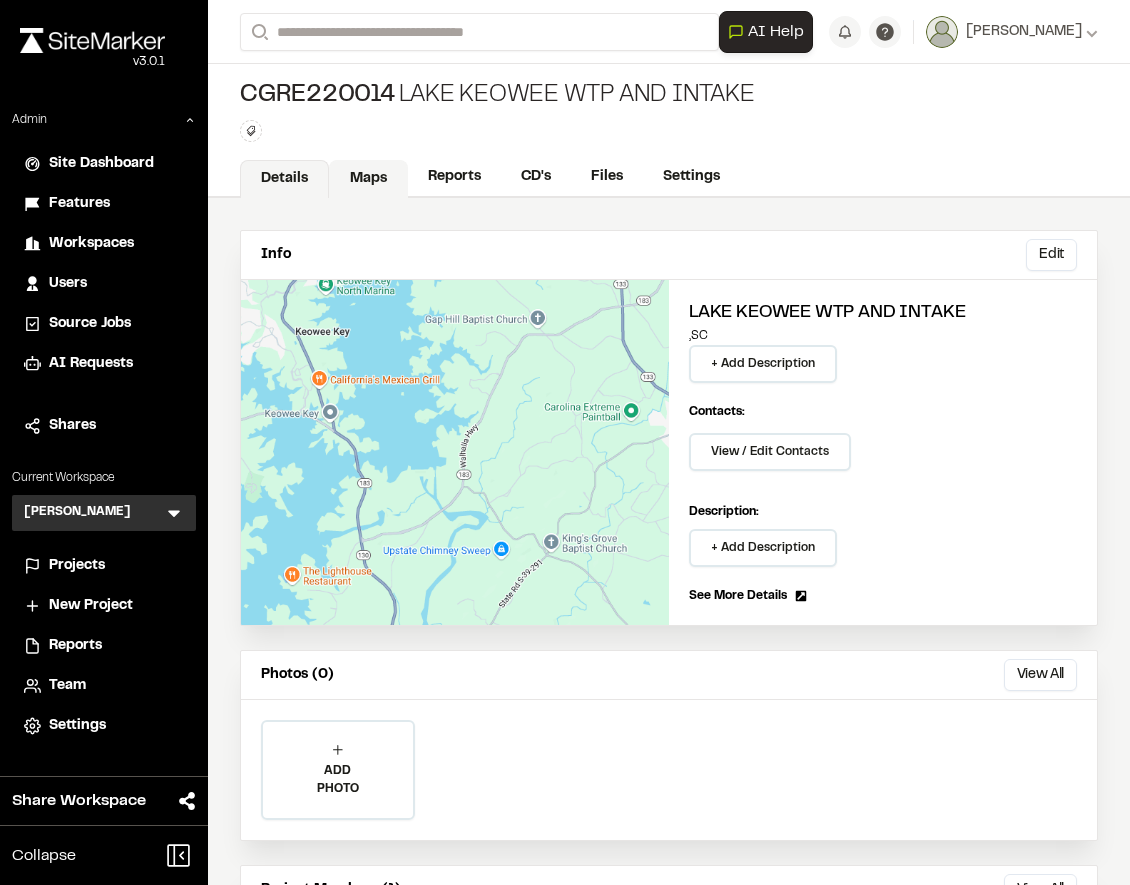 click on "Maps" at bounding box center [368, 179] 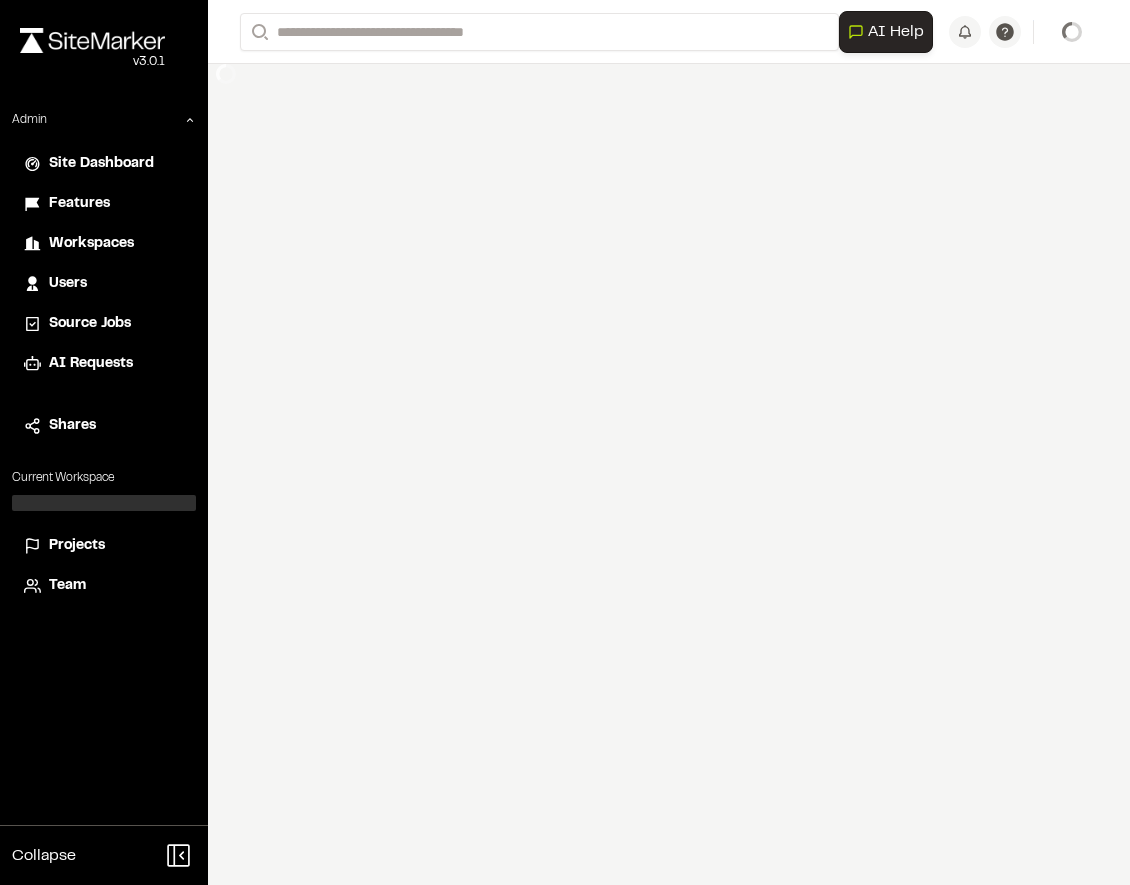 scroll, scrollTop: 0, scrollLeft: 0, axis: both 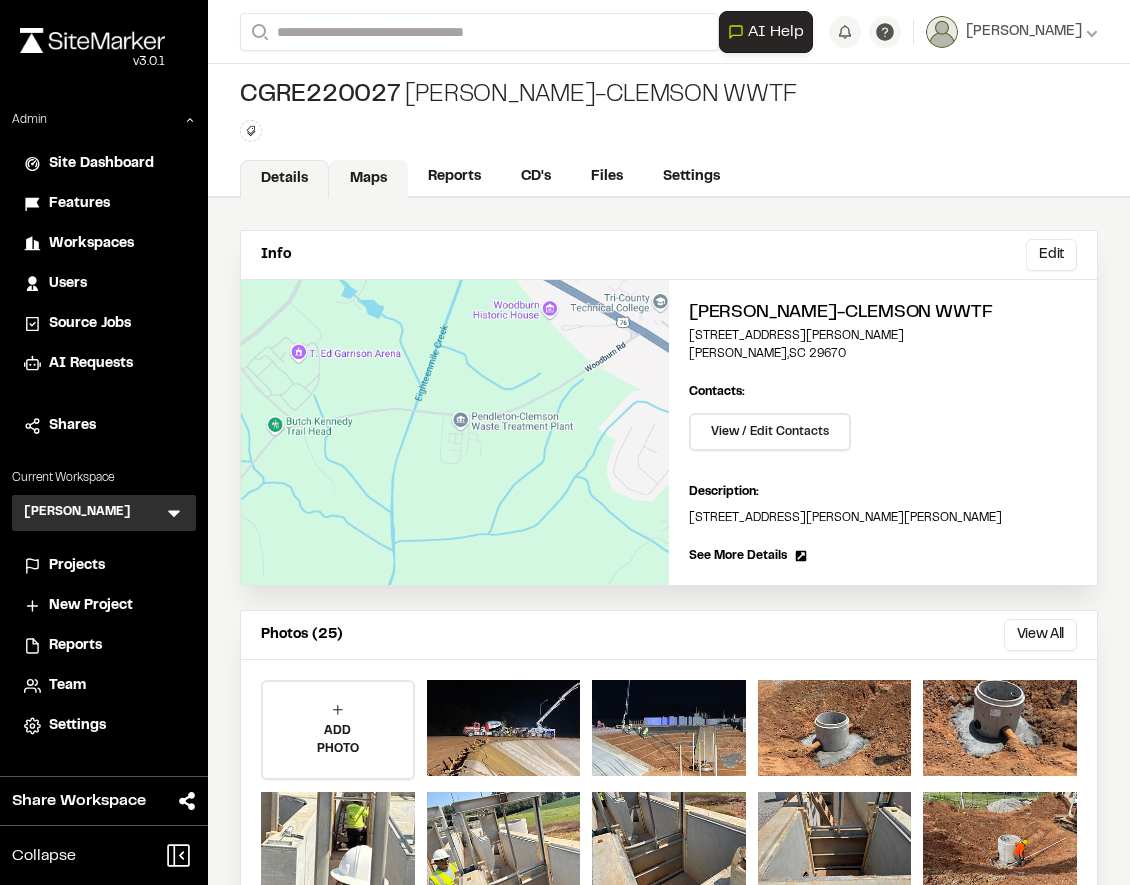 click on "Maps" at bounding box center [368, 179] 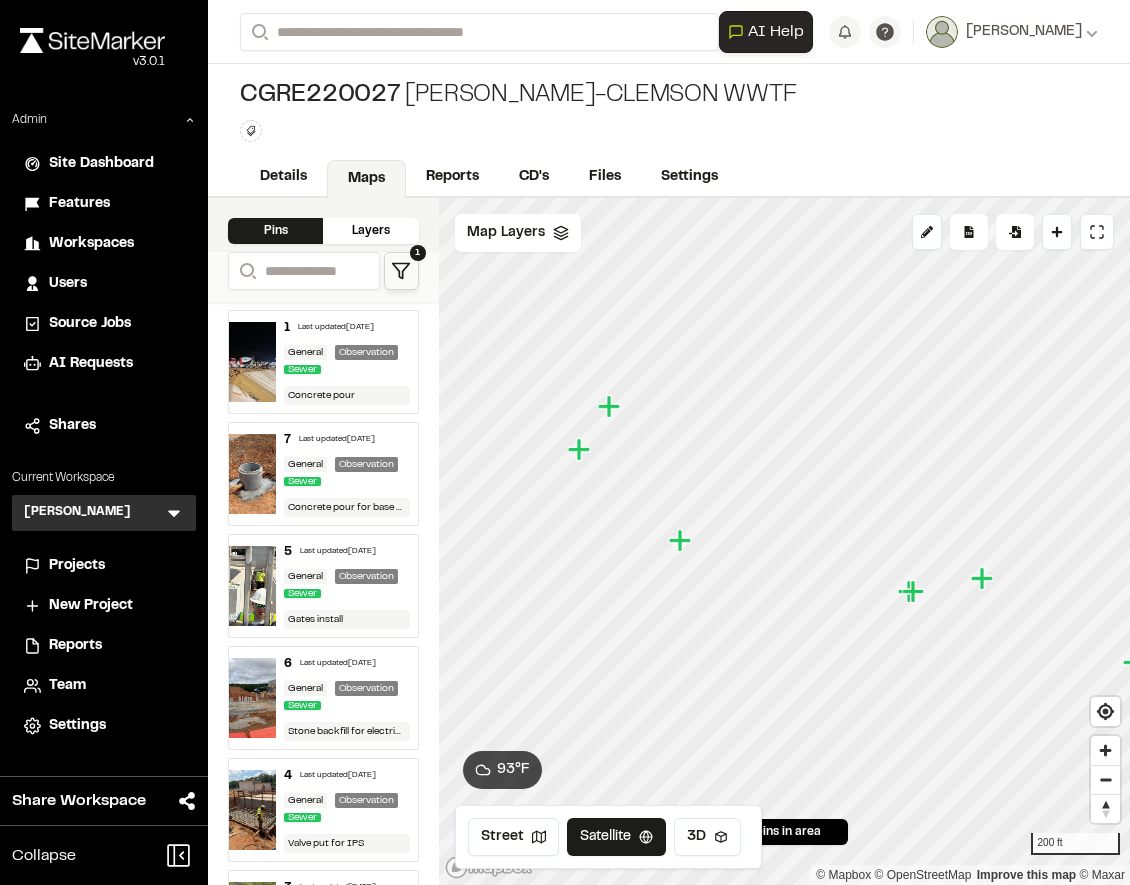click on "General" at bounding box center (305, 352) 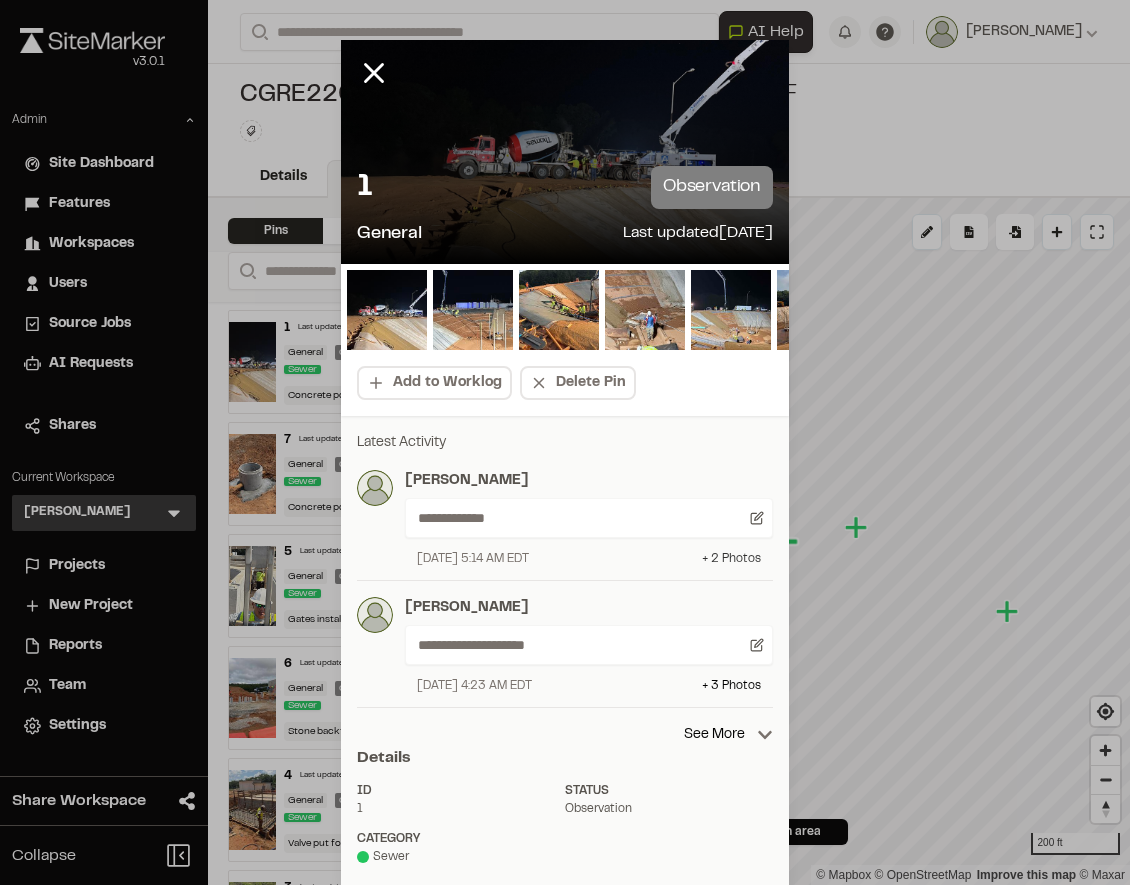 click on "+   2   Photo s" at bounding box center [731, 559] 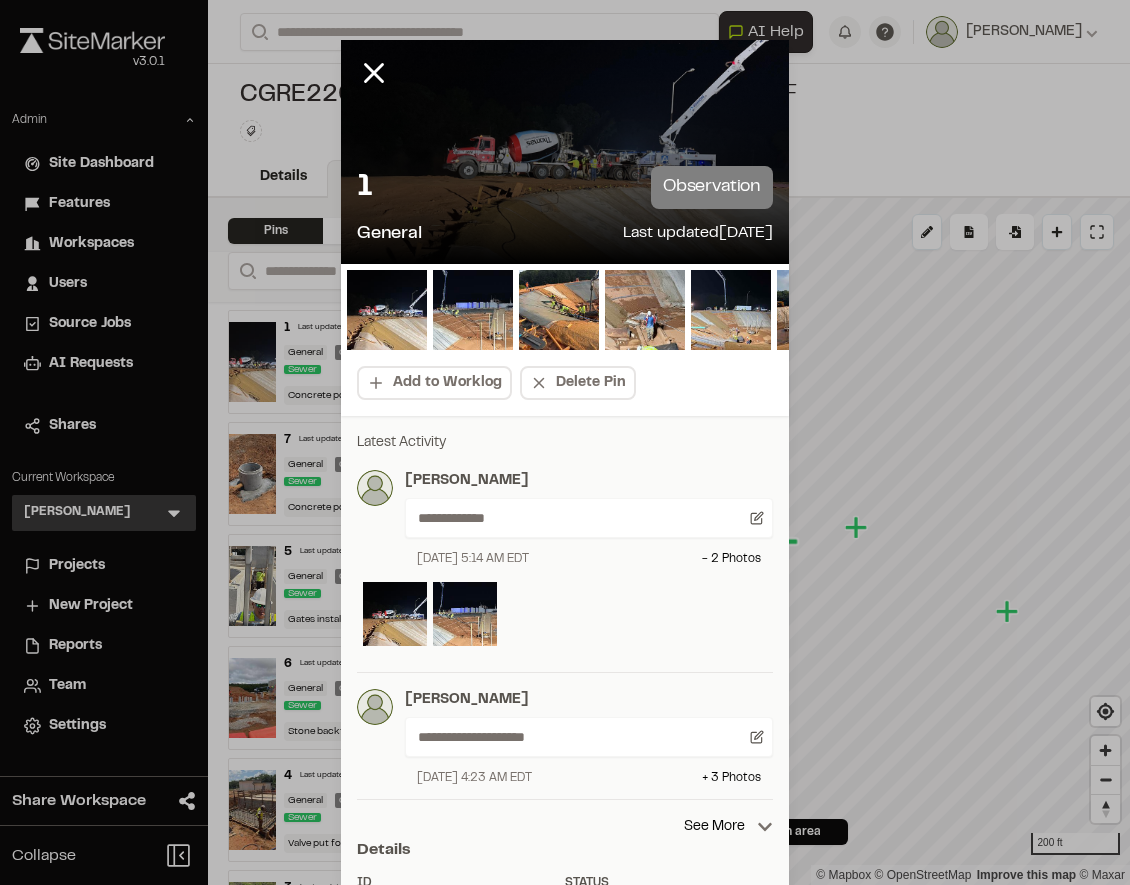 scroll, scrollTop: 83, scrollLeft: 0, axis: vertical 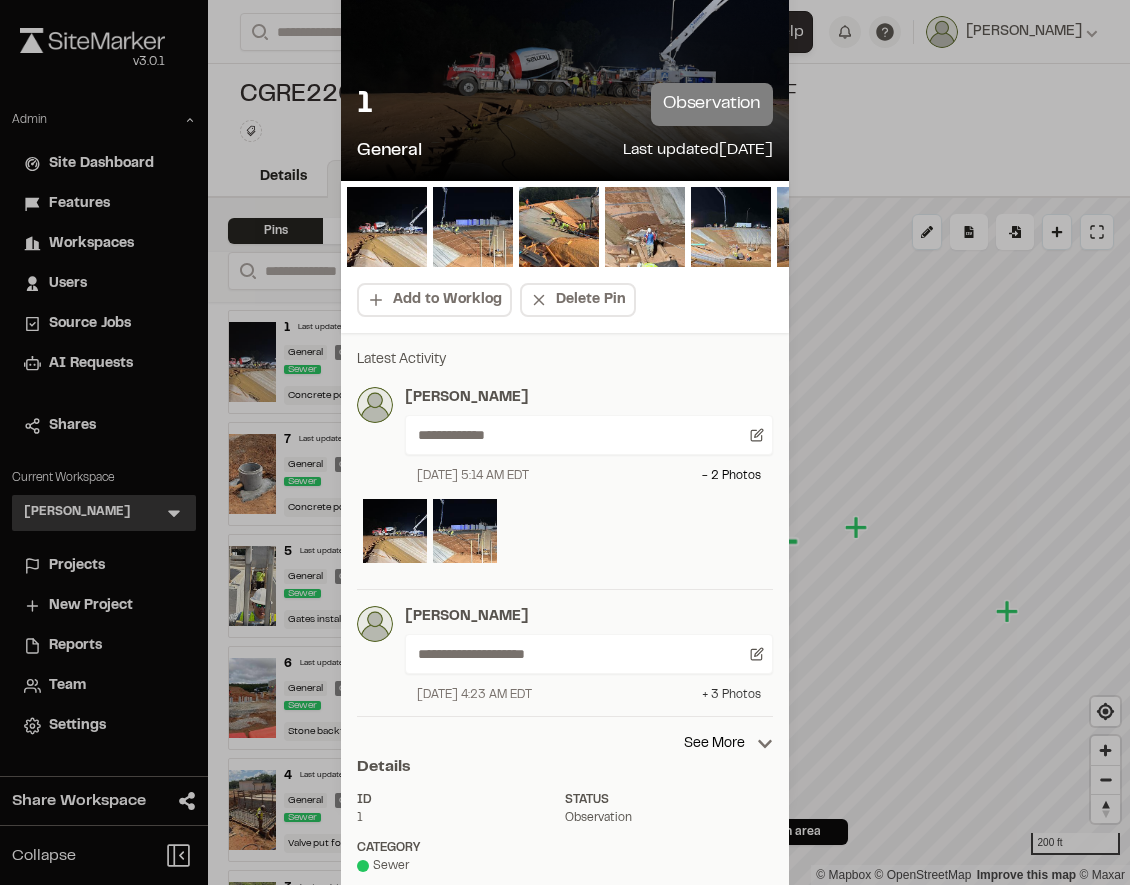 click on "+   3   Photo s" at bounding box center (731, 695) 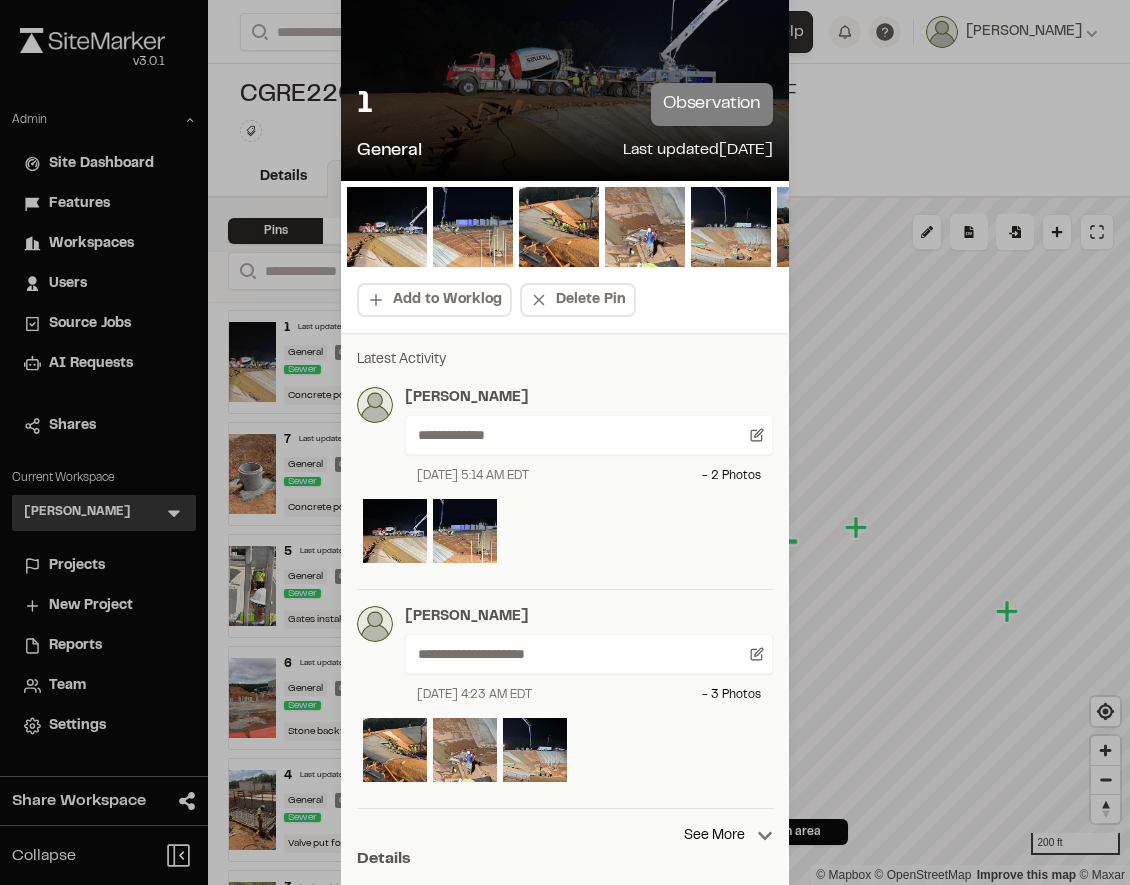 scroll, scrollTop: 0, scrollLeft: 0, axis: both 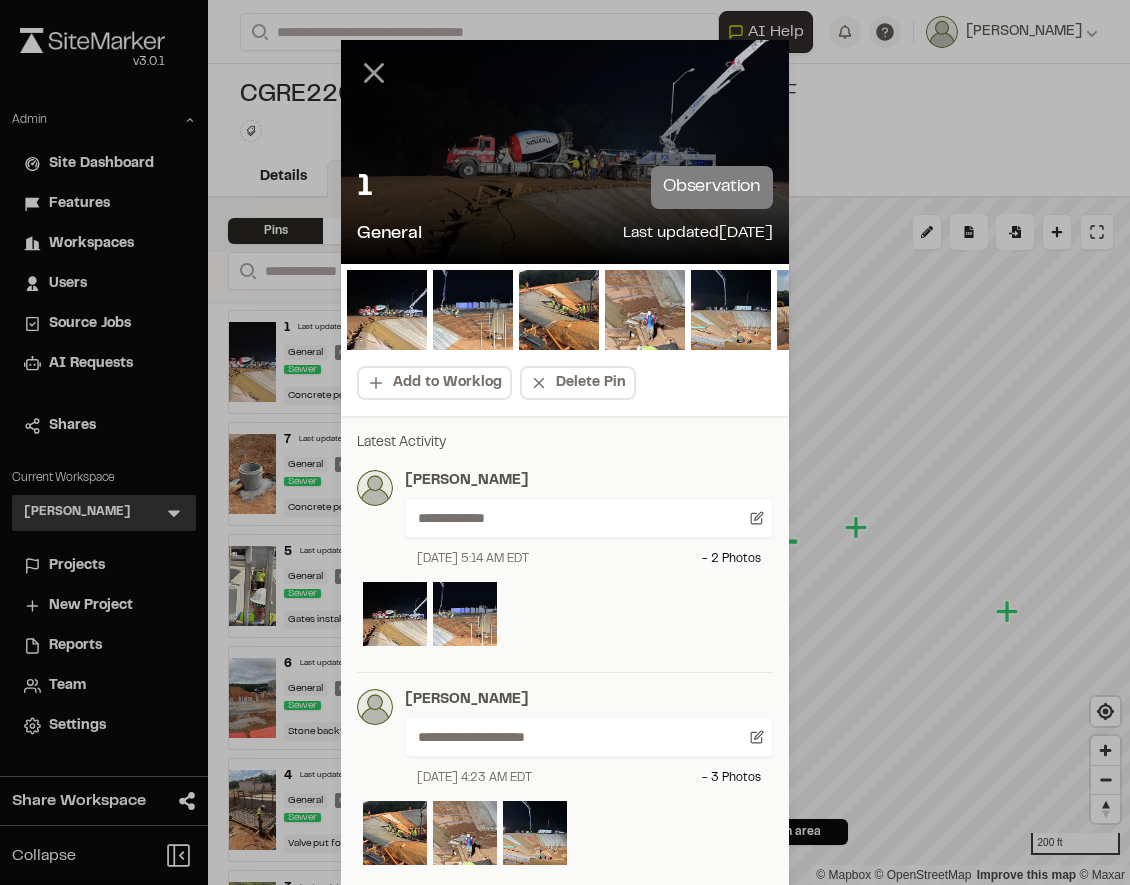 click 